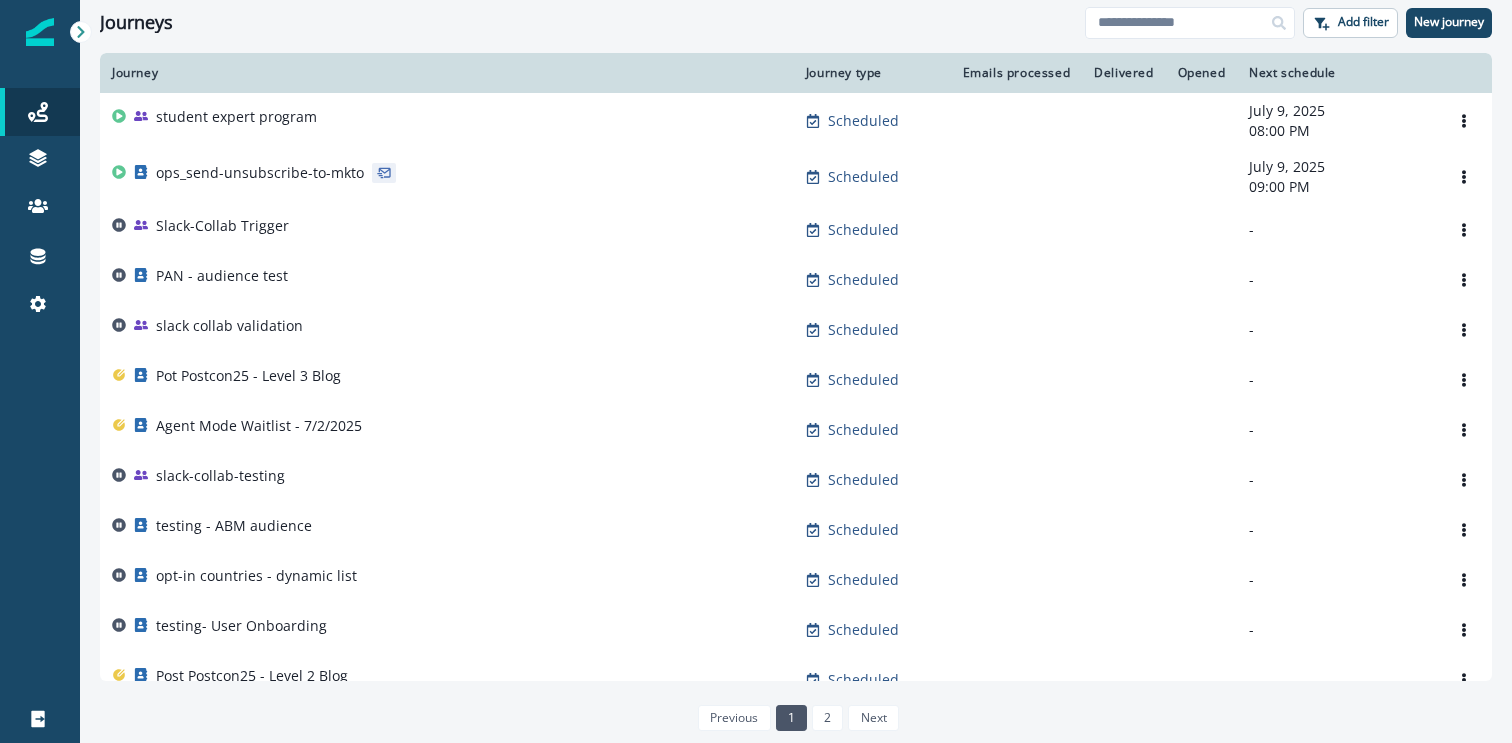 scroll, scrollTop: 0, scrollLeft: 0, axis: both 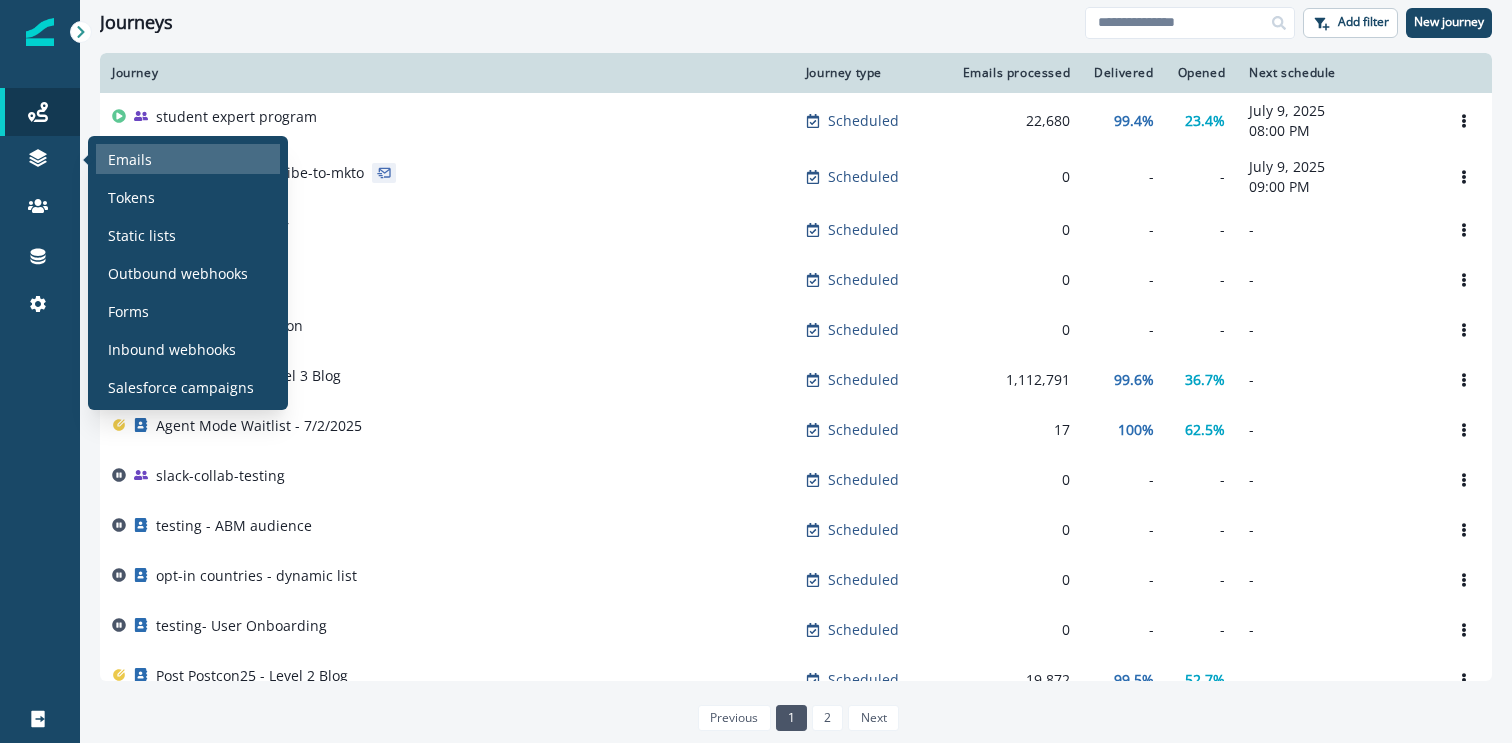 click on "Emails" at bounding box center [130, 159] 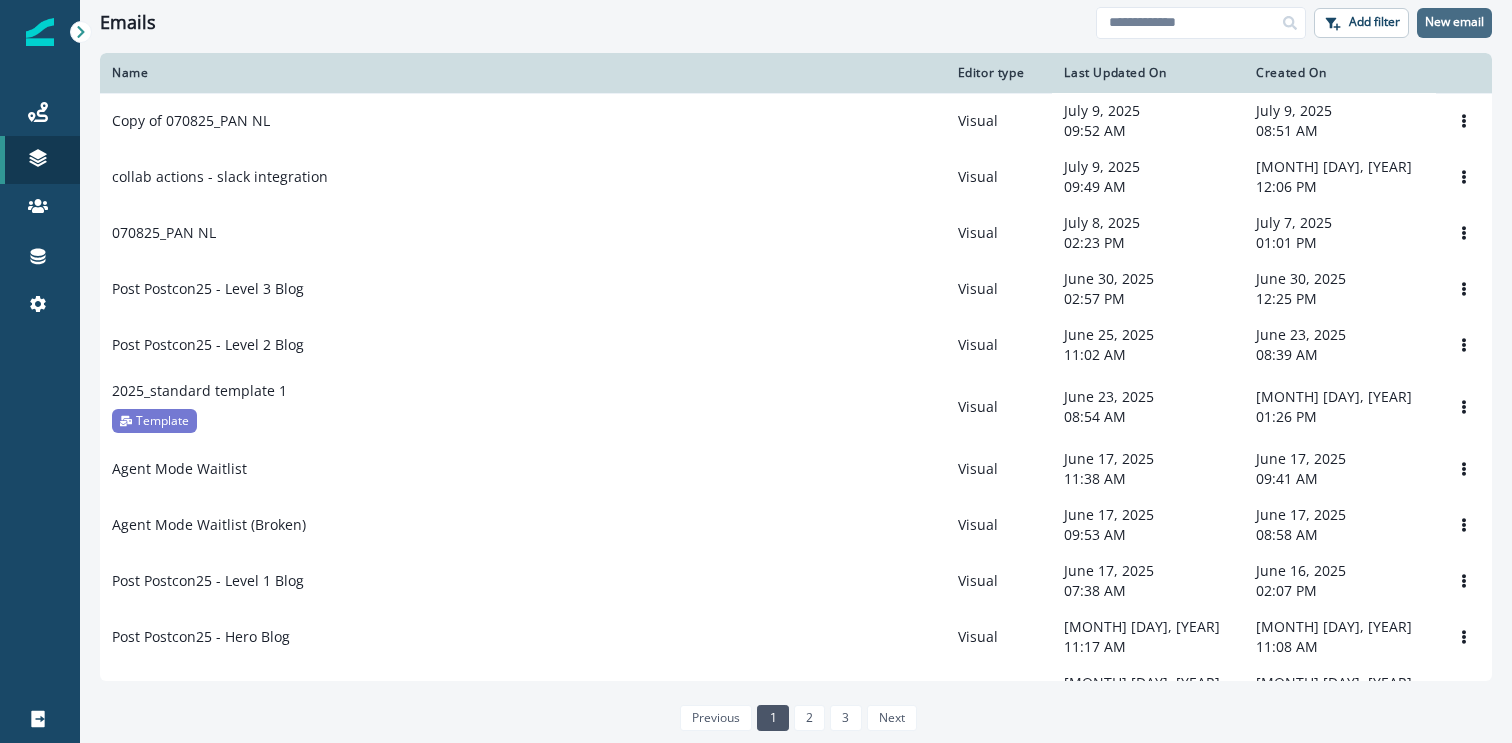 click on "New email" at bounding box center (1454, 22) 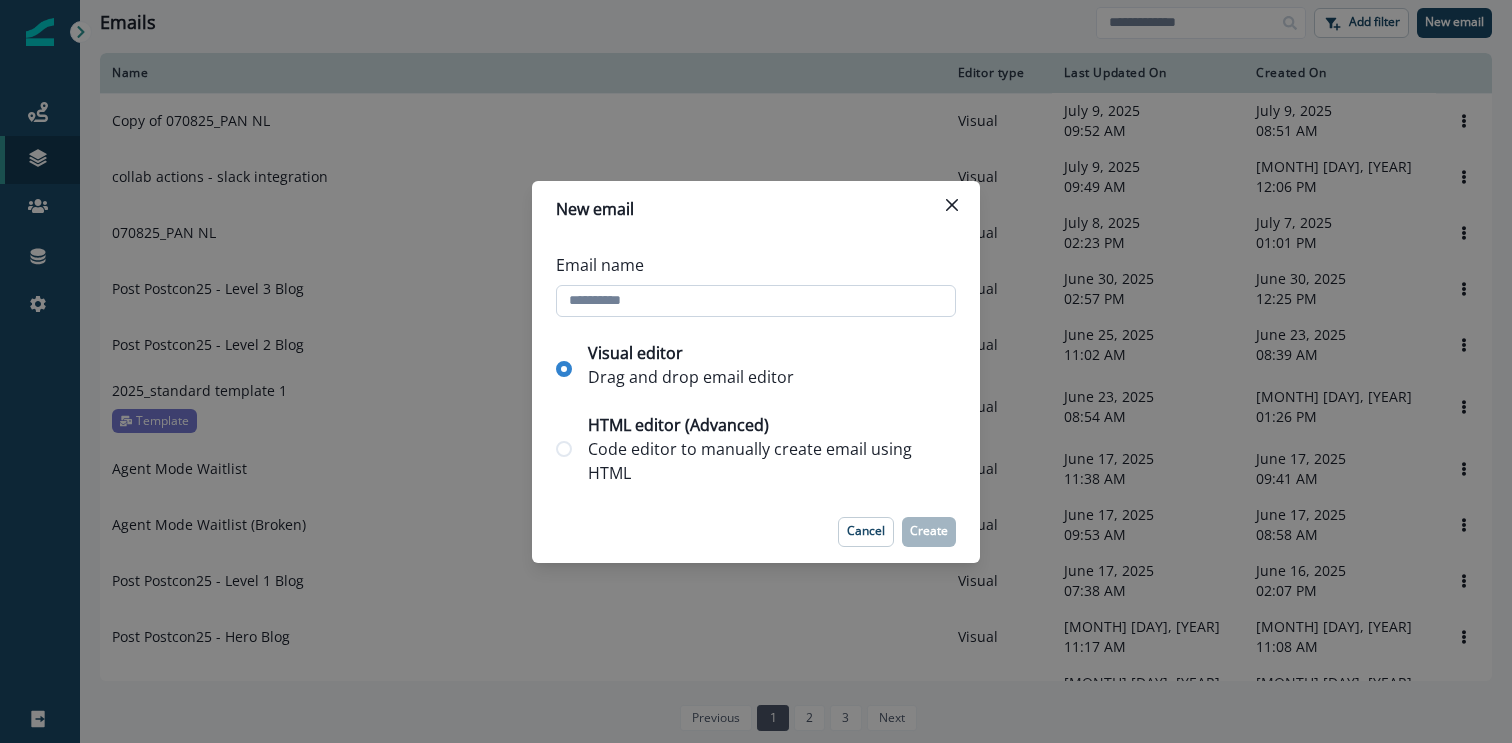 click on "Email name" at bounding box center (756, 301) 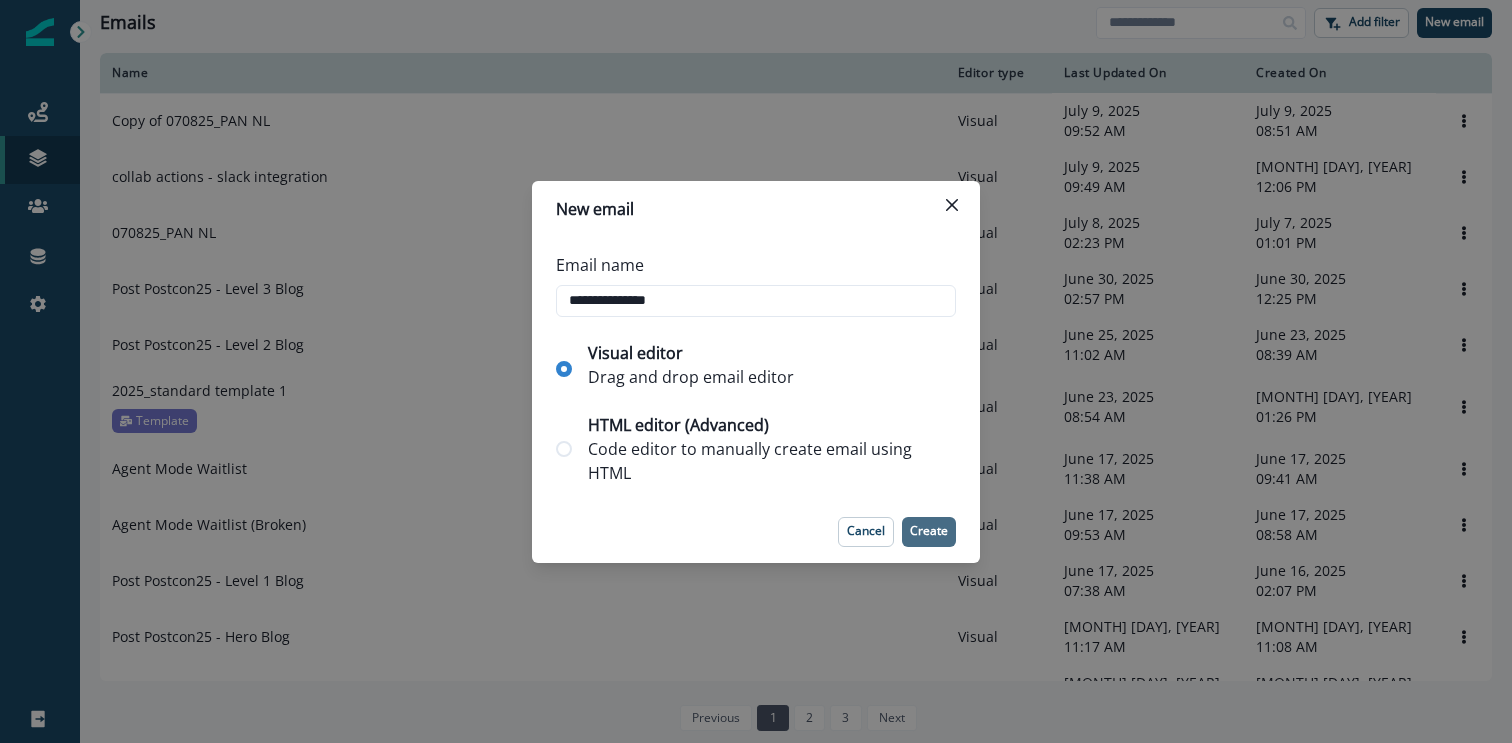 type on "**********" 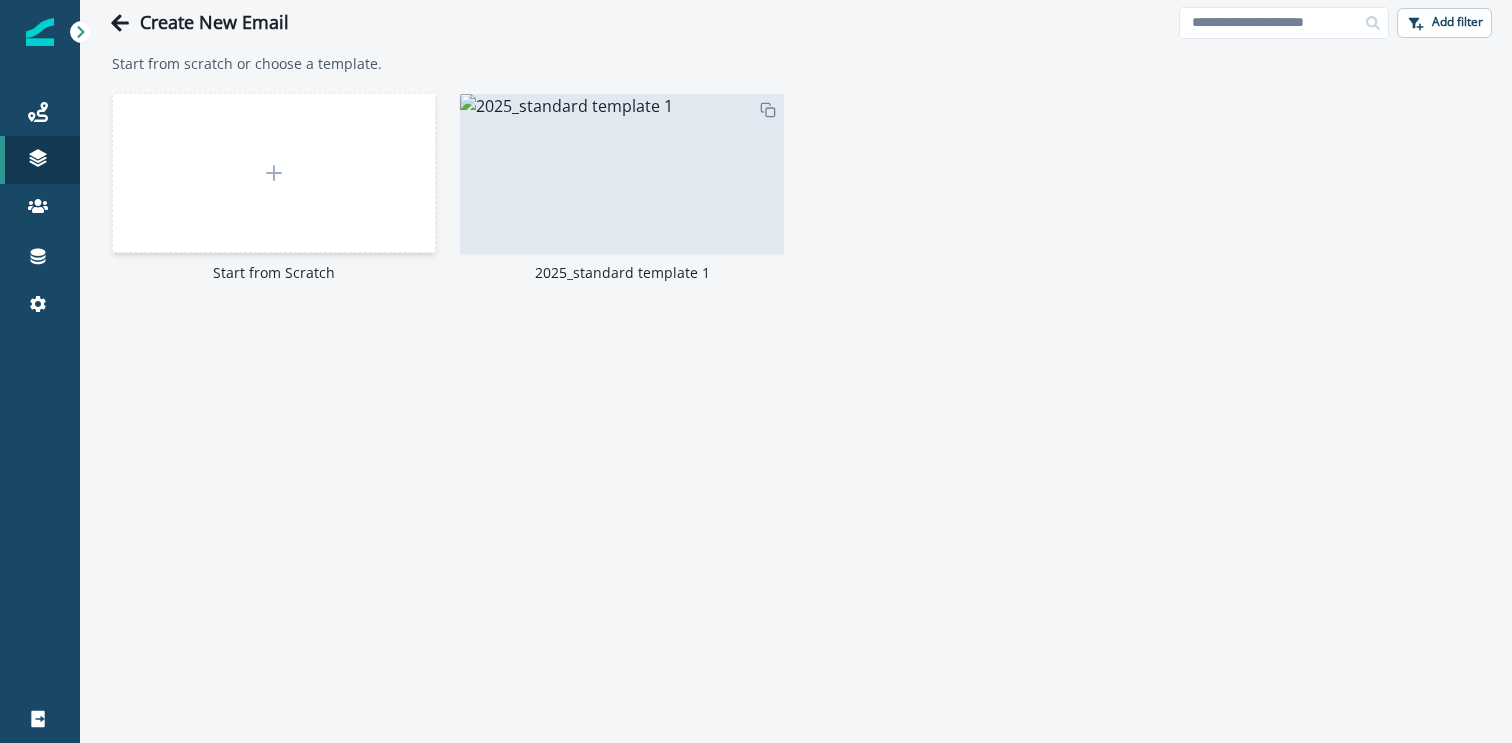 click at bounding box center (274, 173) 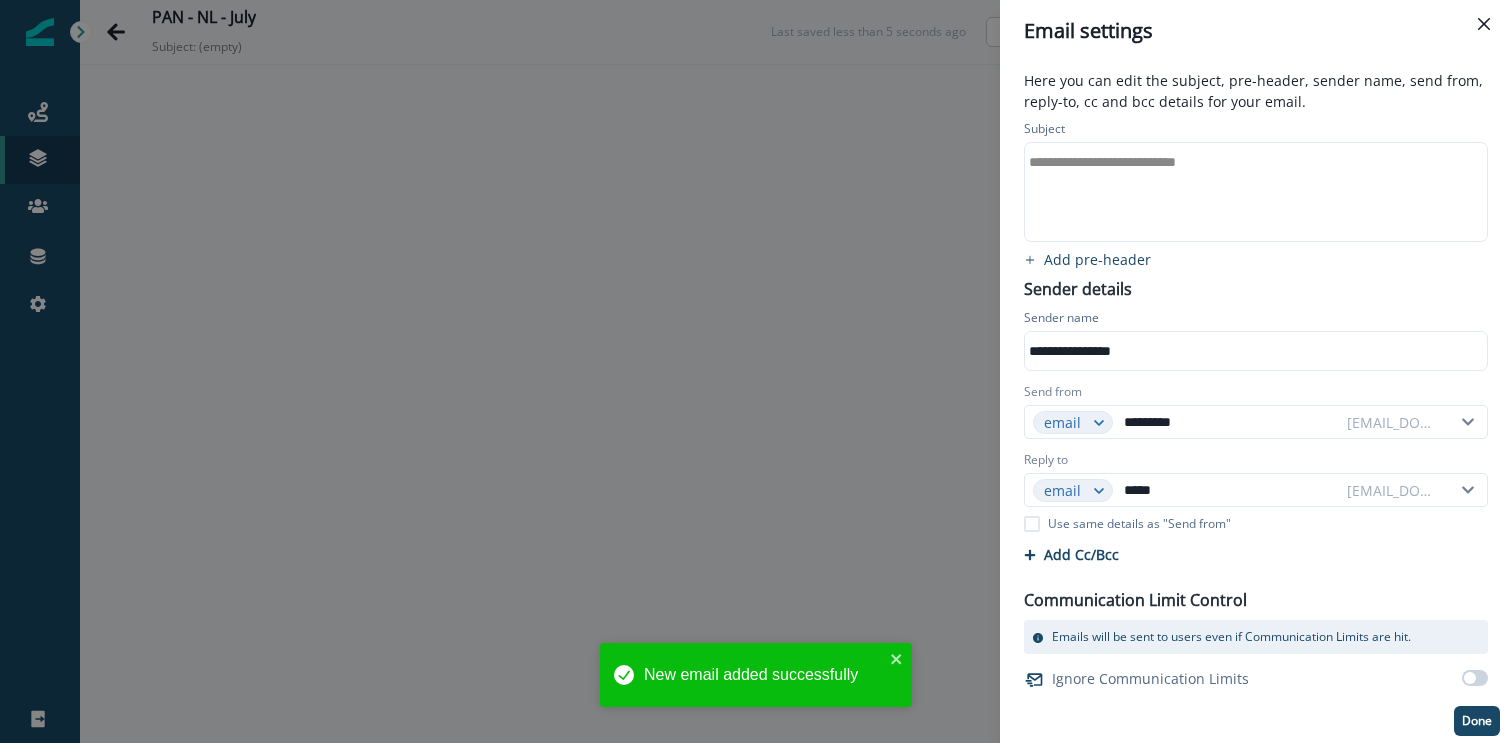 type 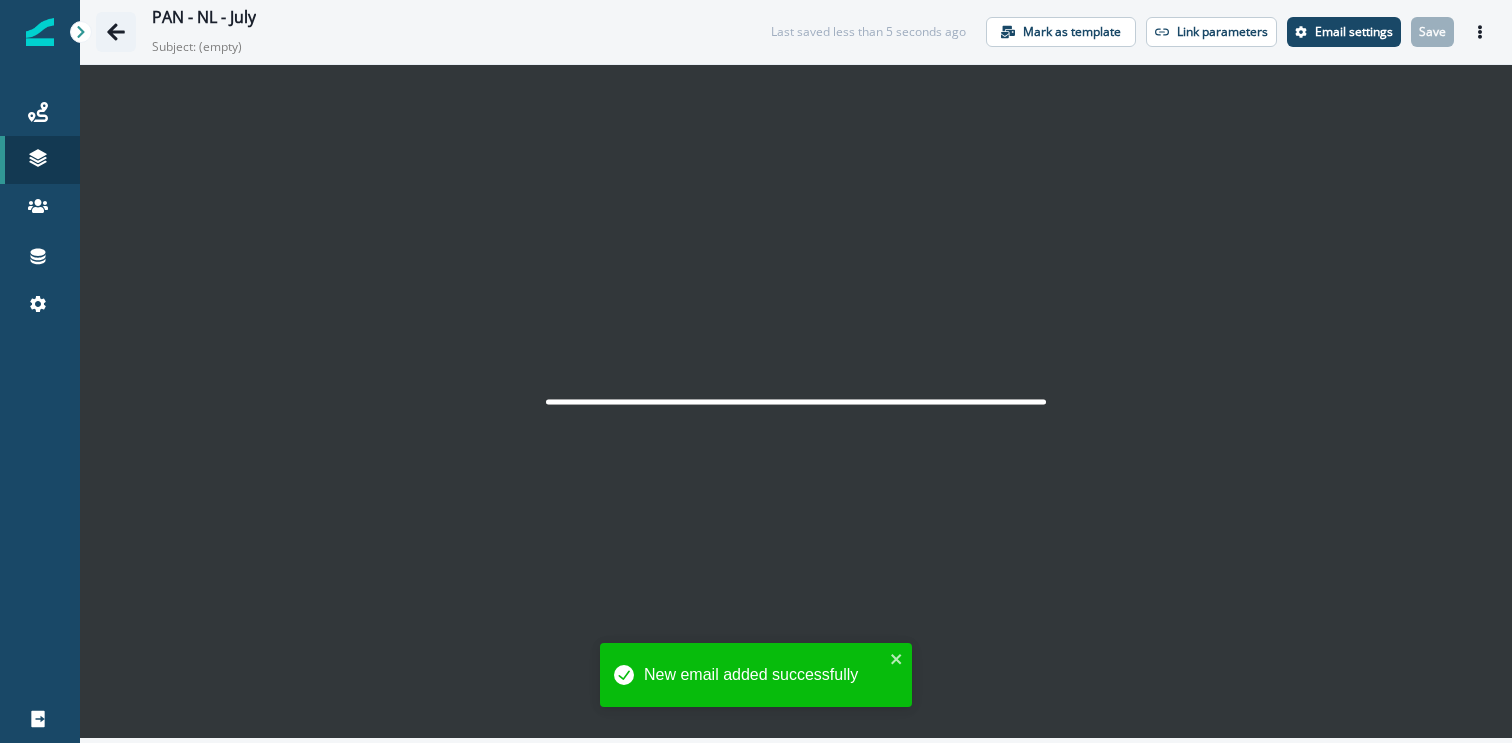 click at bounding box center (116, 32) 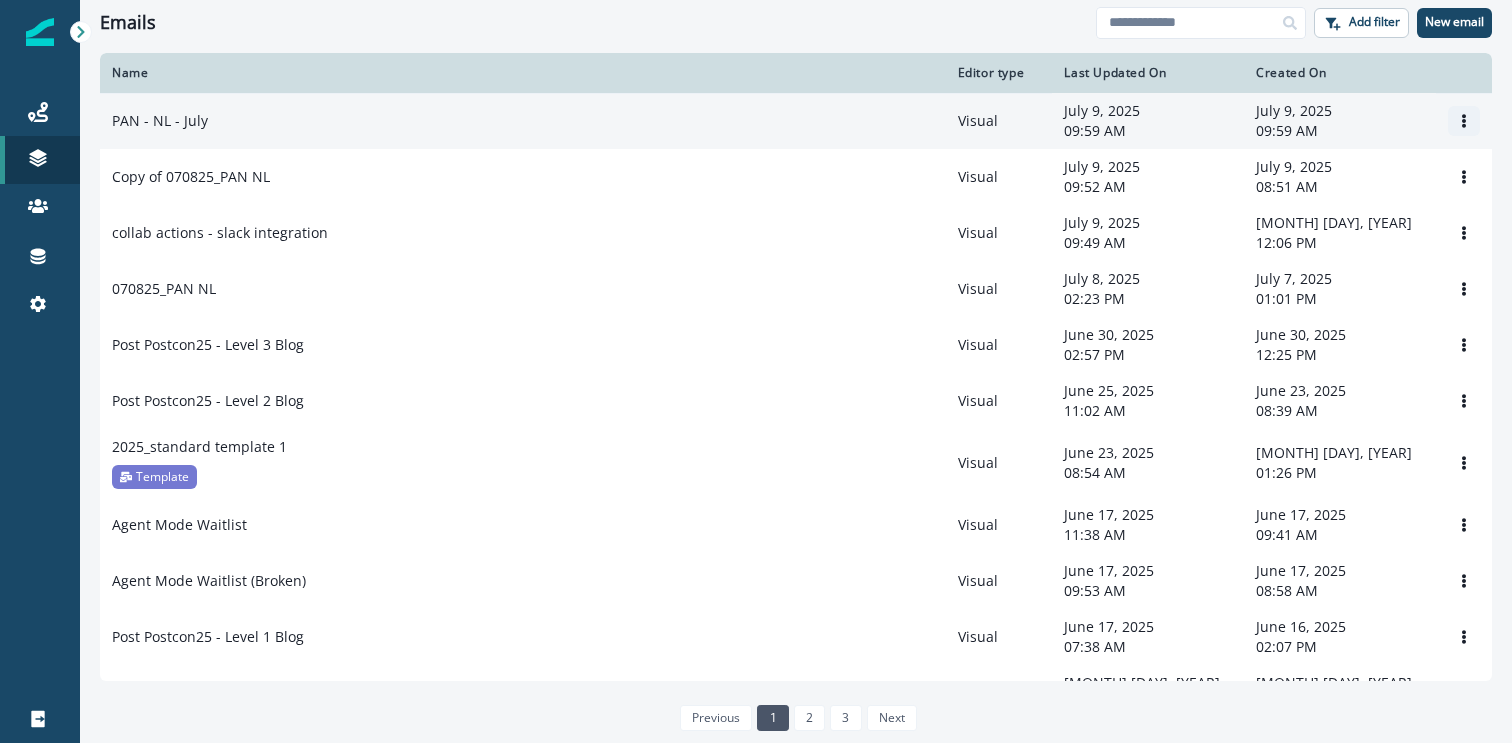 click at bounding box center [1464, 121] 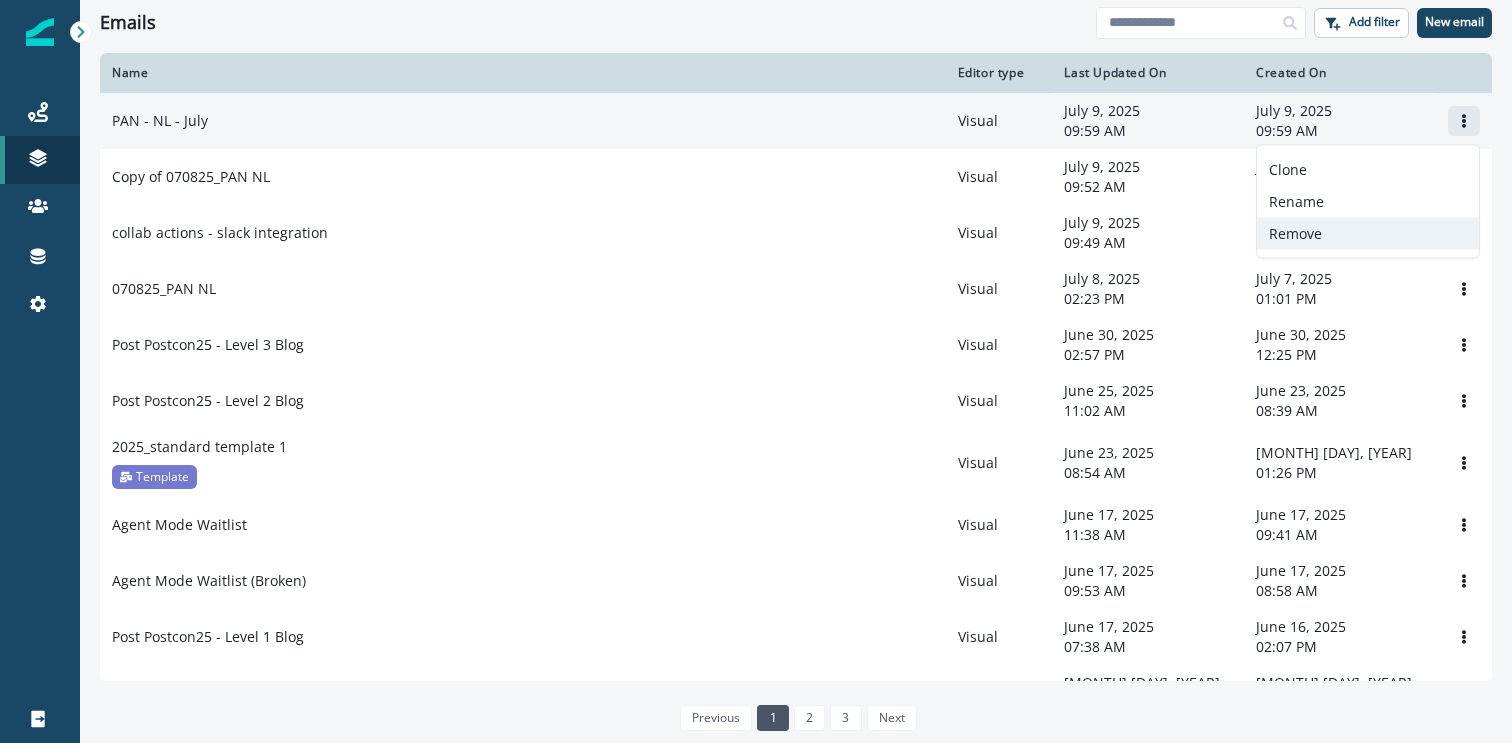 click on "Remove" at bounding box center (1368, 234) 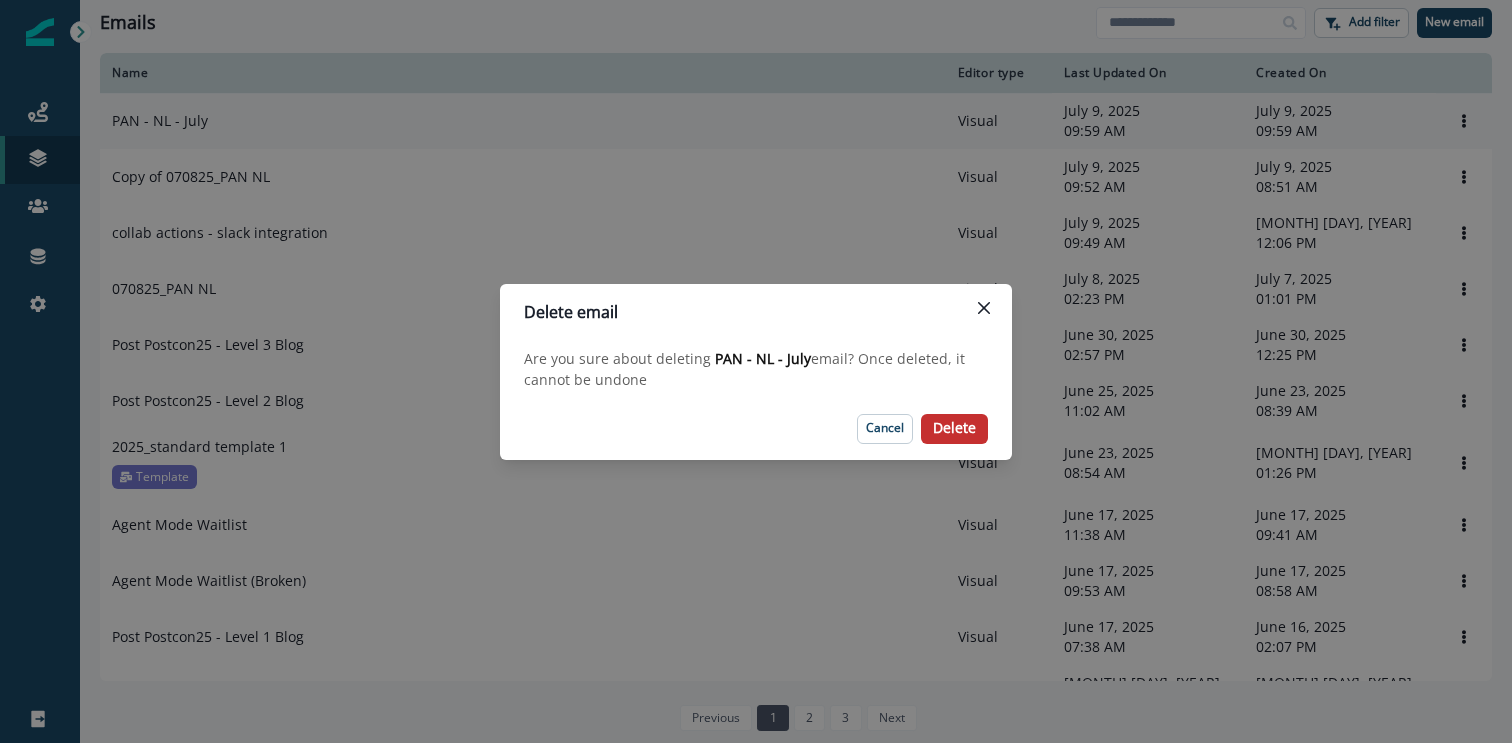 click on "Delete" at bounding box center (954, 428) 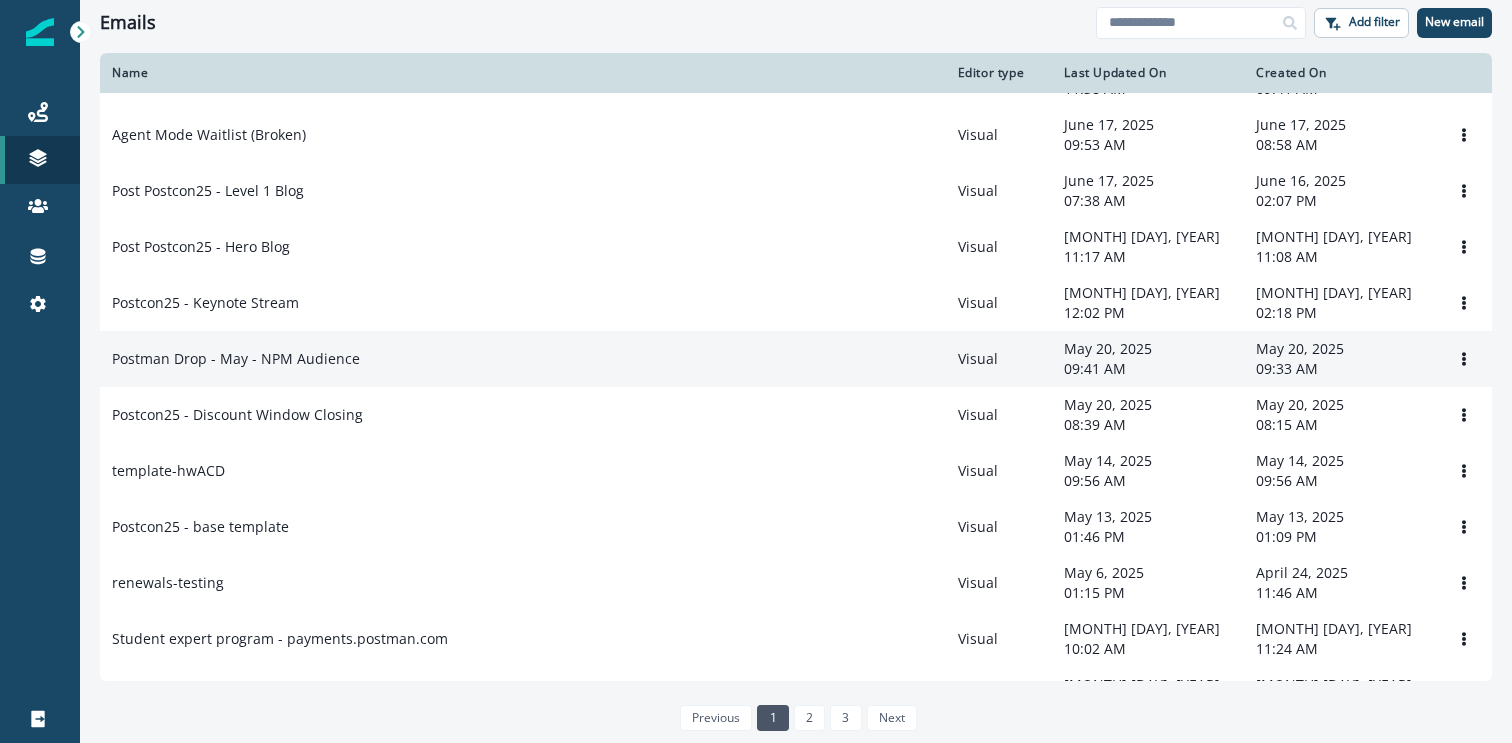 scroll, scrollTop: 0, scrollLeft: 0, axis: both 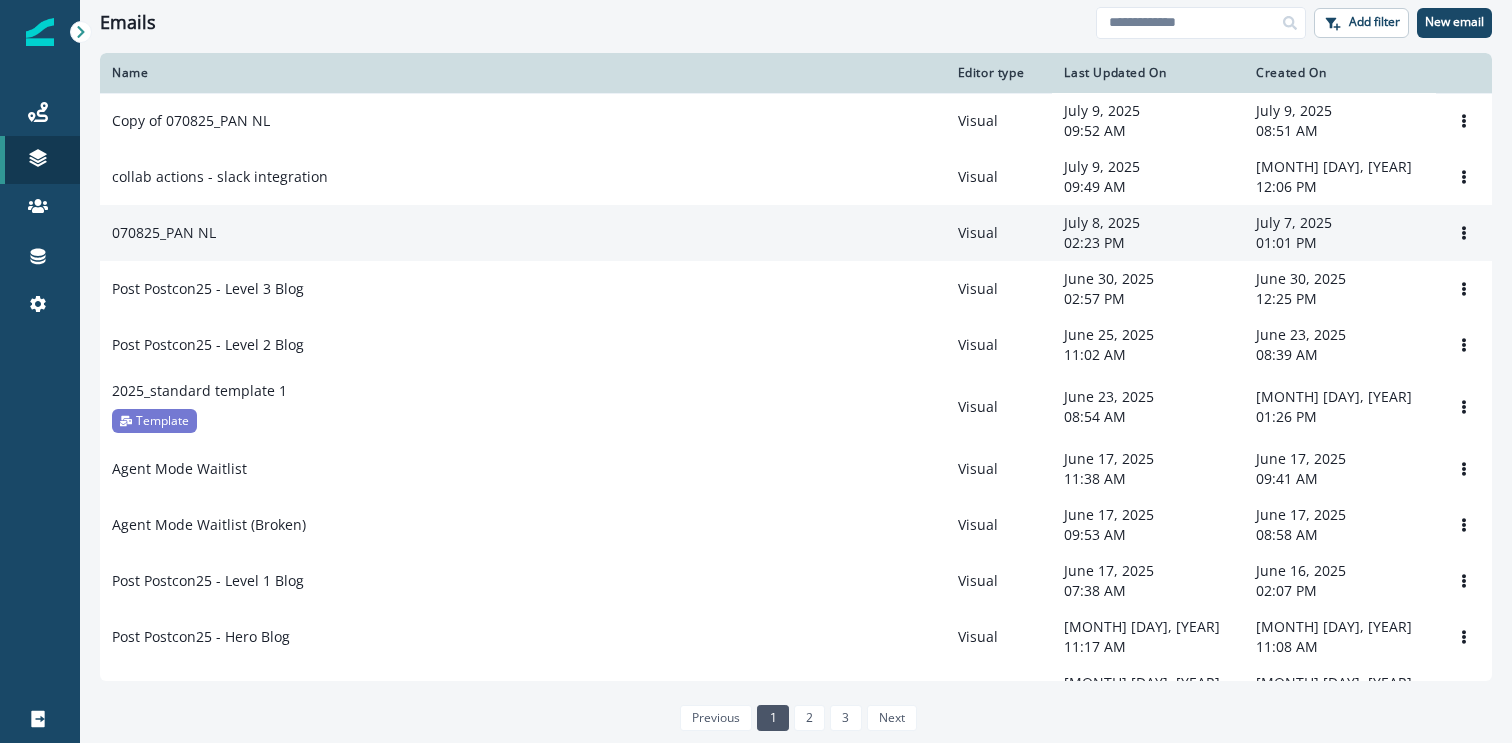 click on "070825_PAN NL" at bounding box center [523, 233] 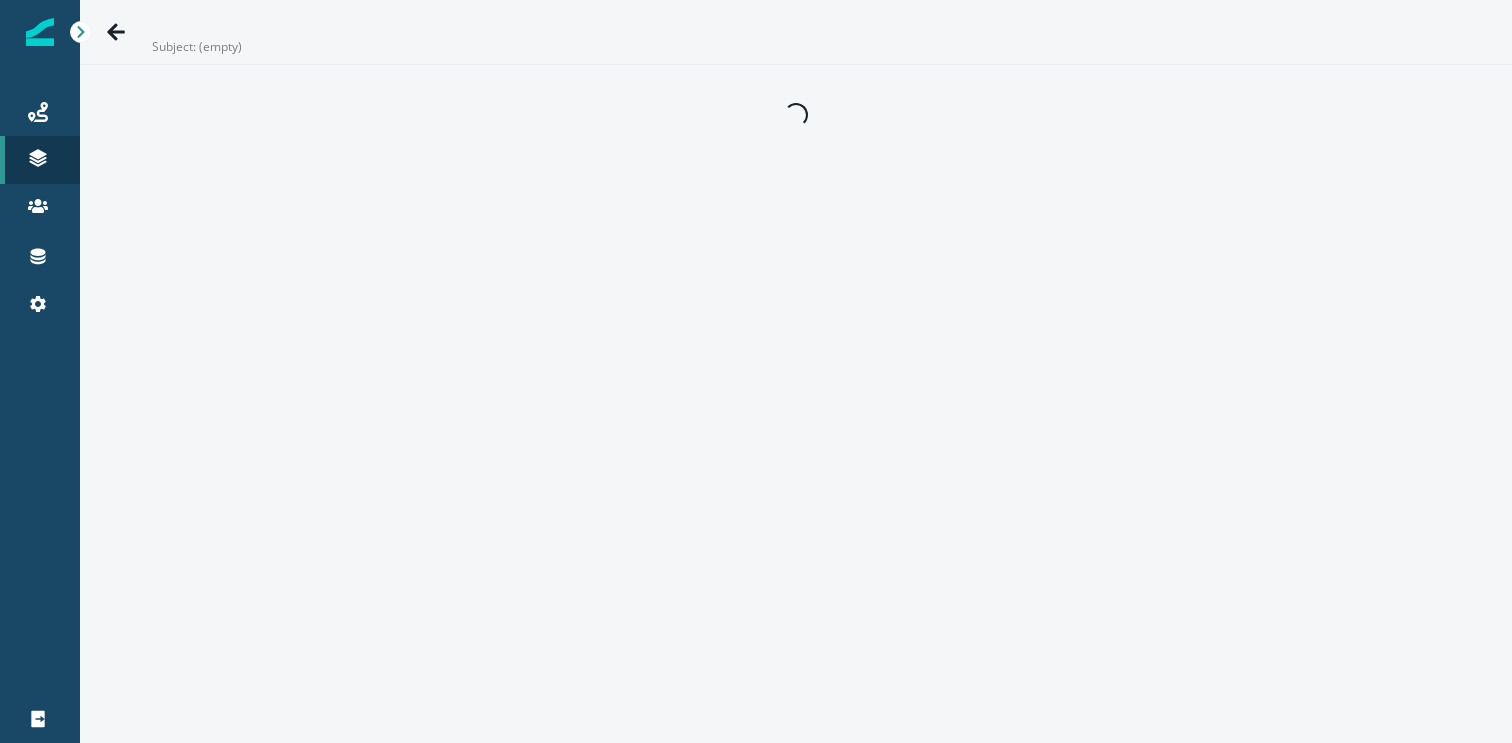 scroll, scrollTop: 0, scrollLeft: 0, axis: both 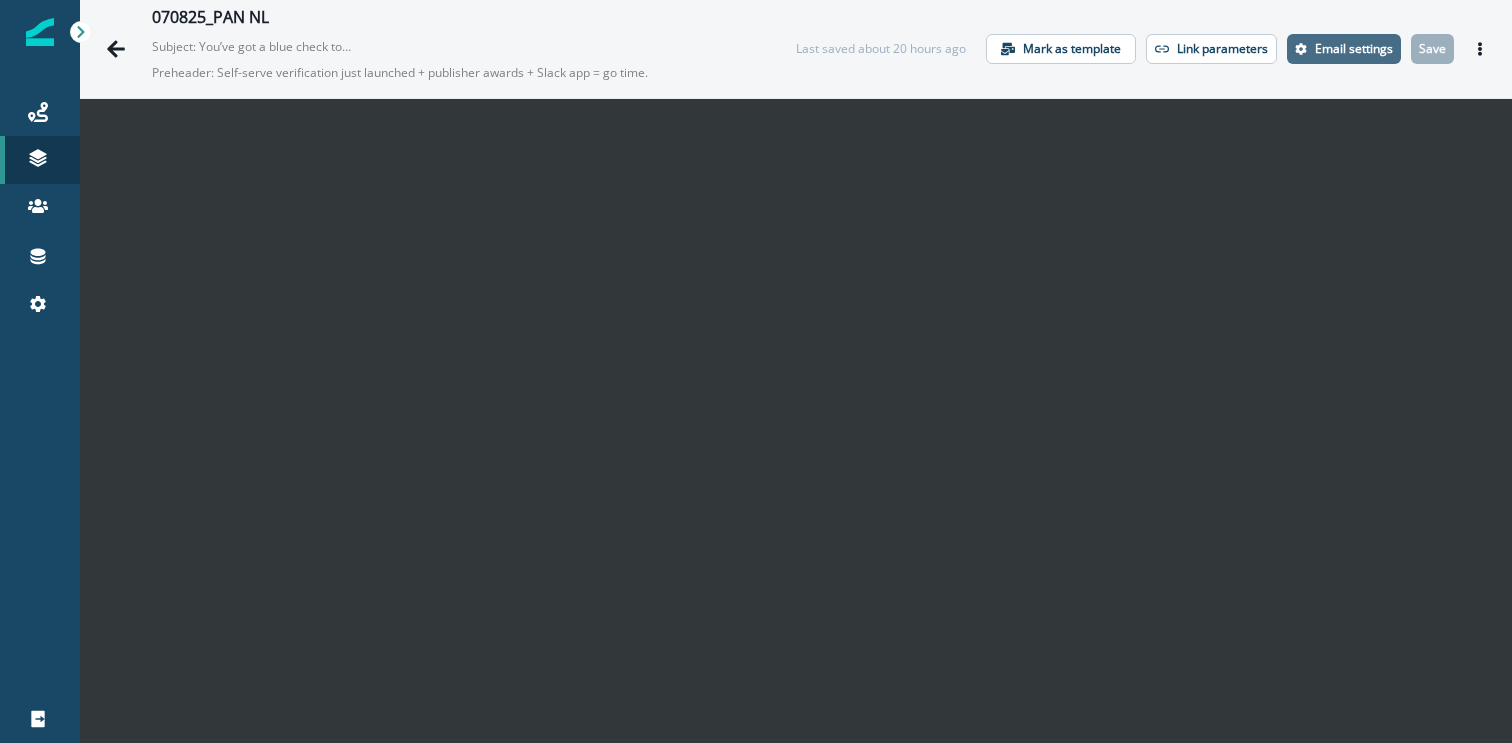 click on "Email settings" at bounding box center [1344, 49] 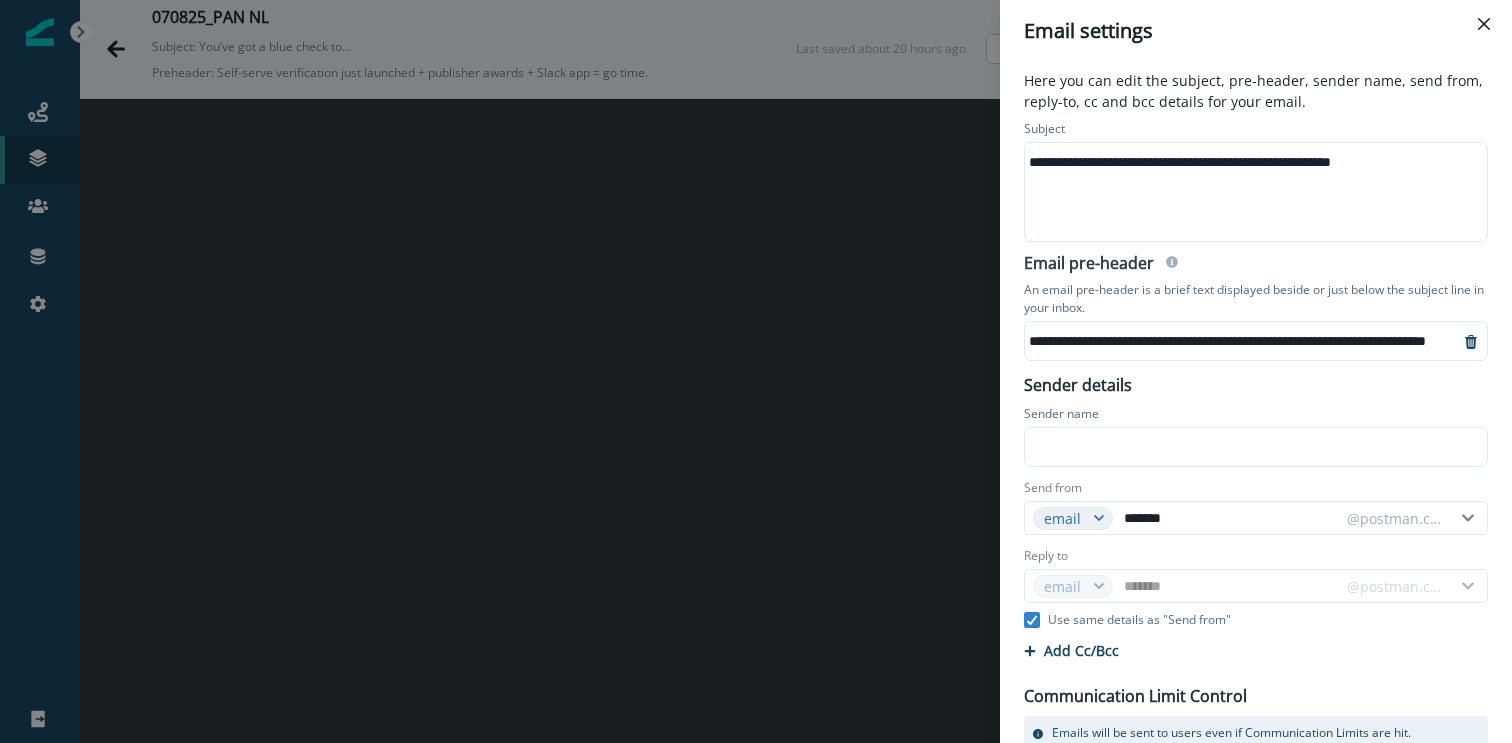click on "**********" at bounding box center [1279, 341] 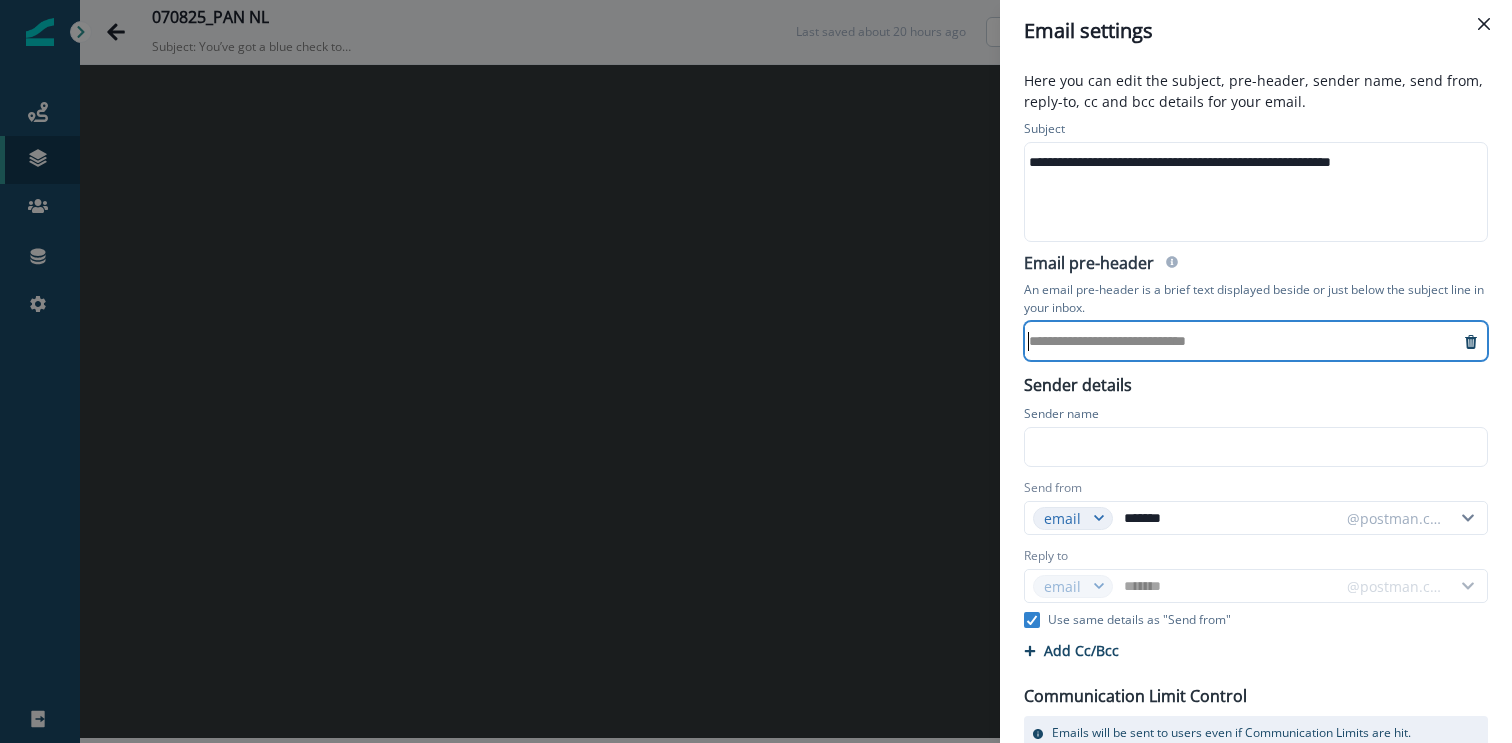 click on "**********" at bounding box center [756, 371] 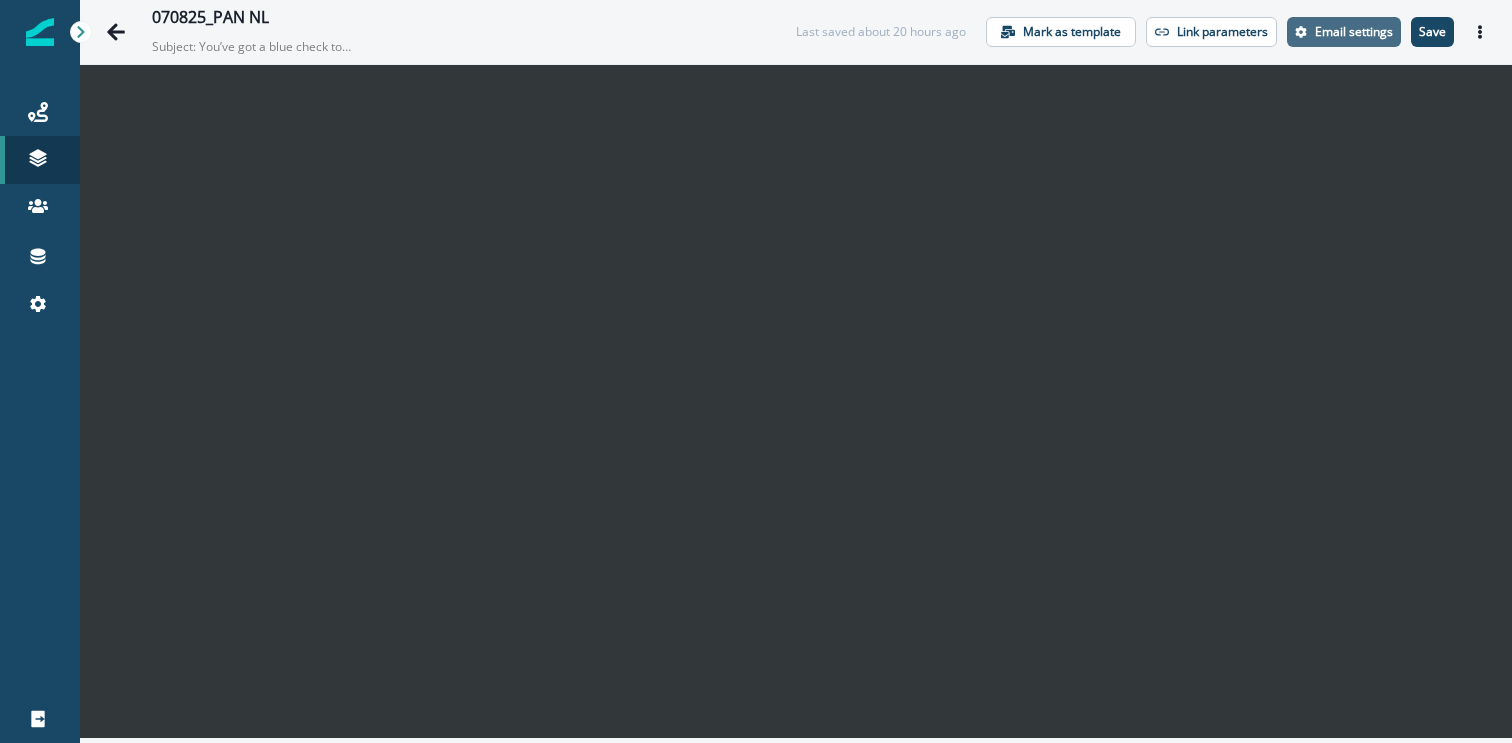 click on "Email settings" at bounding box center [1354, 32] 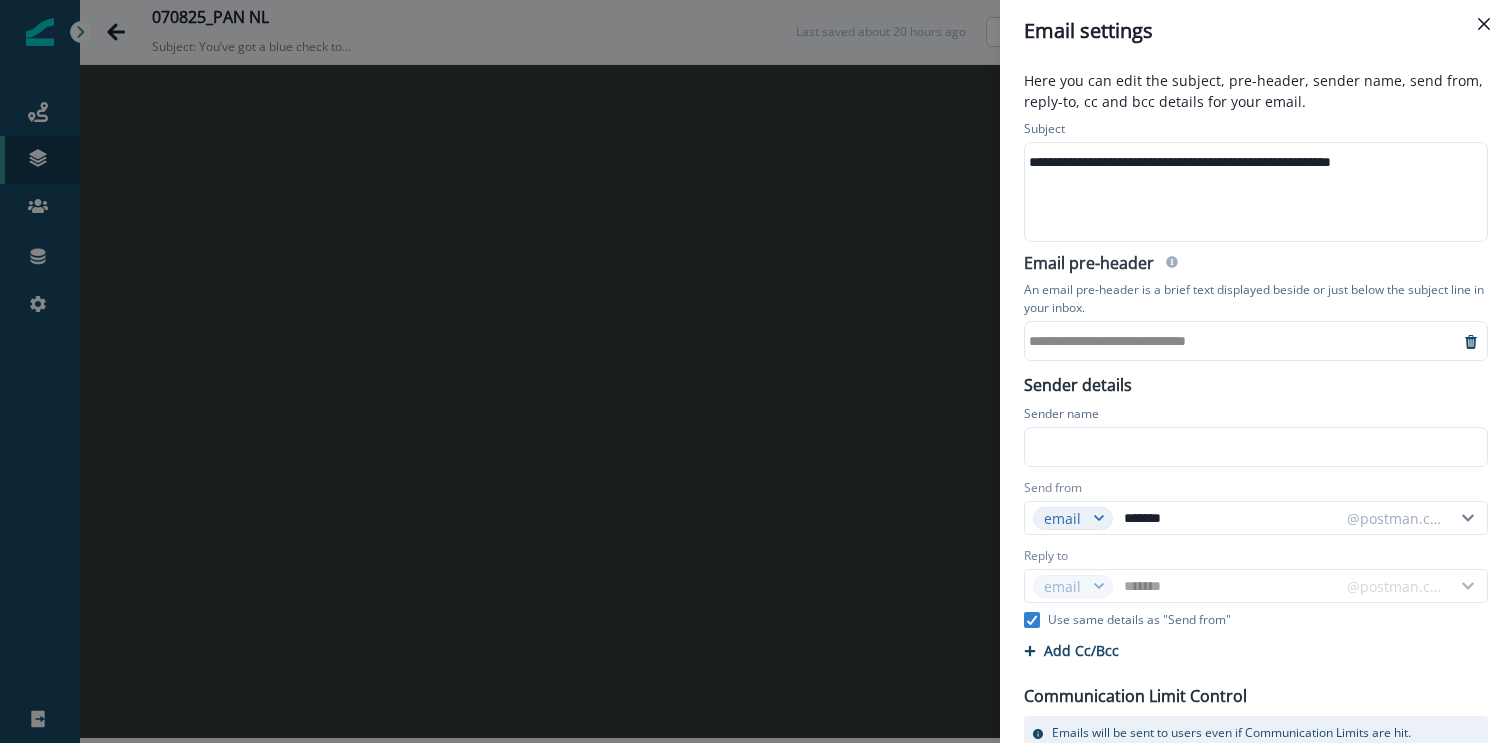 type 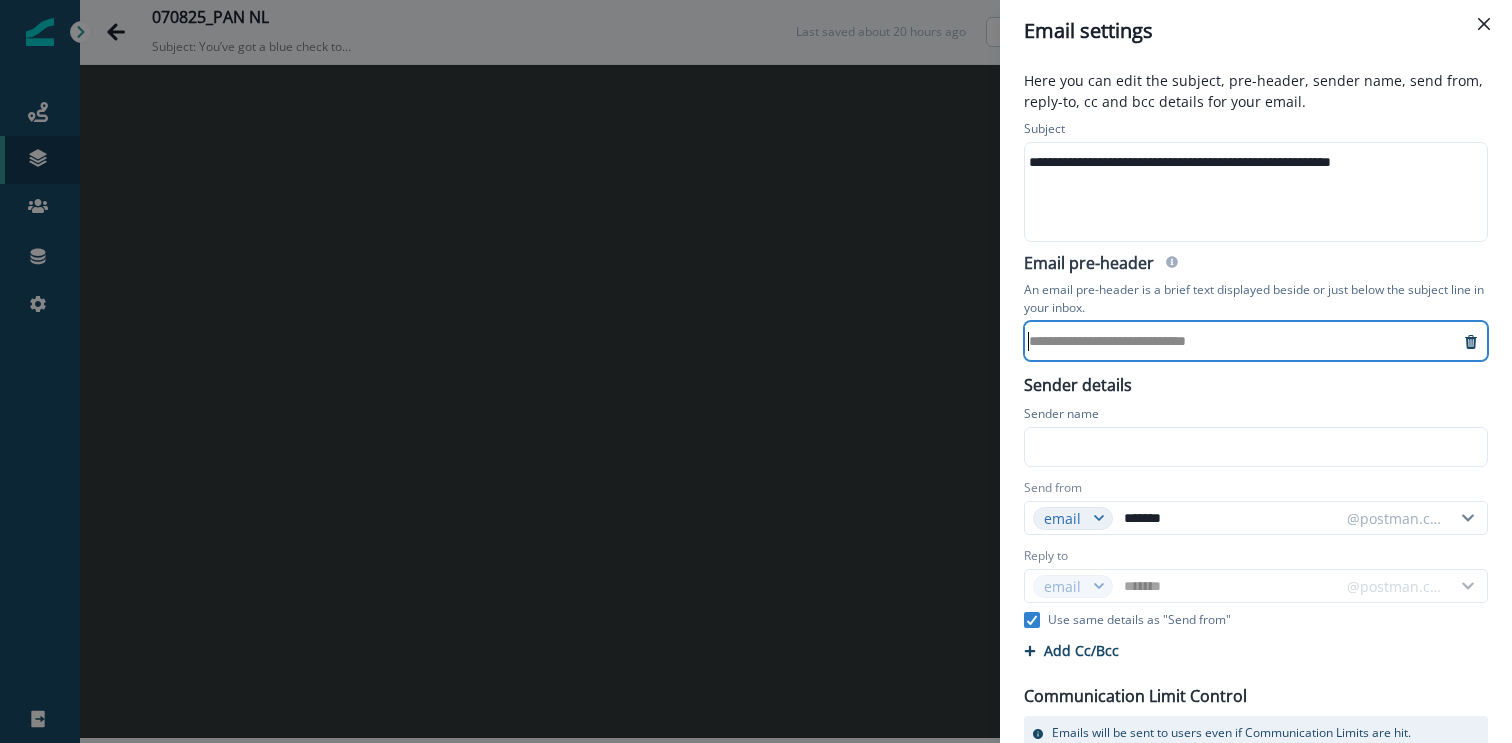 scroll, scrollTop: 0, scrollLeft: 75, axis: horizontal 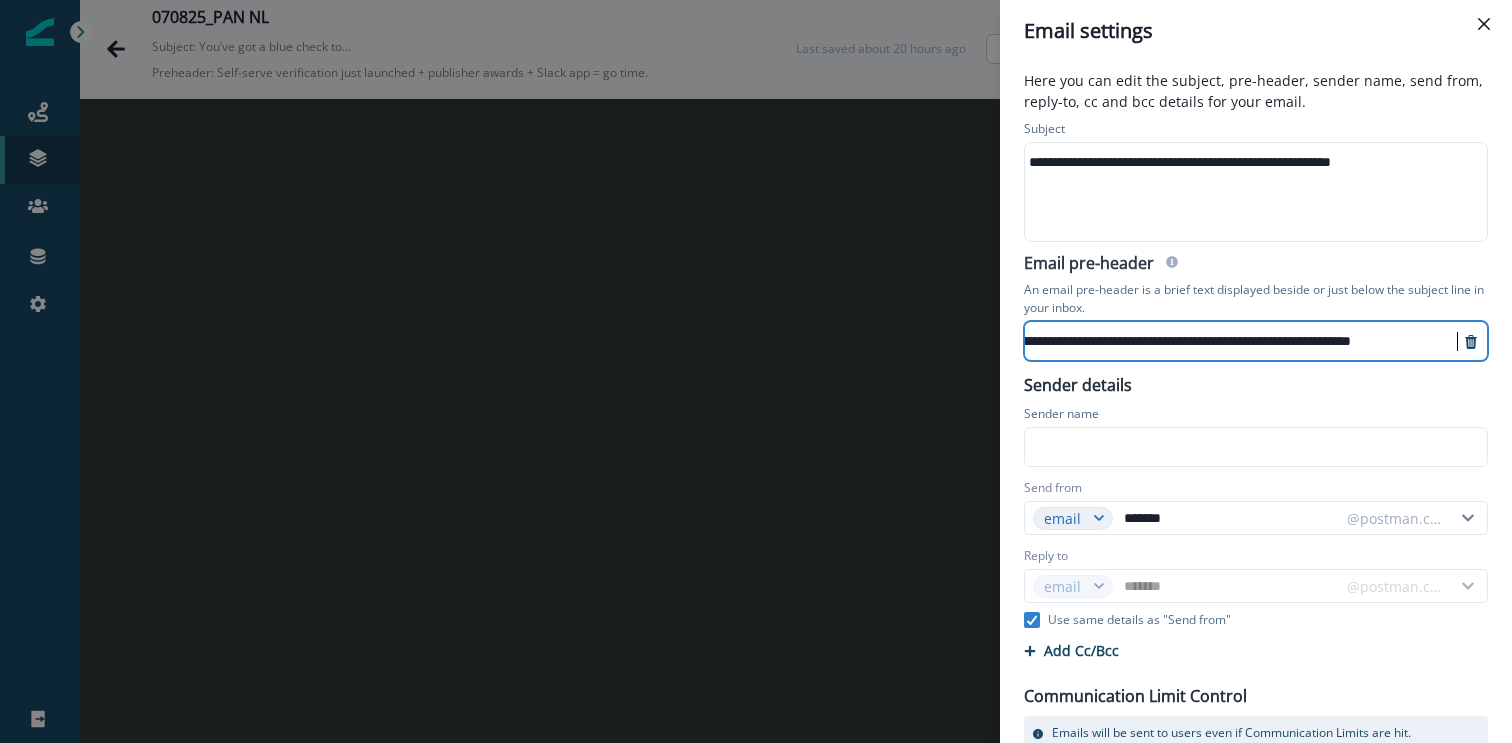 click on "**********" at bounding box center [1254, 192] 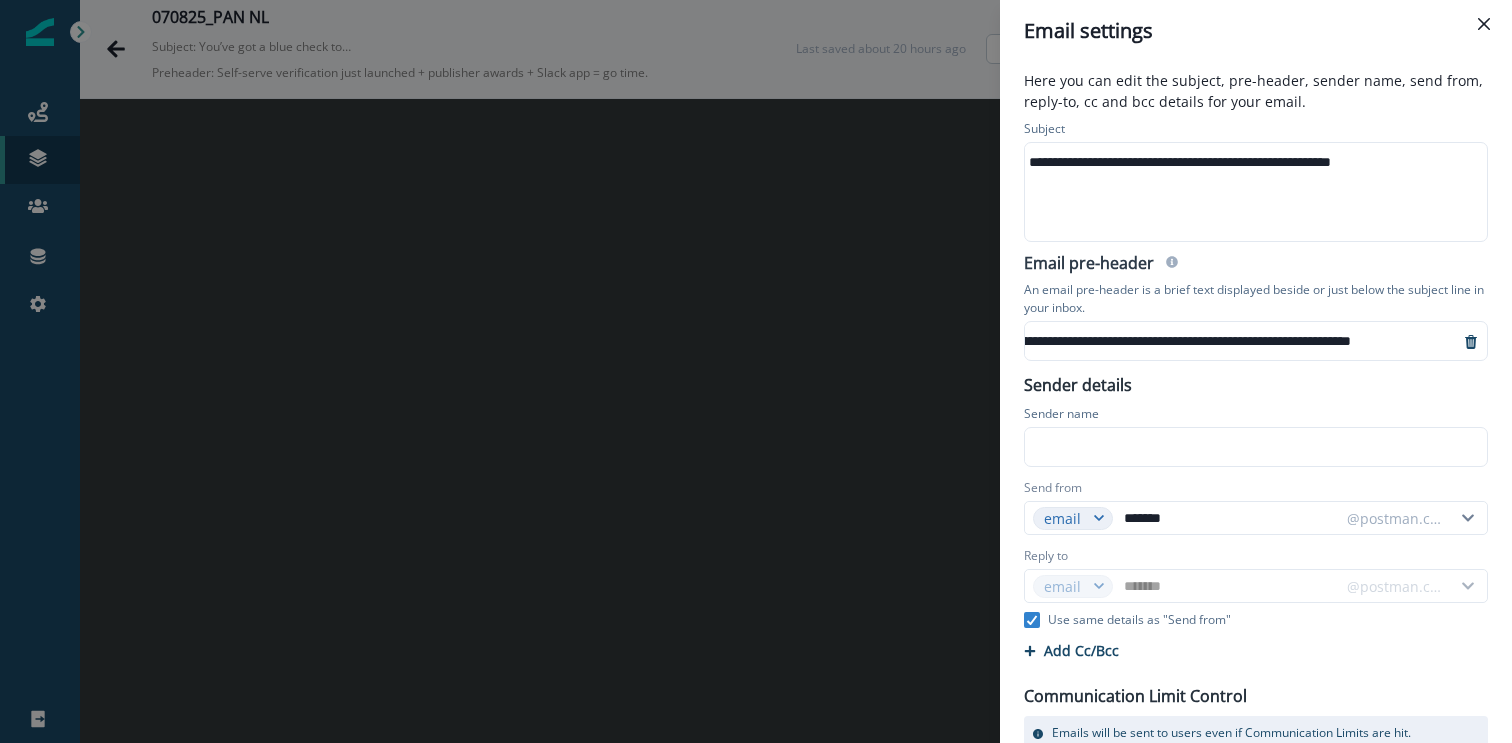 click at bounding box center [1254, 447] 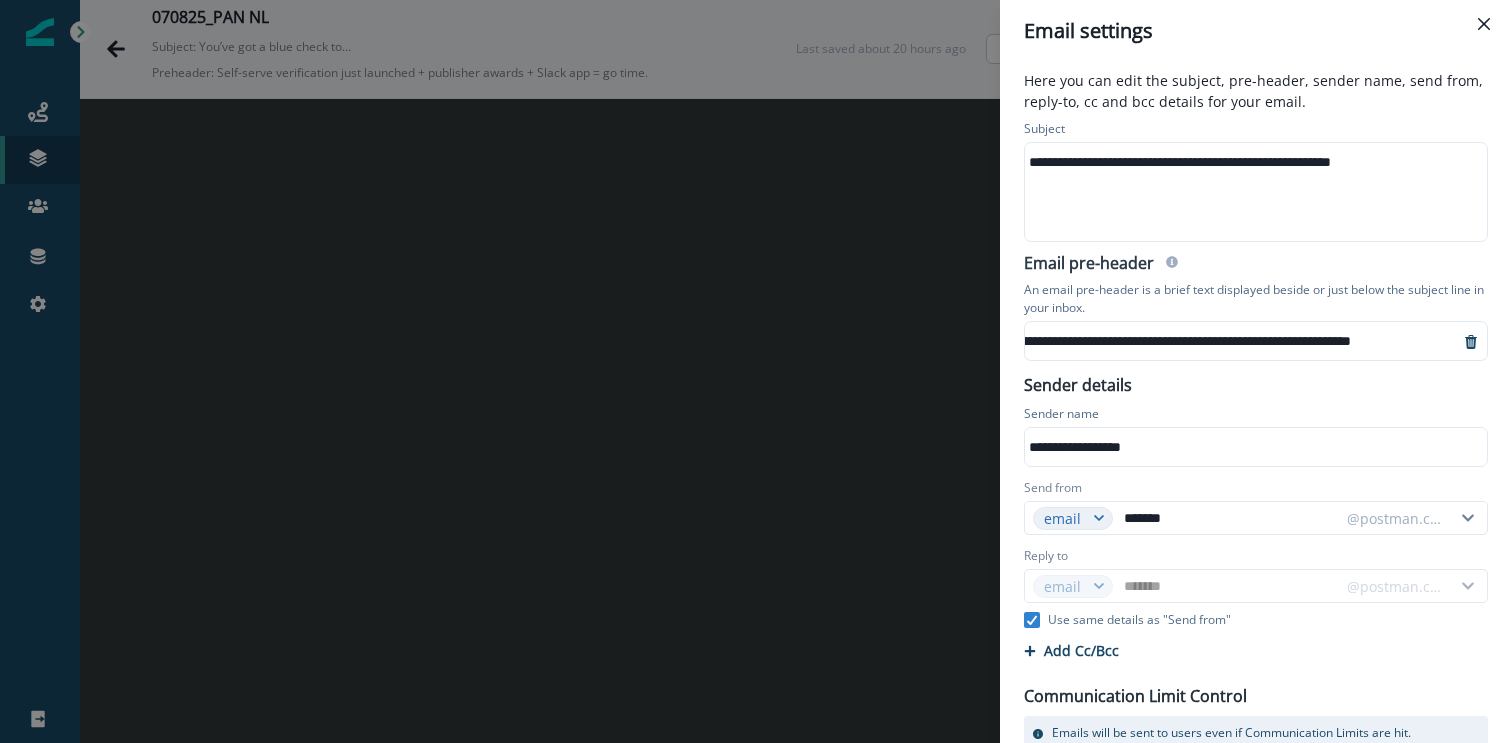 click on "**********" at bounding box center (1256, 474) 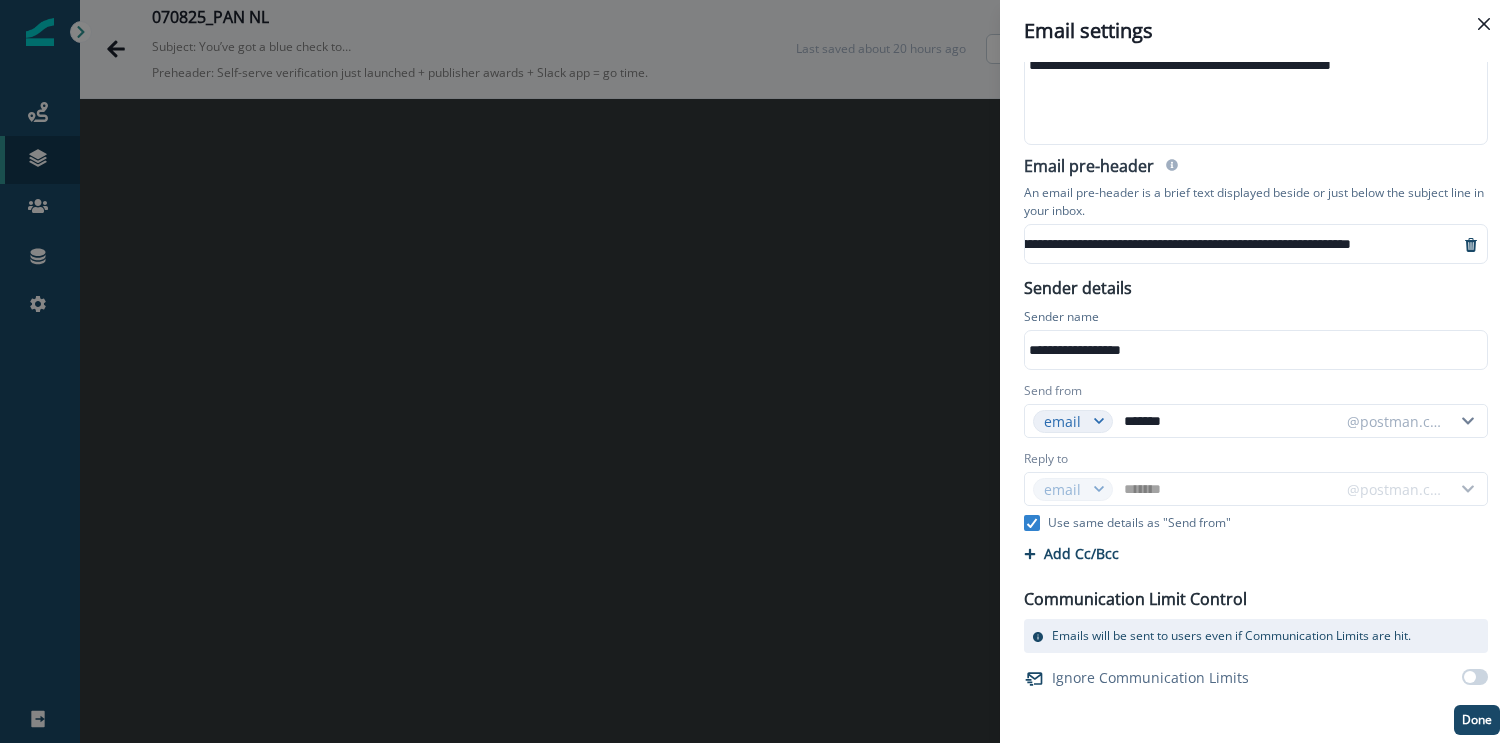 click on "**********" at bounding box center (1256, 402) 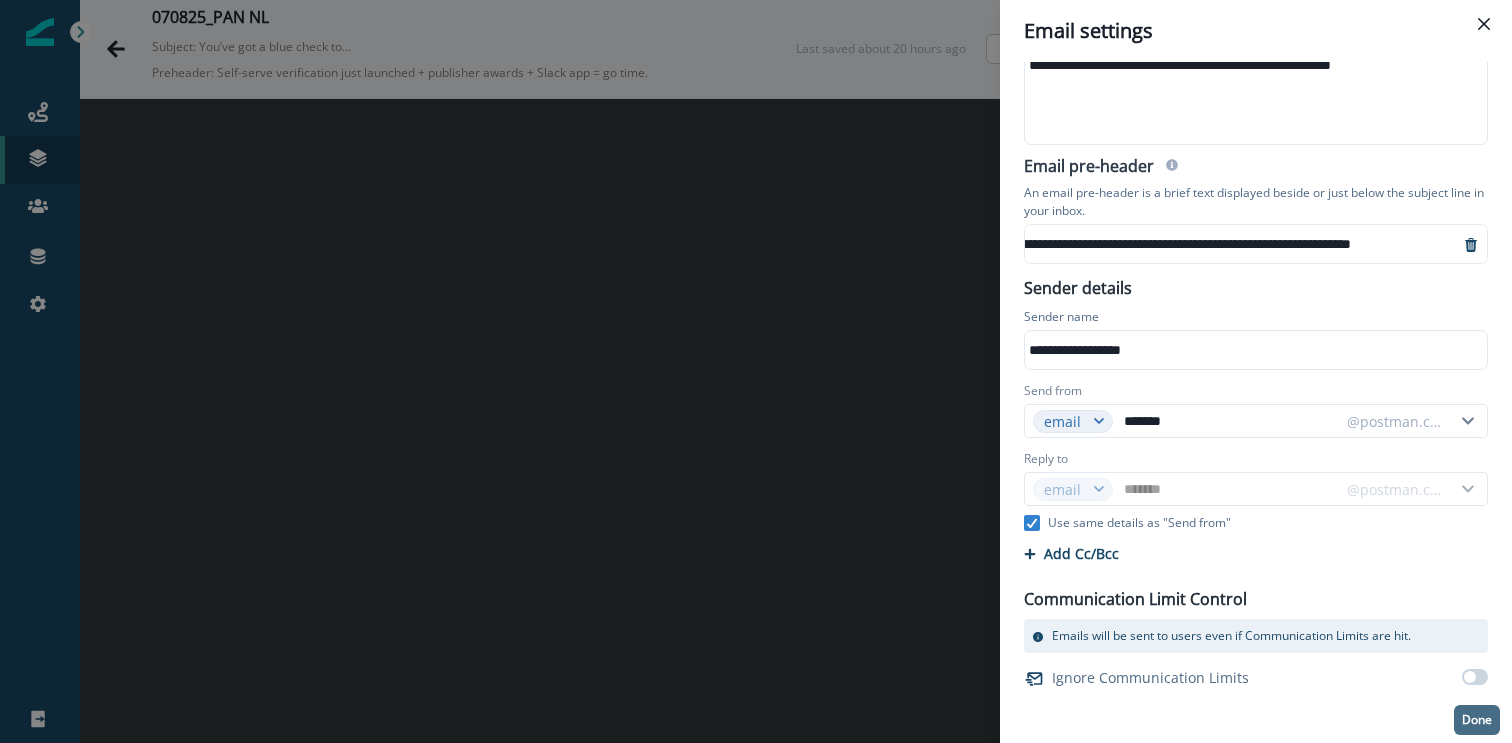 click on "Done" at bounding box center (1477, 720) 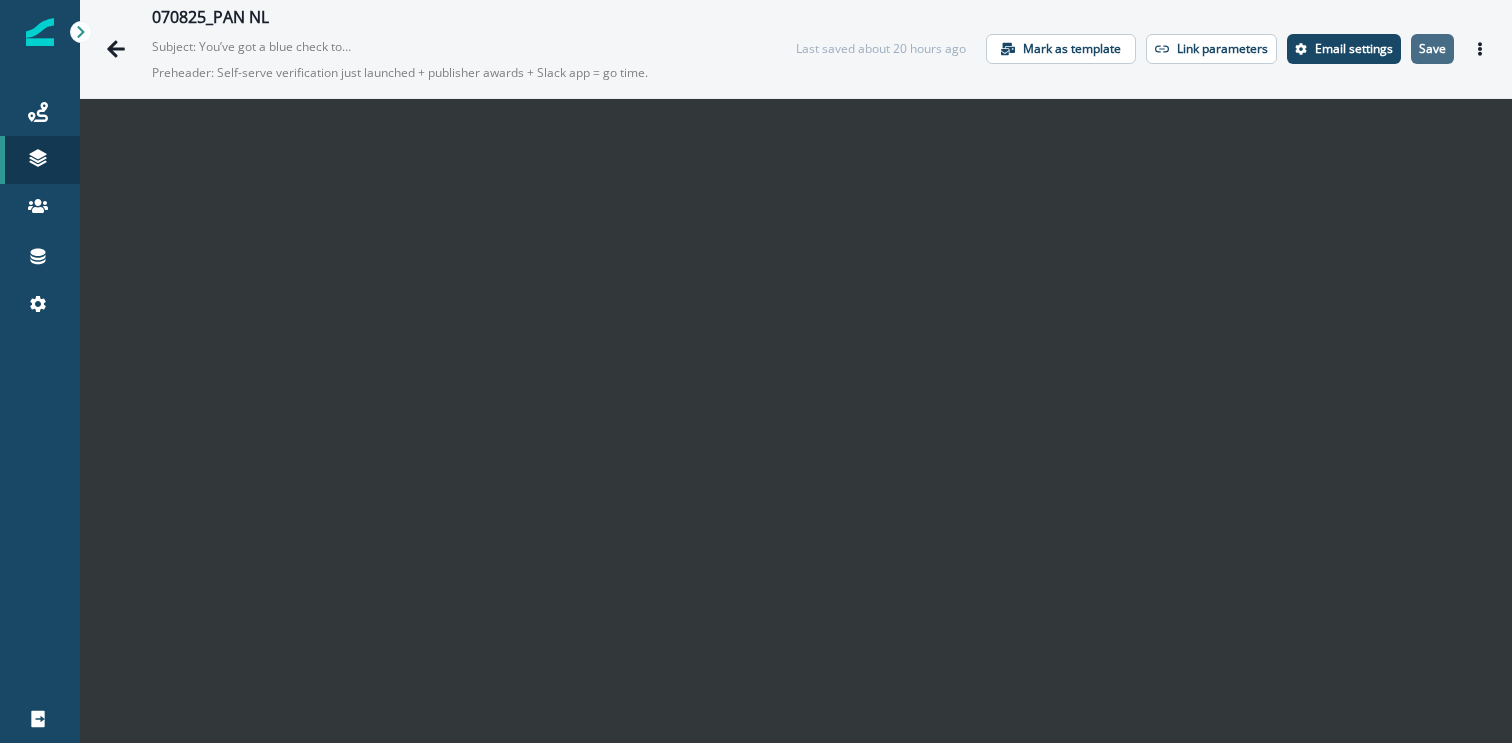 click on "Save" at bounding box center [1432, 49] 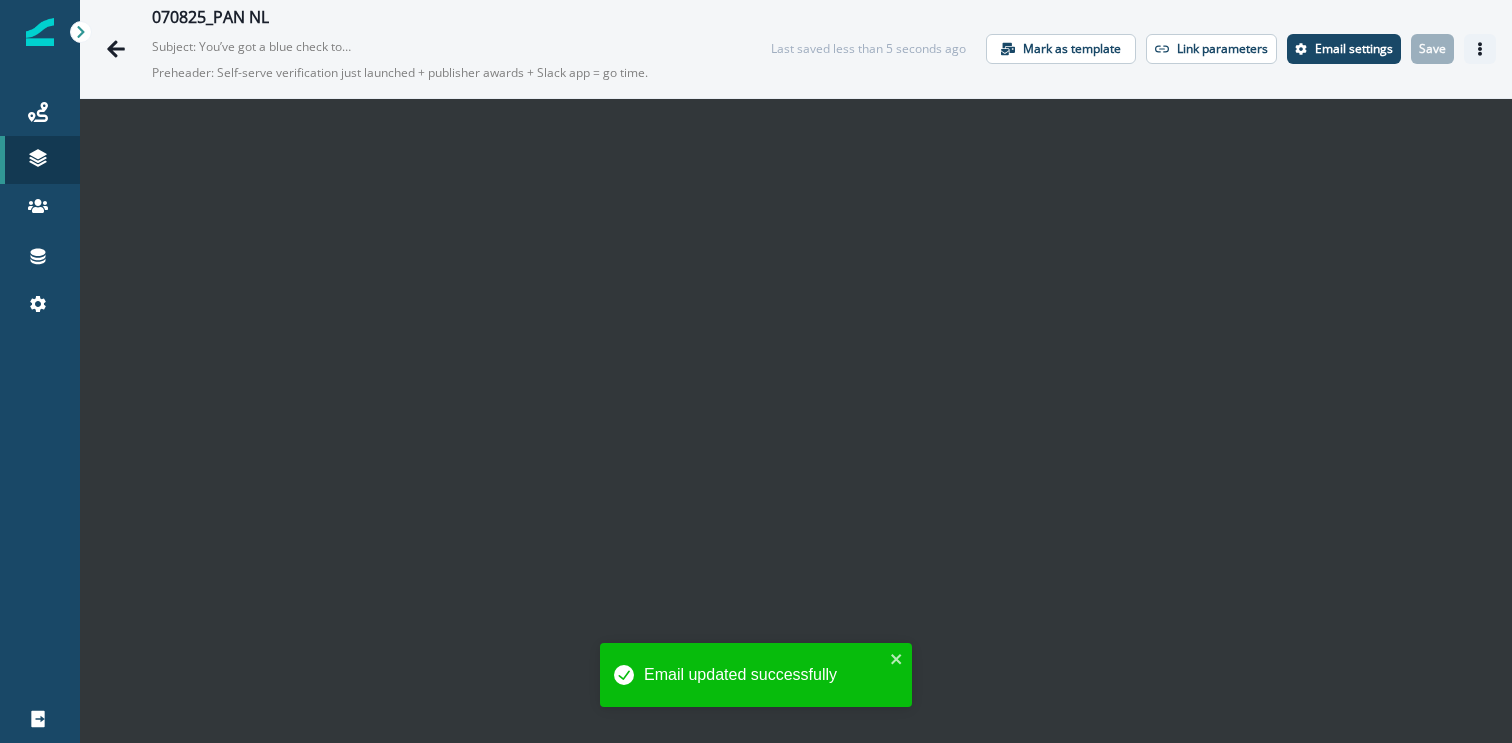 click at bounding box center [1480, 49] 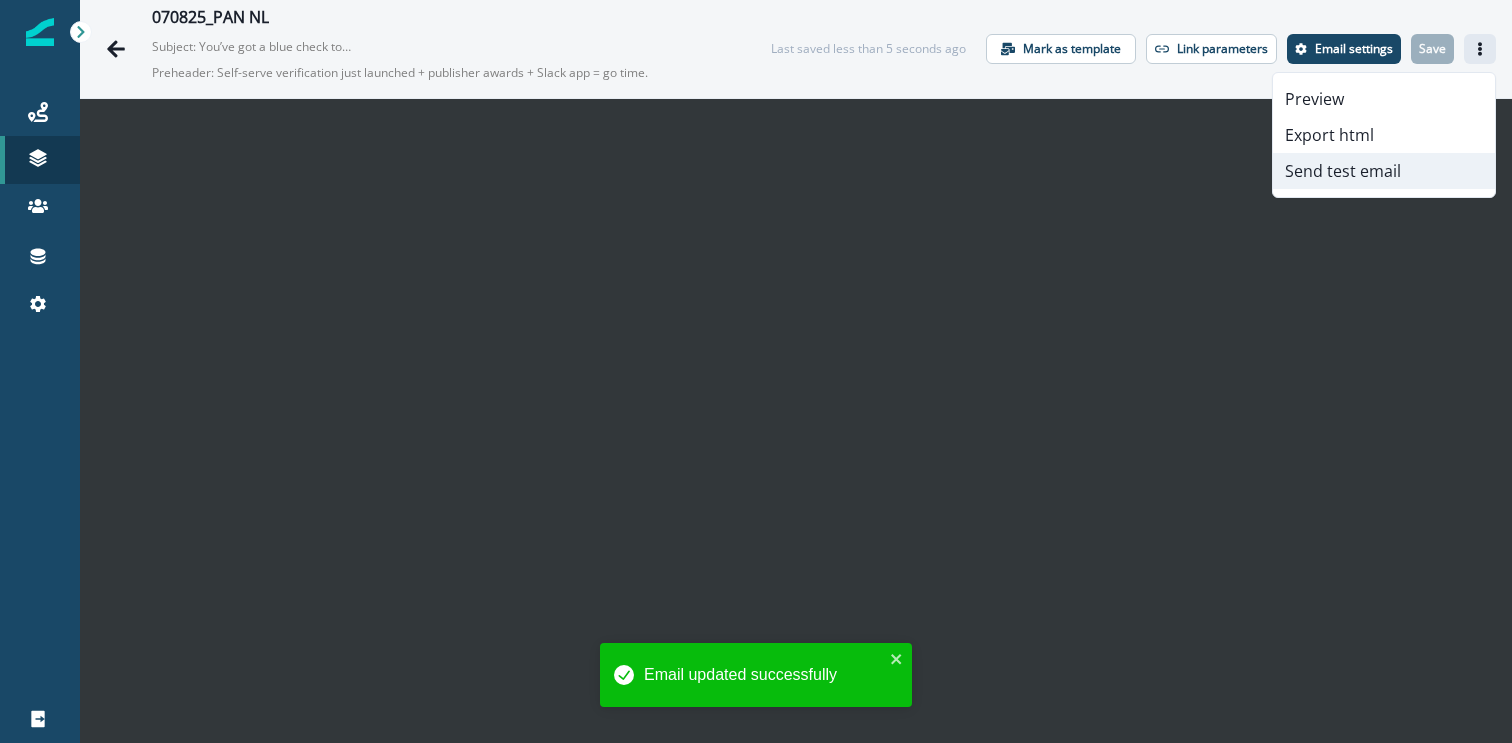 click on "Send test email" at bounding box center (1384, 171) 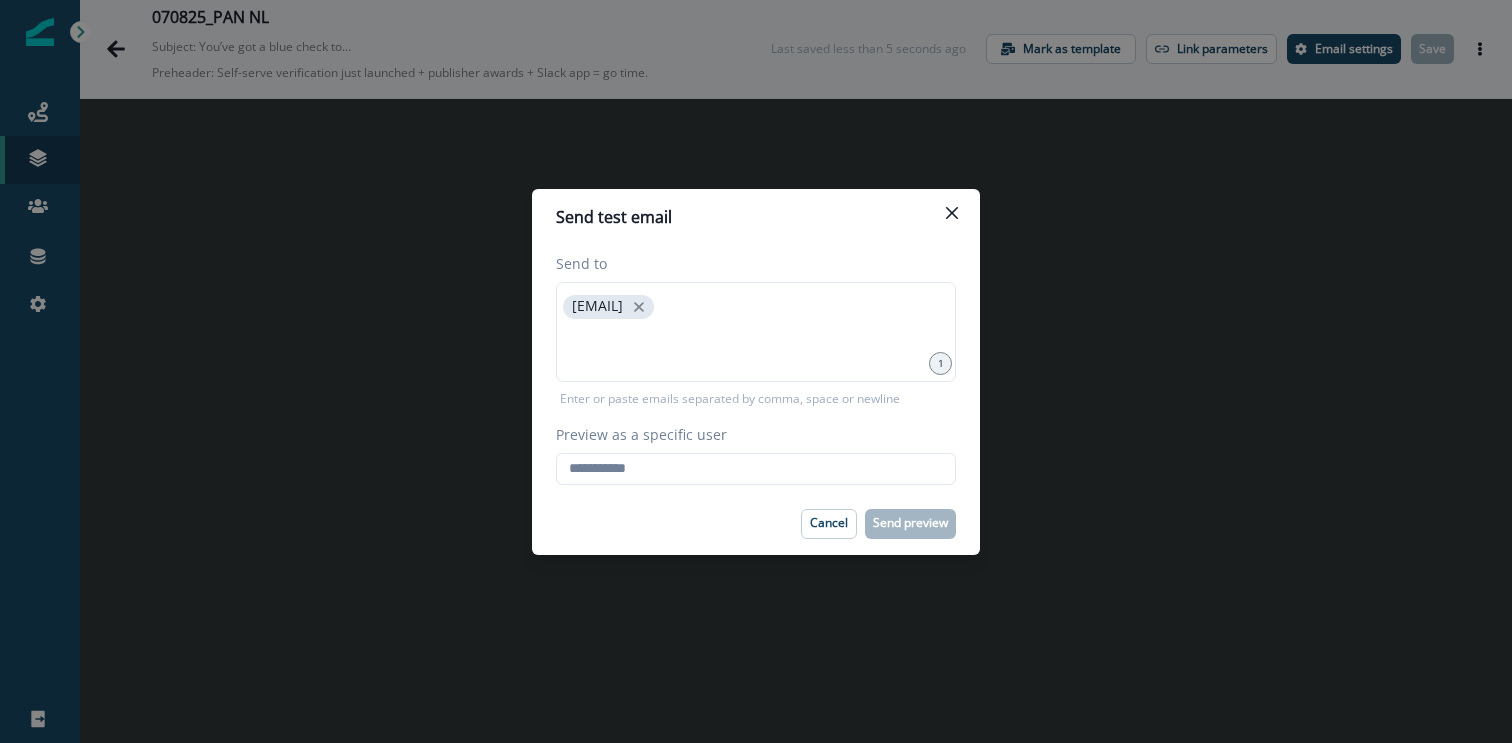 click on "Preview as a specific user Loading... Person data unavailable" at bounding box center [756, 454] 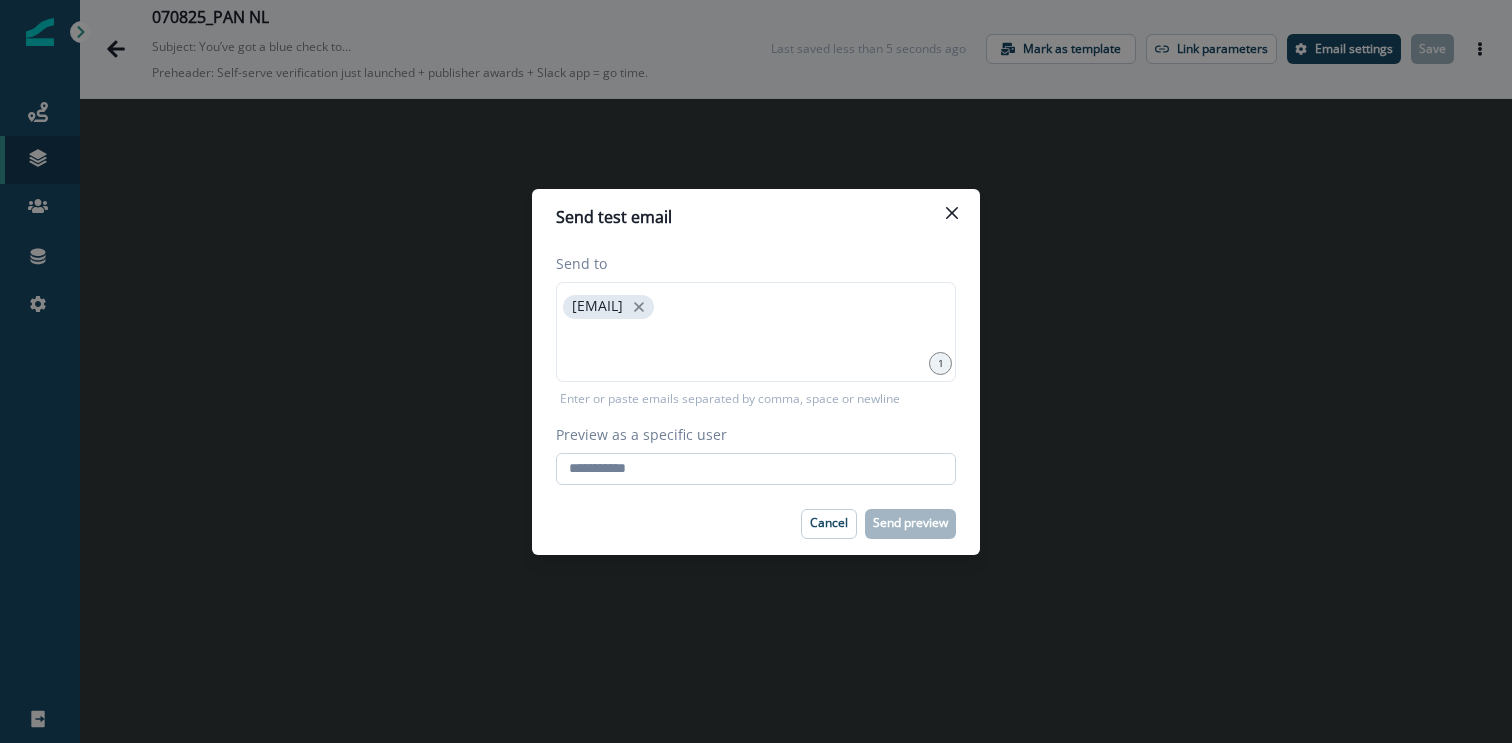 click on "Preview as a specific user" at bounding box center (756, 469) 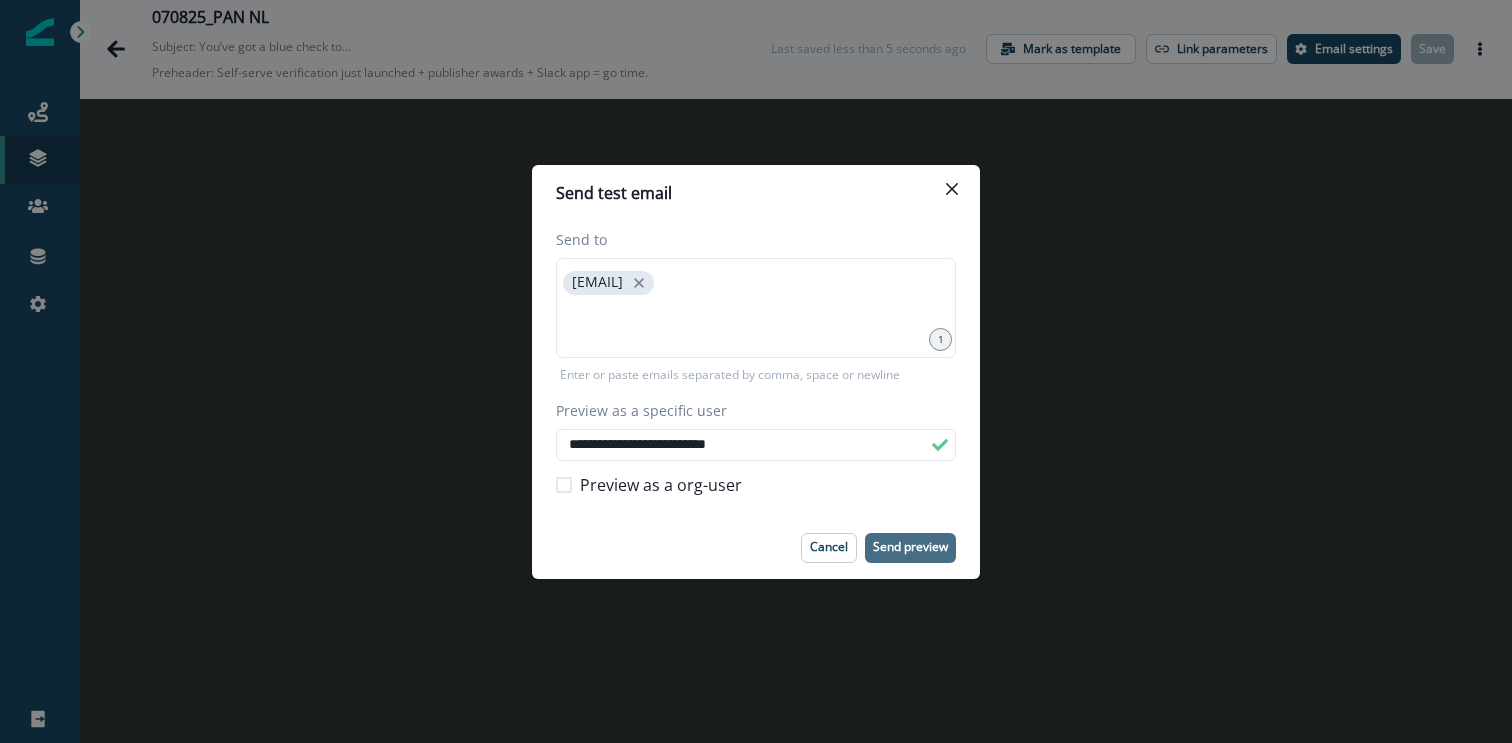 type on "**********" 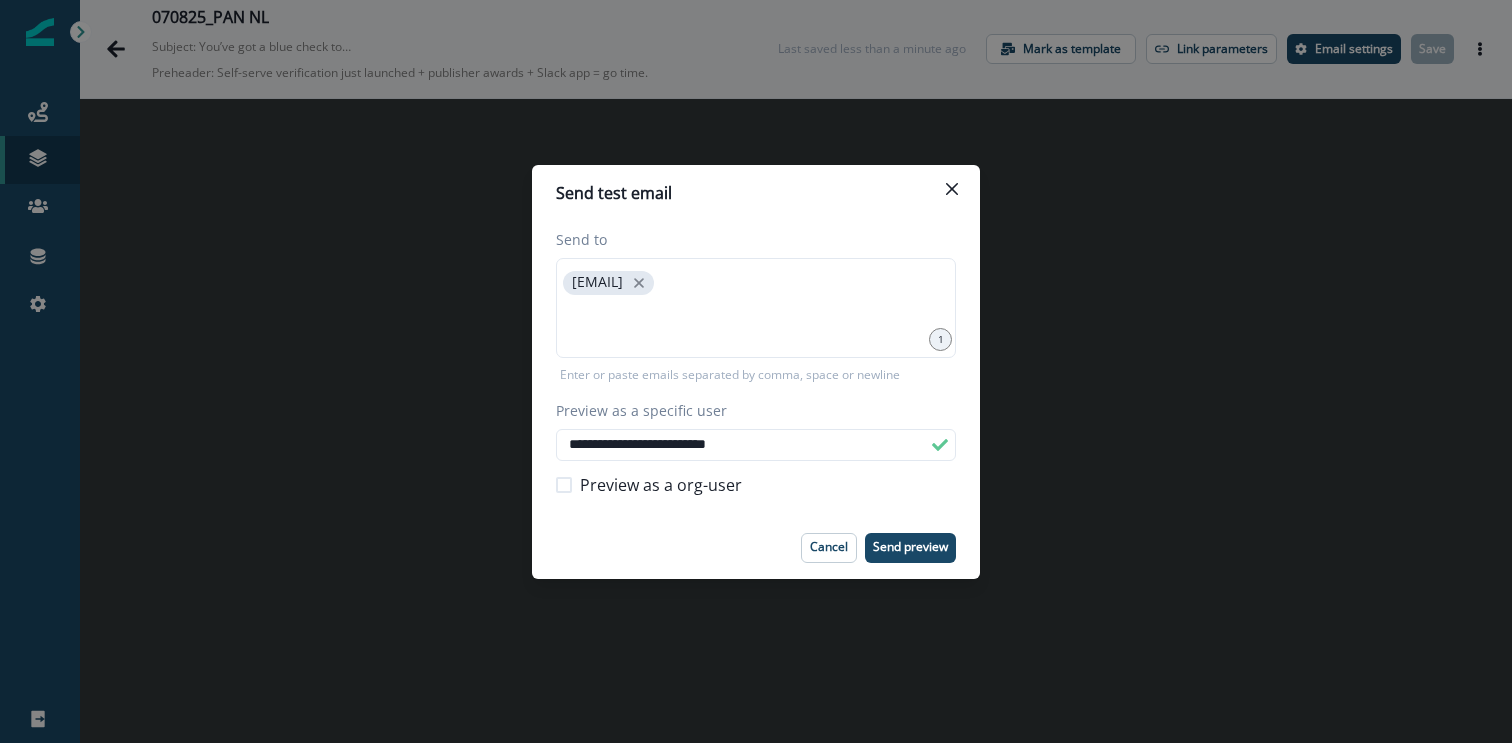 type 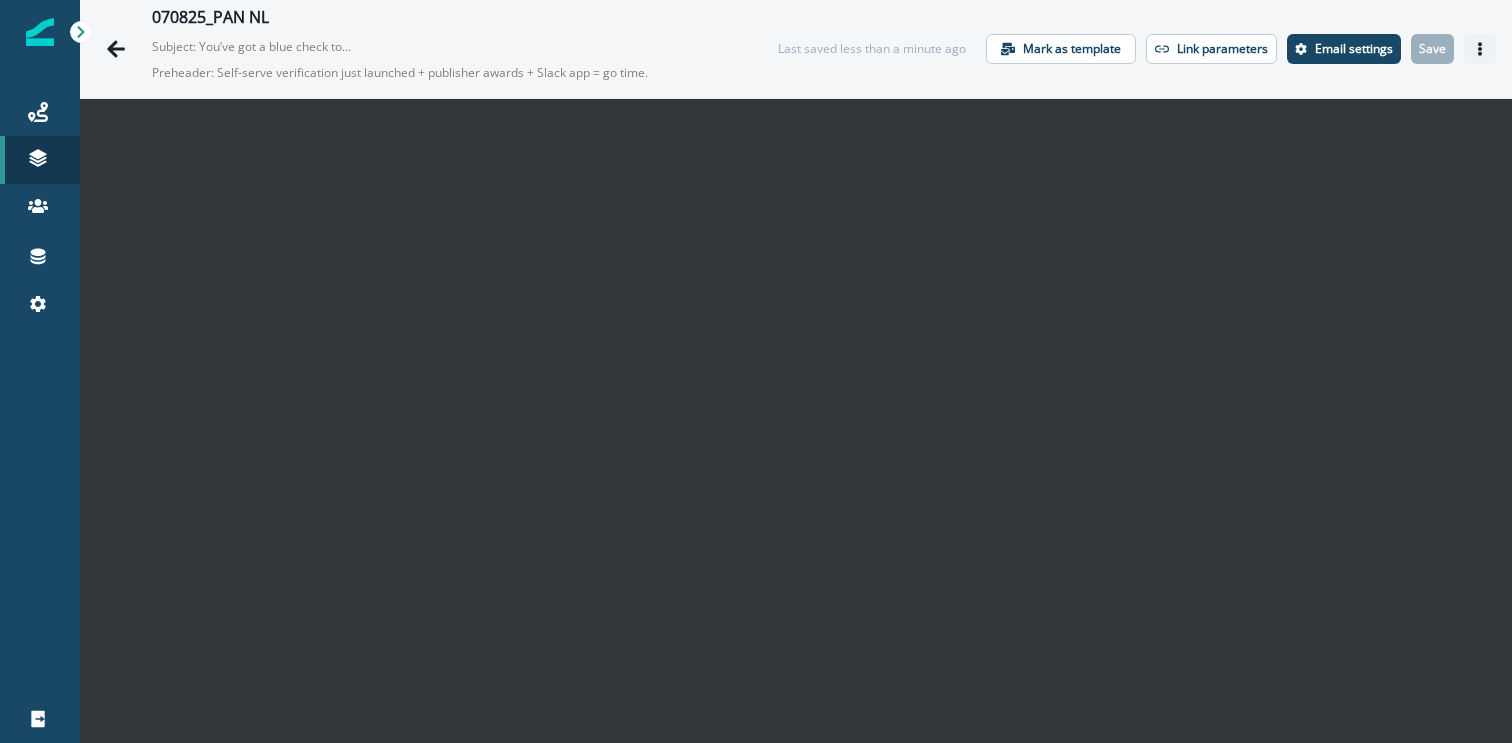 click at bounding box center [1480, 49] 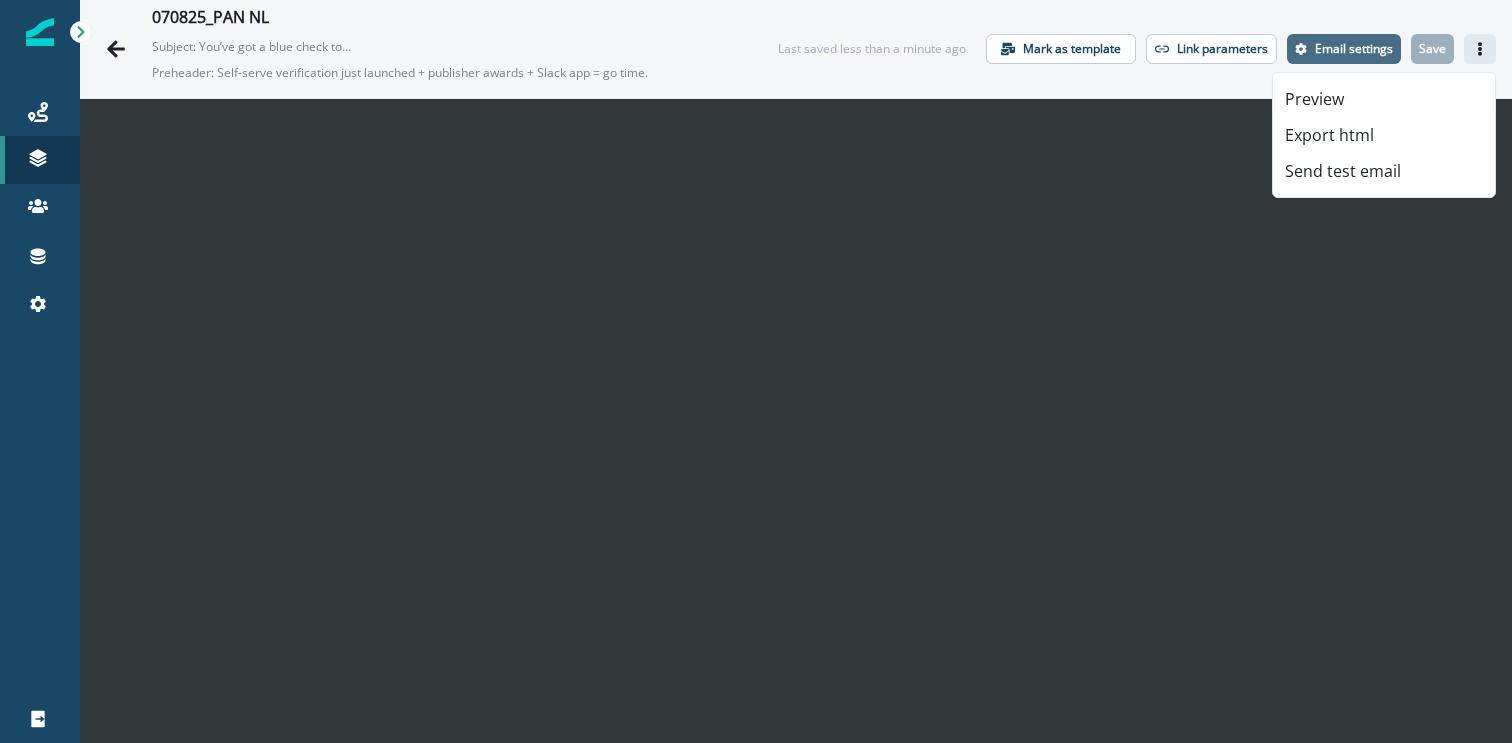click on "Email settings" at bounding box center [1354, 49] 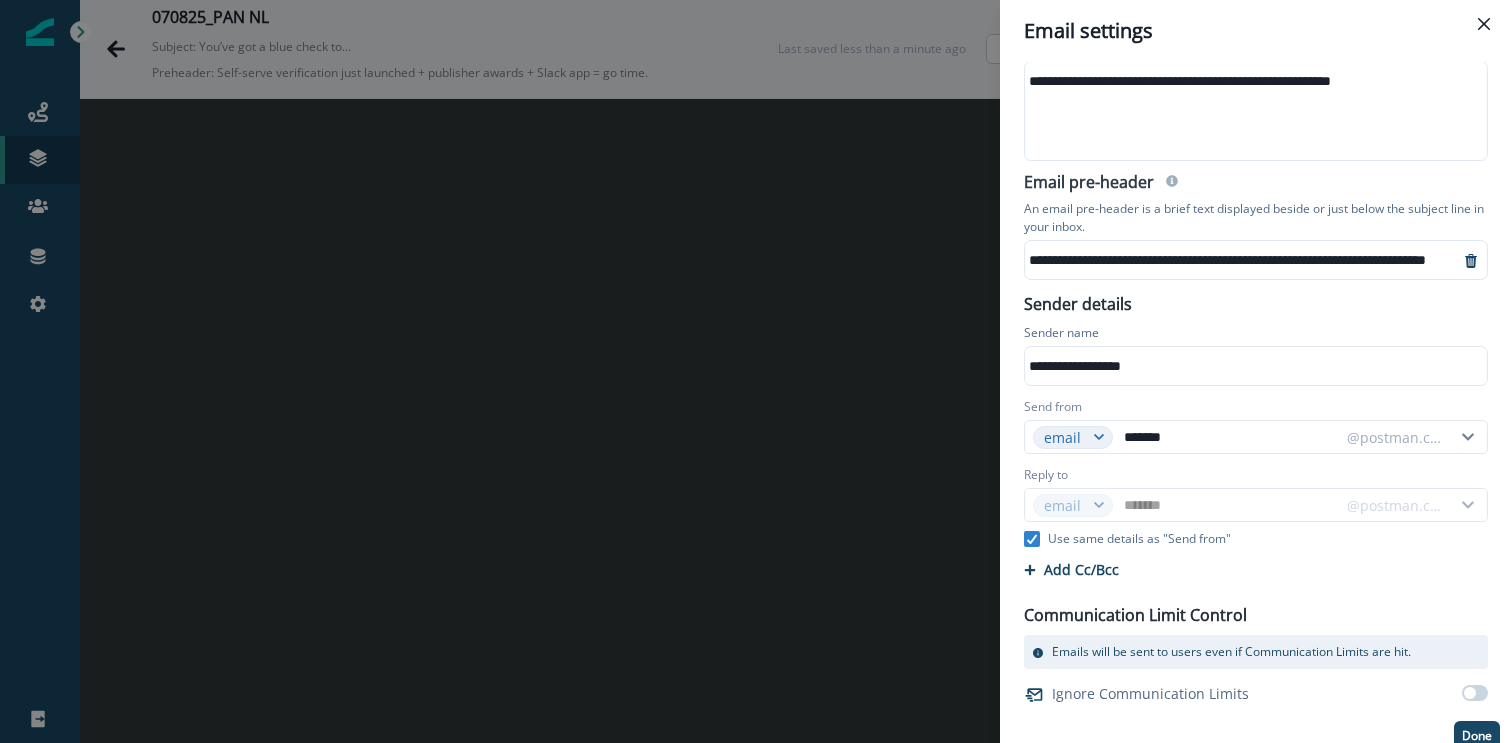 scroll, scrollTop: 97, scrollLeft: 0, axis: vertical 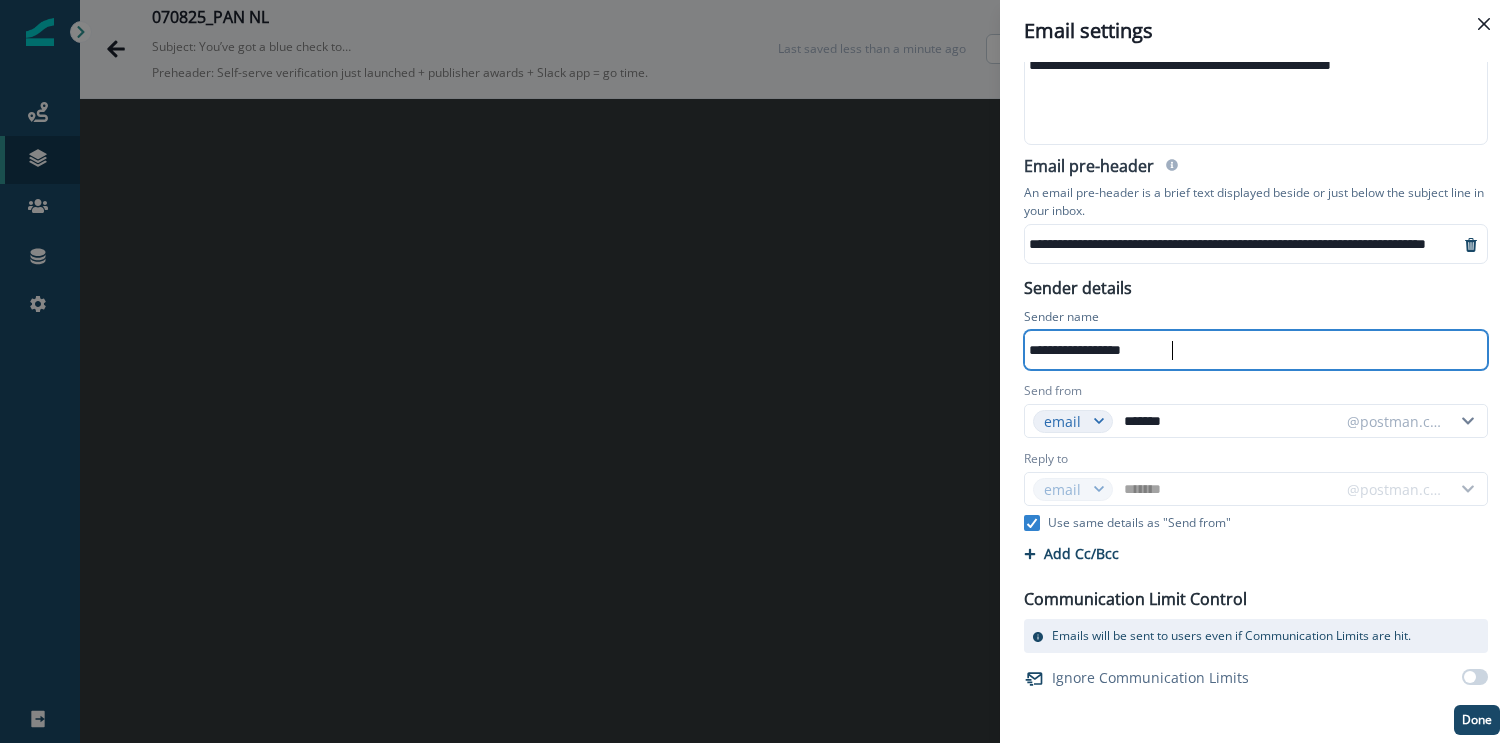 click on "**********" at bounding box center [1254, 350] 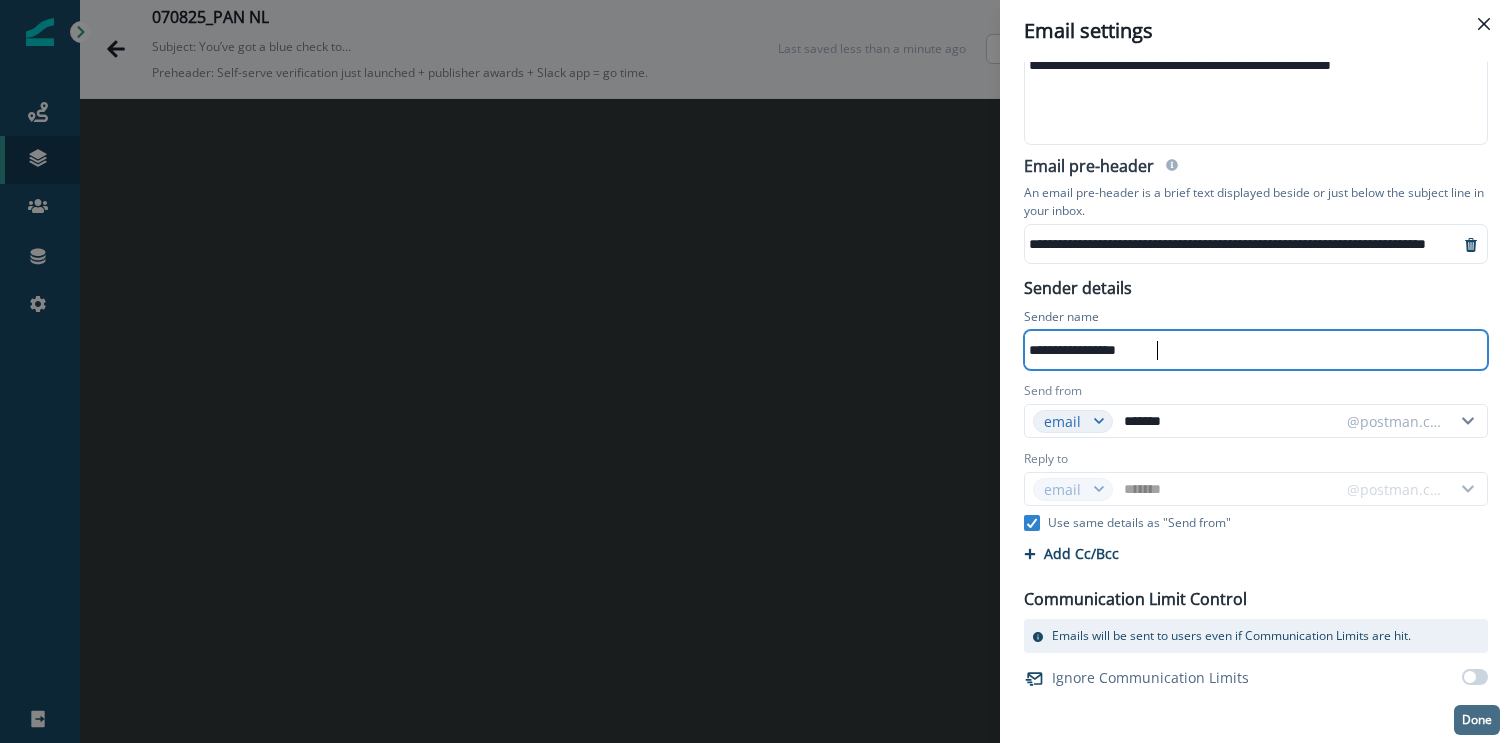click on "Done" at bounding box center [1477, 720] 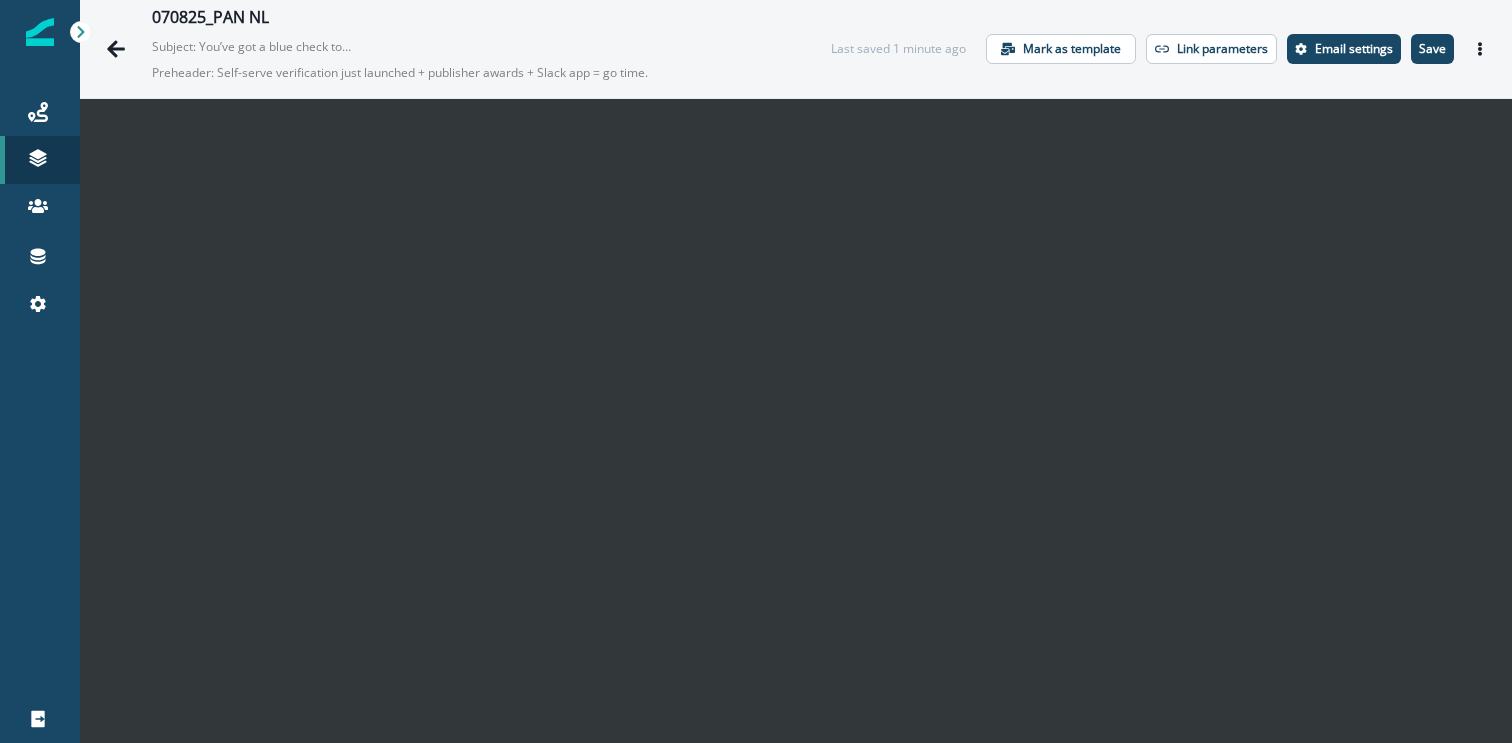 click on "070825_PAN NL Subject: You’ve got a blue check to earn (and we just made it easier) Preheader: Self-serve verification just launched + publisher awards + Slack app = go time. Last saved 1 minute ago Mark as template Link parameters Email settings Save Preview Export html Send test email" at bounding box center (796, 49) 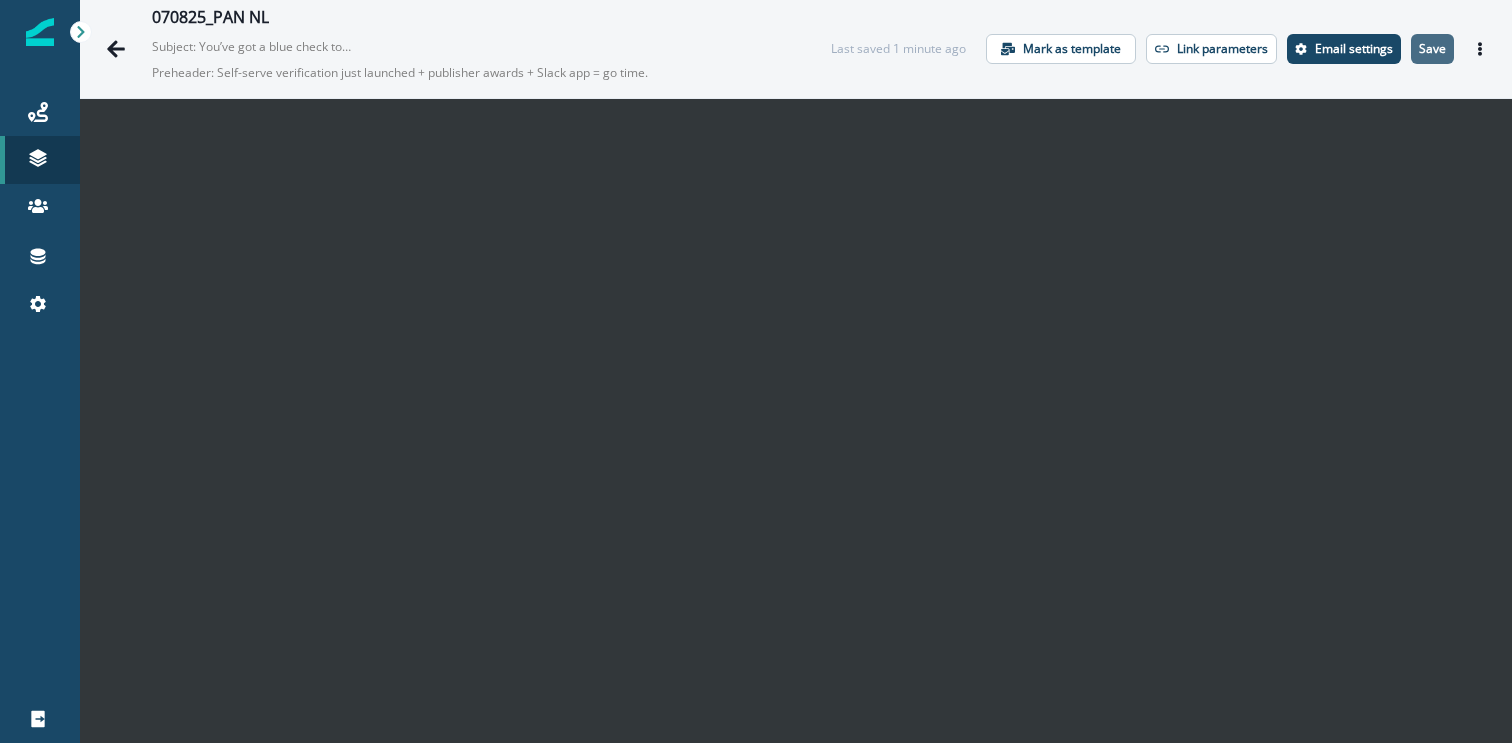 click on "Save" at bounding box center (1432, 49) 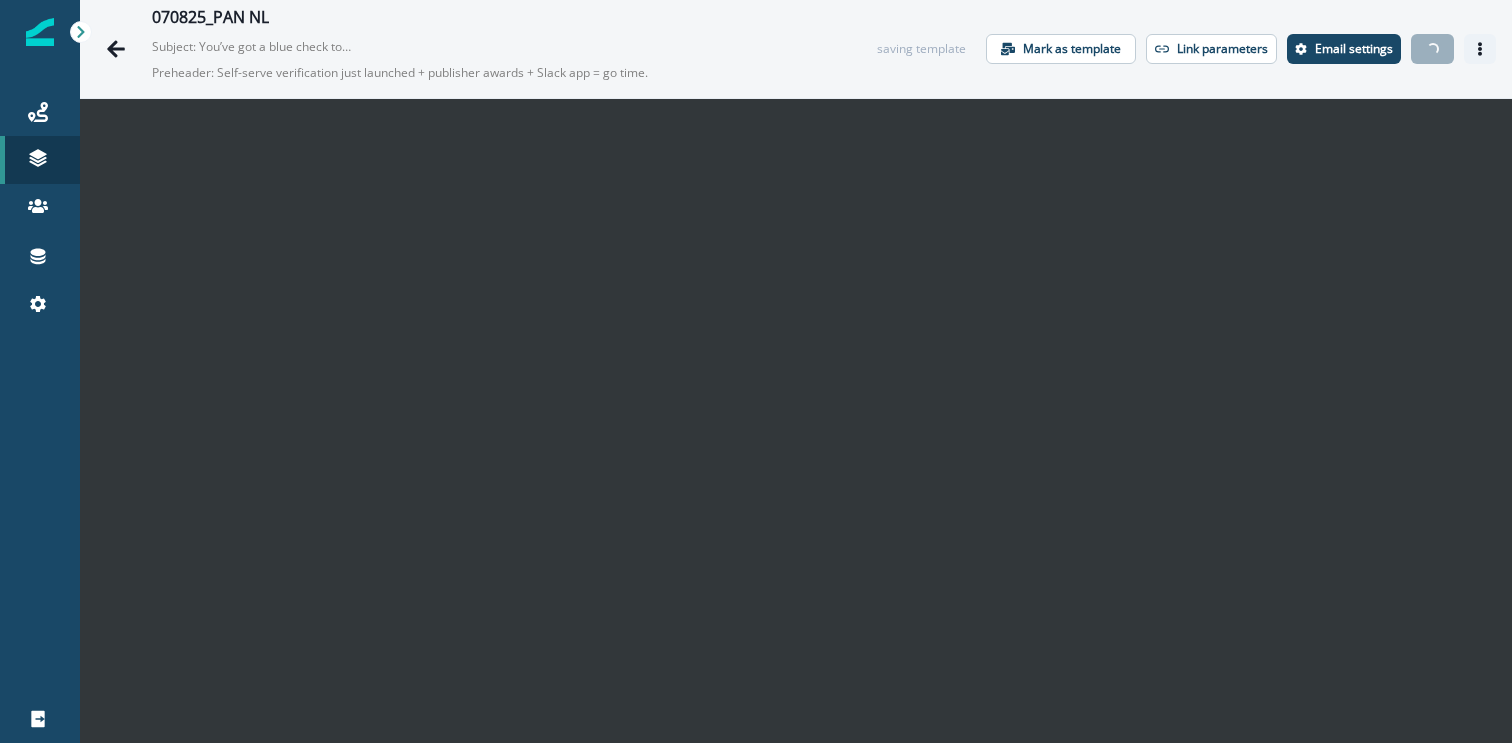 click at bounding box center [1480, 49] 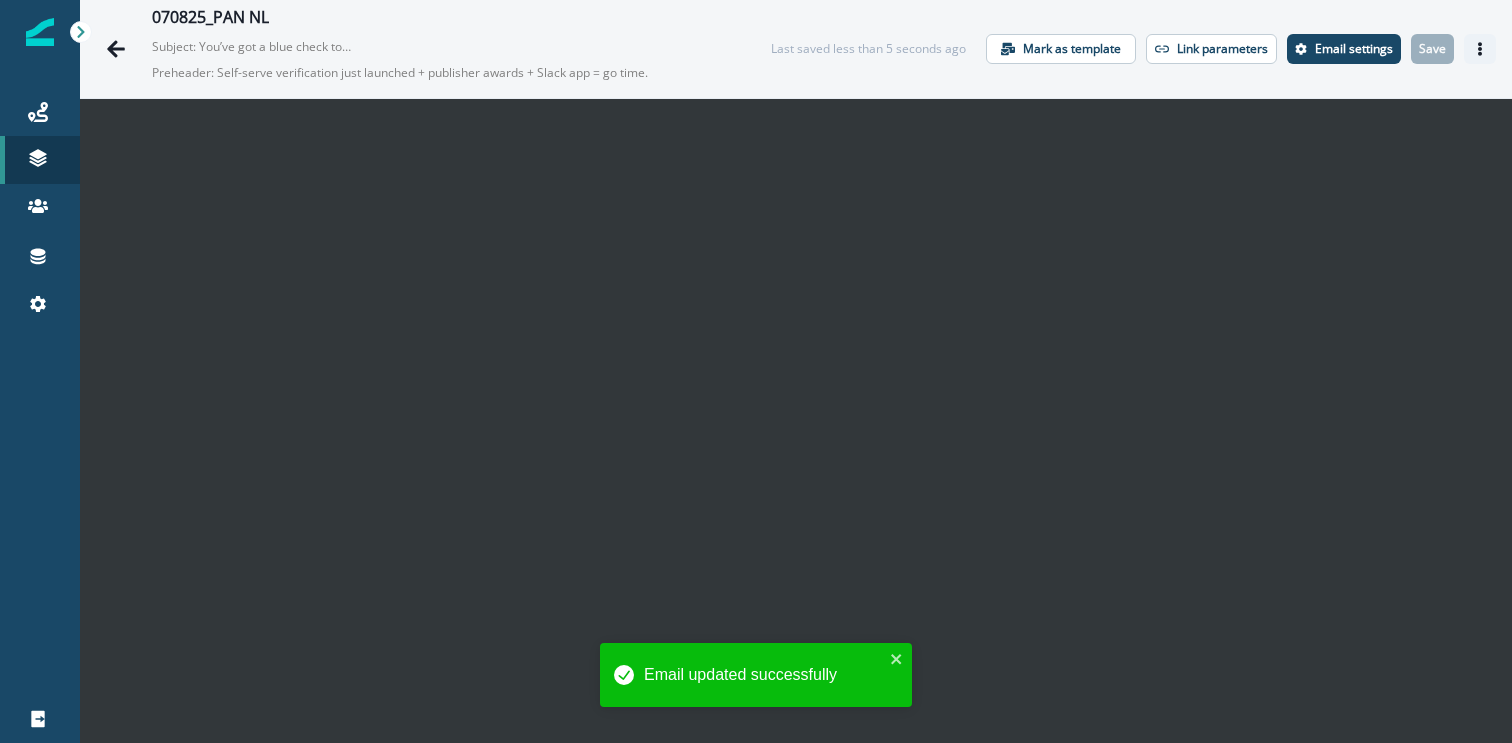 click at bounding box center [1480, 49] 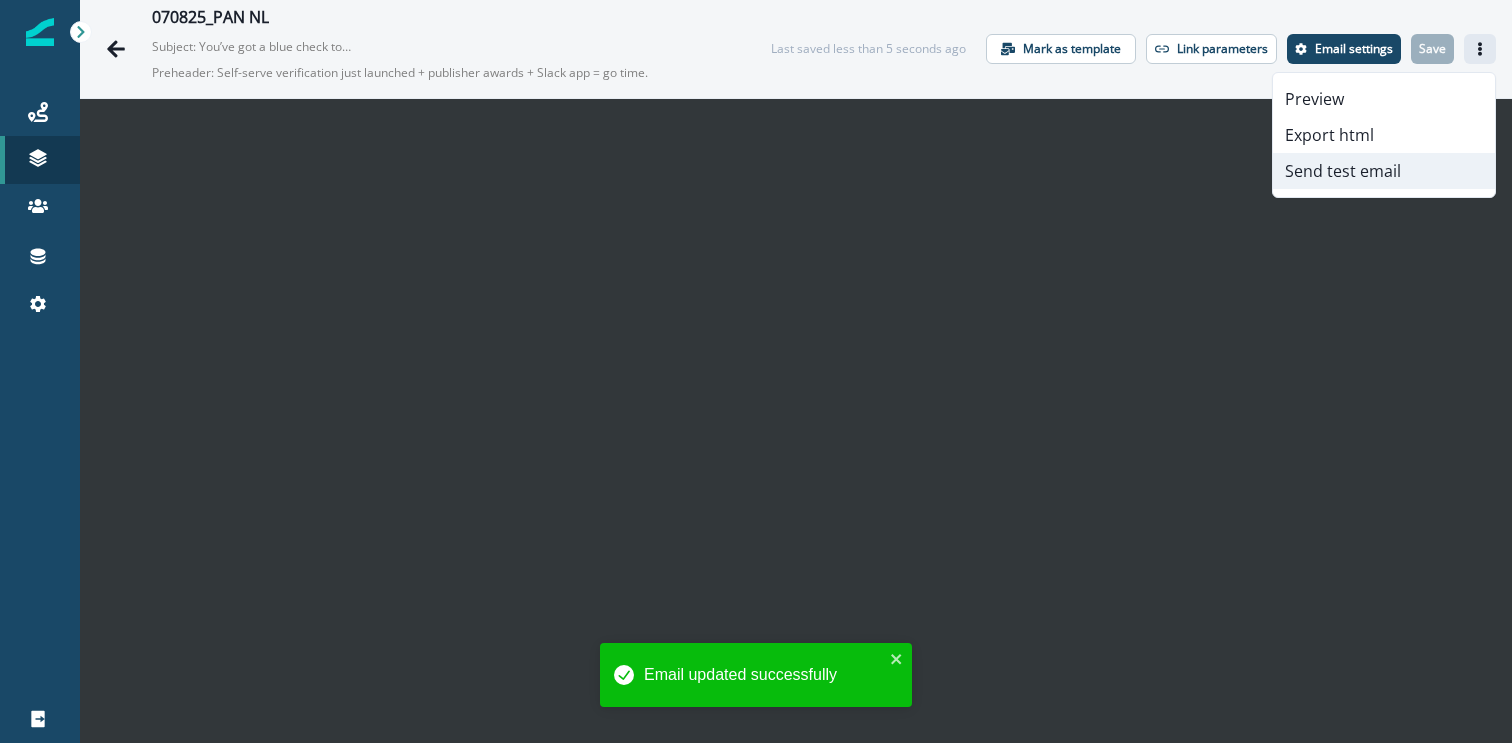 click on "Send test email" at bounding box center (1384, 171) 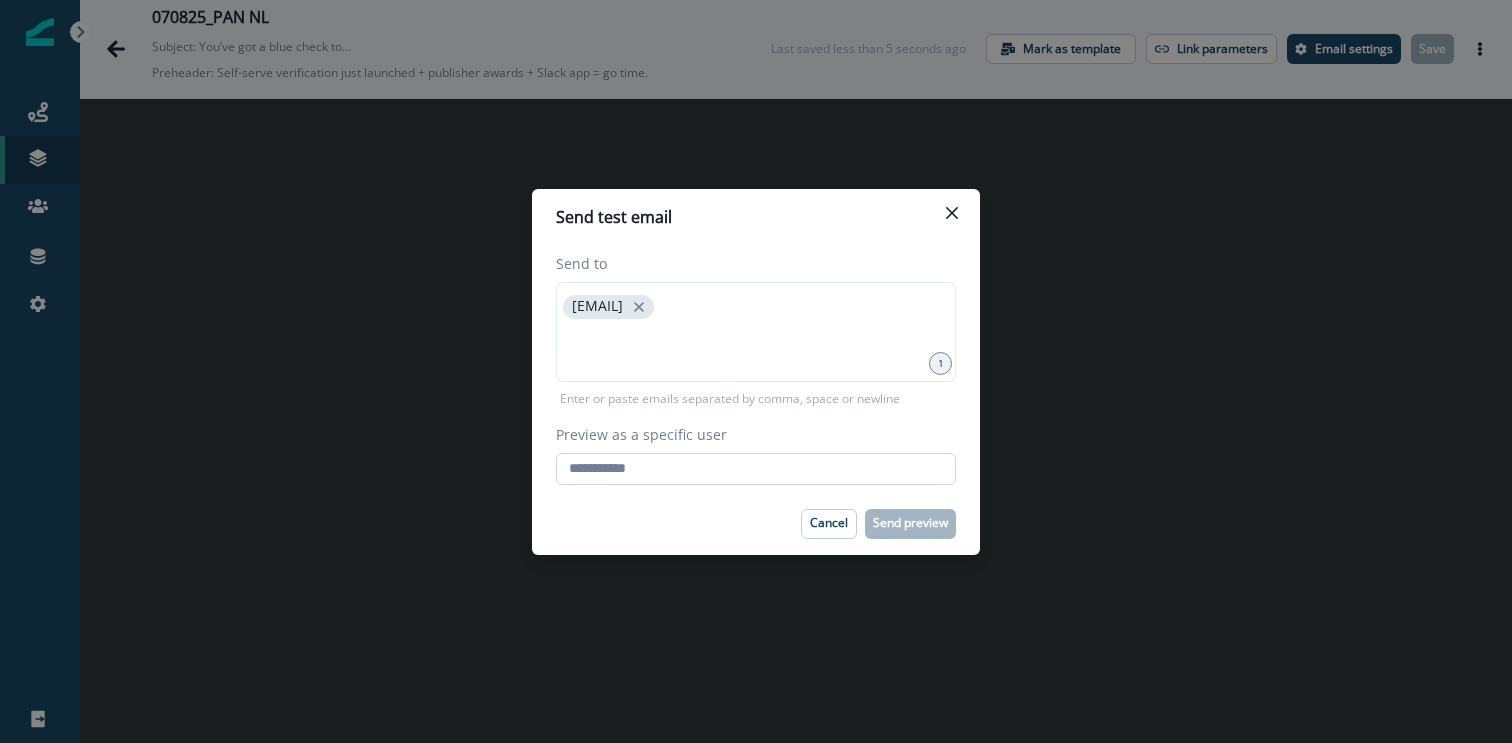 click on "Preview as a specific user" at bounding box center (756, 469) 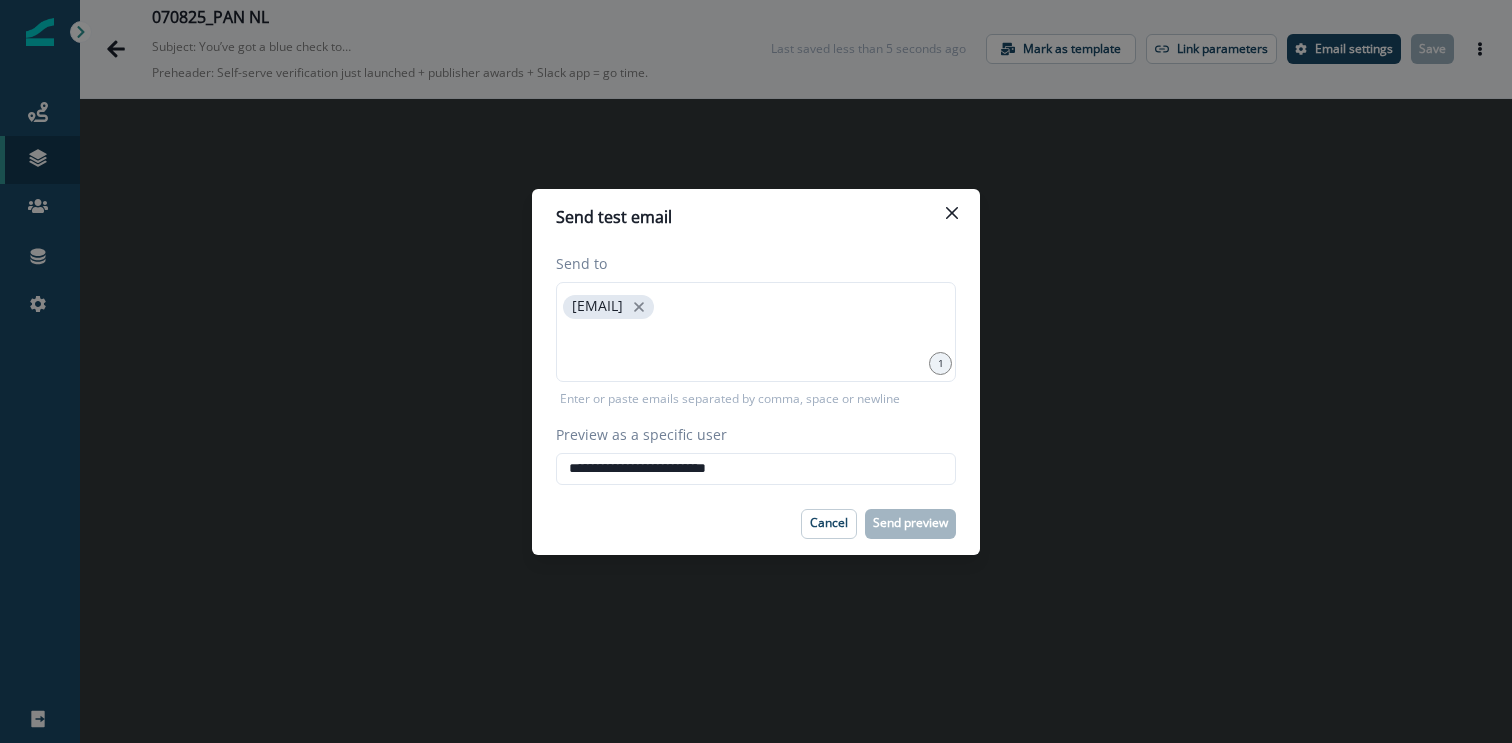type on "**********" 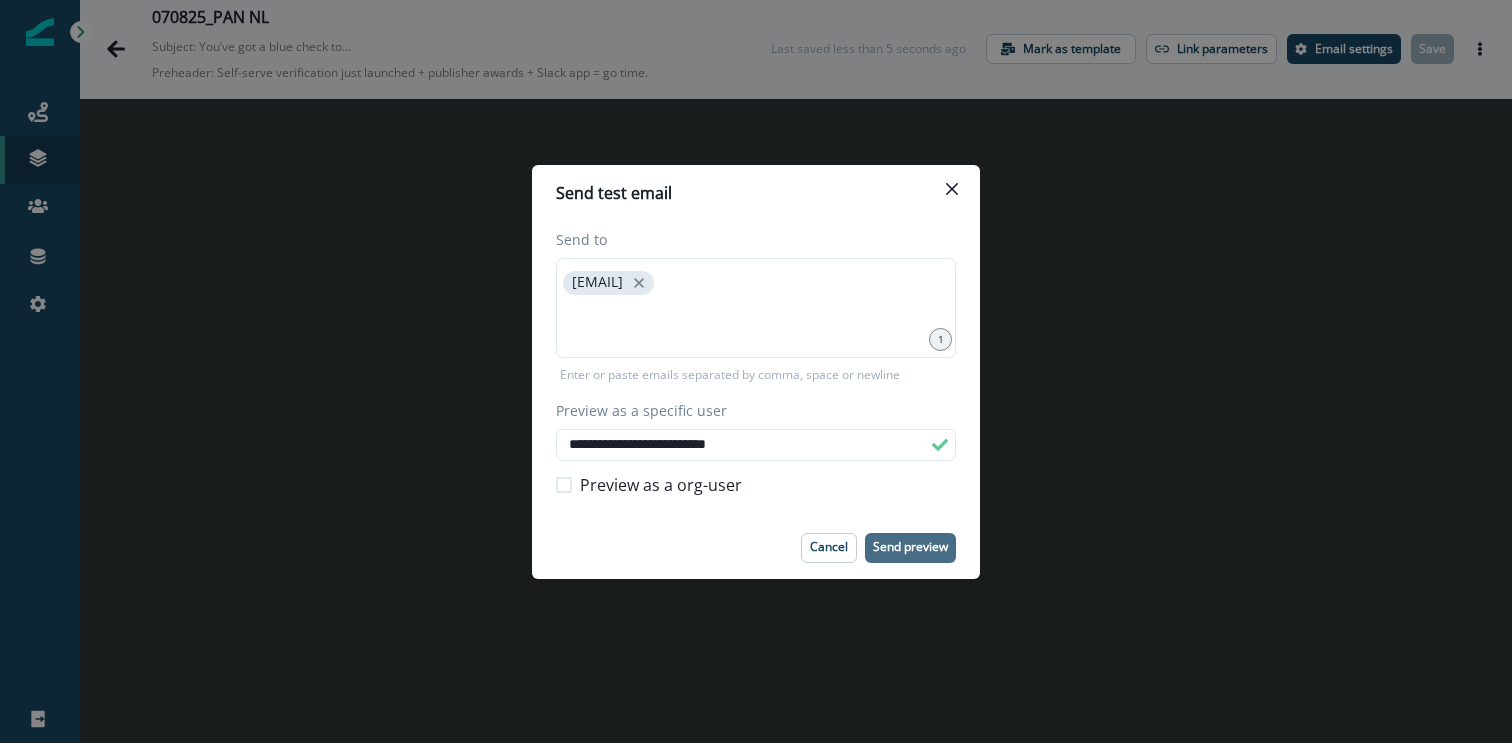 click on "Send preview" at bounding box center (910, 547) 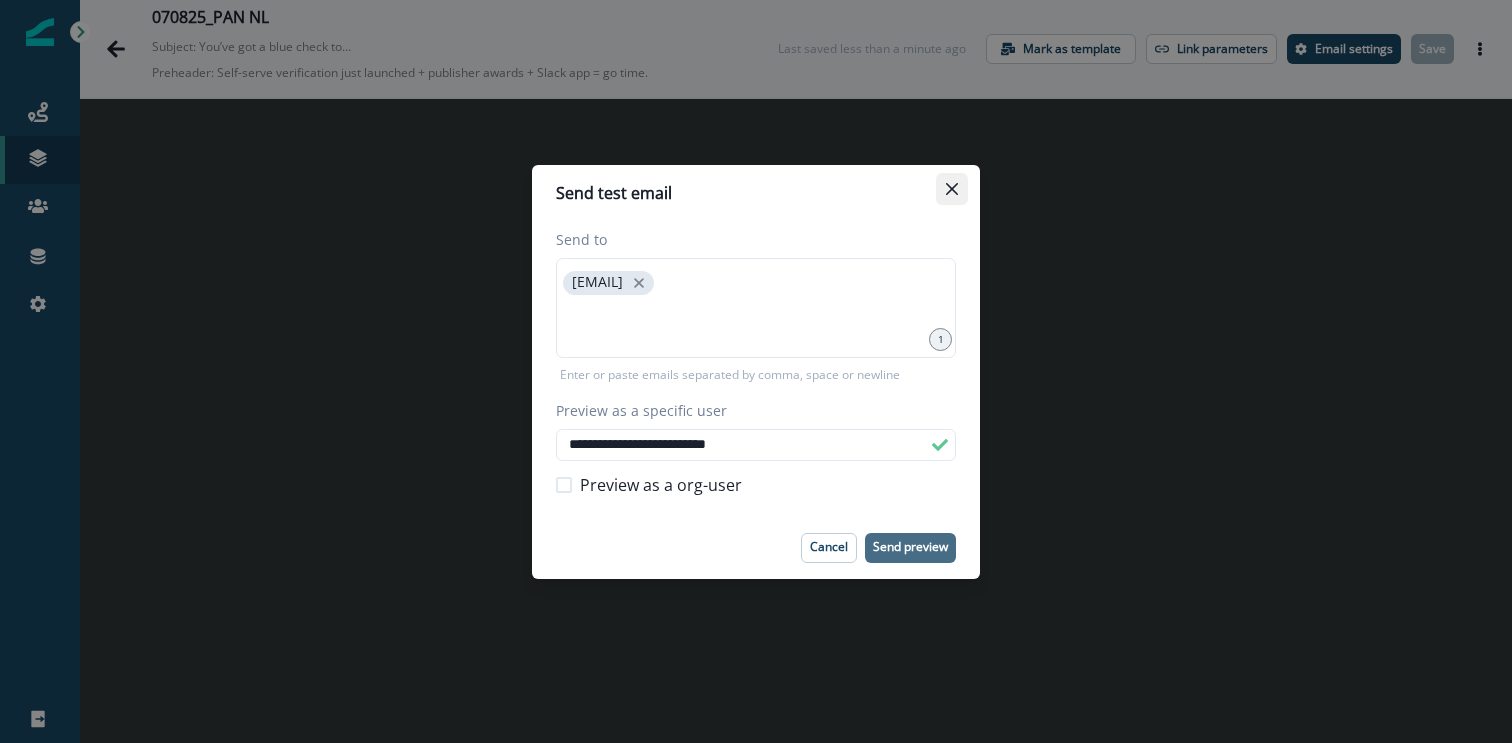 click at bounding box center [952, 189] 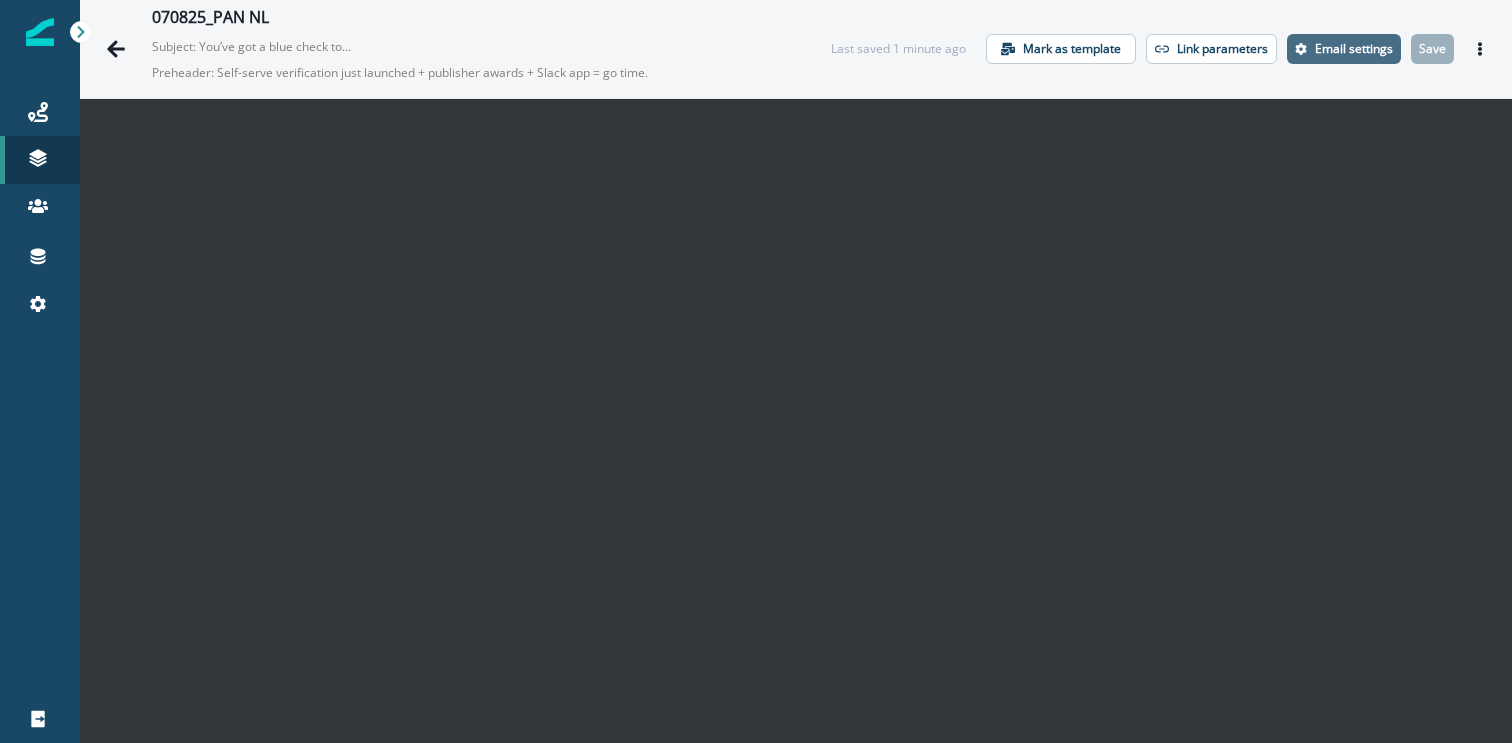 click on "Email settings" at bounding box center [1354, 49] 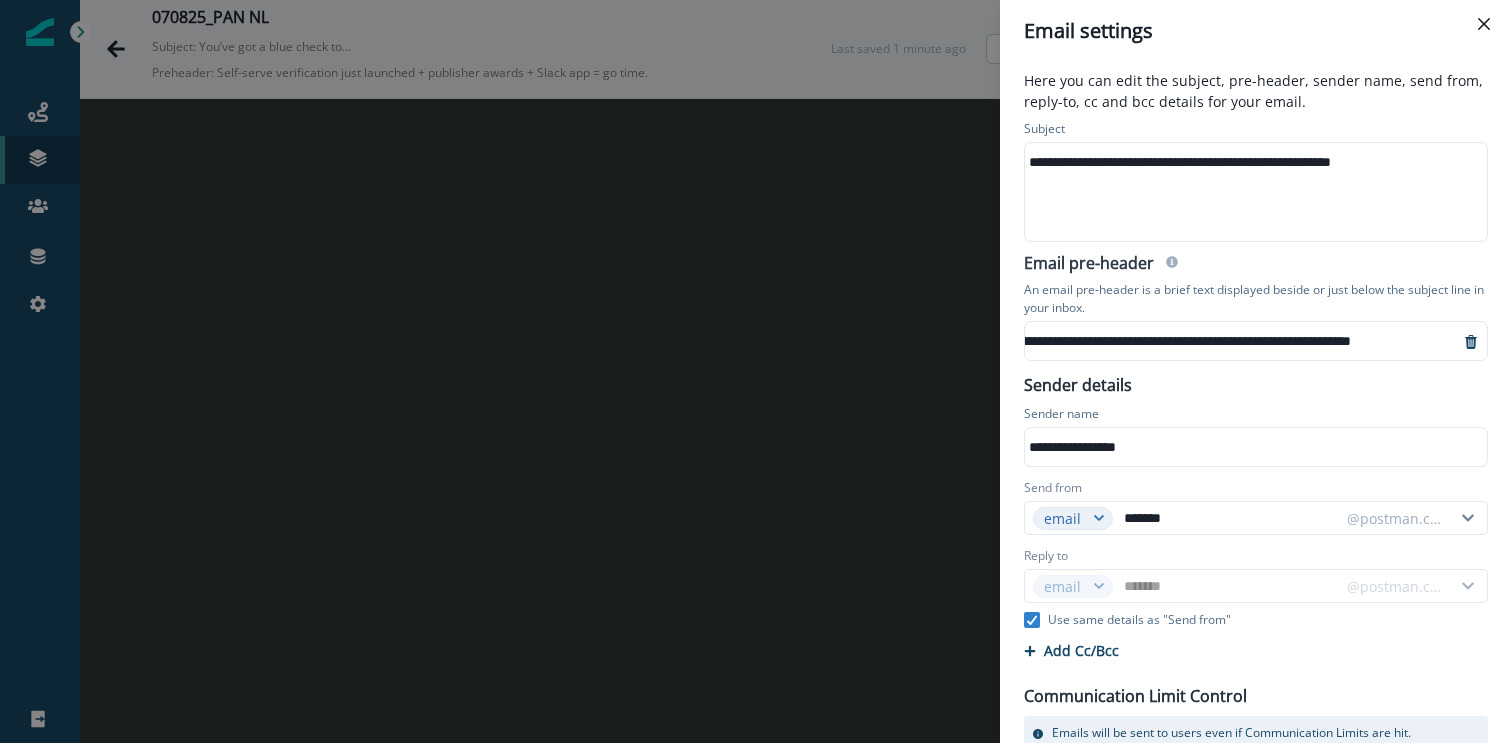 scroll, scrollTop: 0, scrollLeft: 0, axis: both 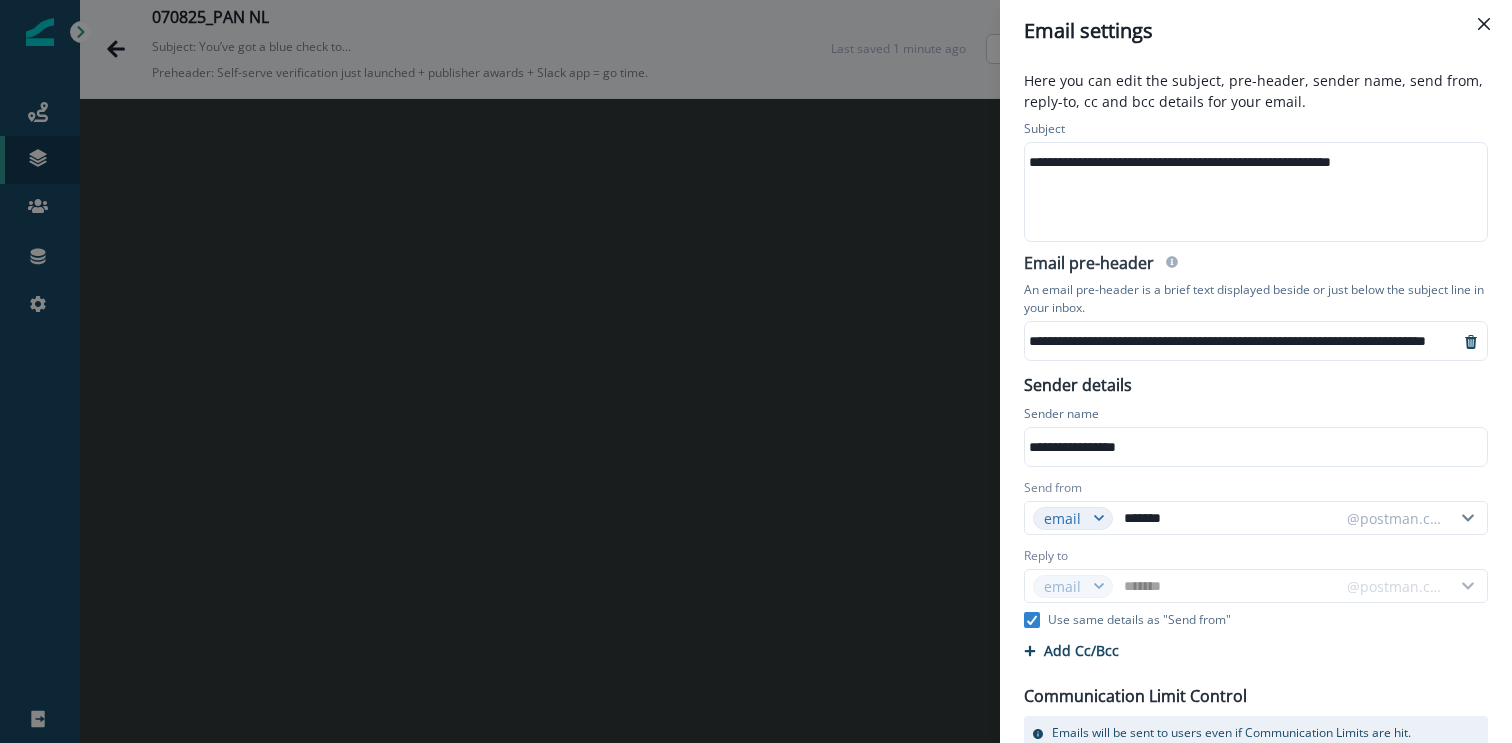click on "An email pre-header is a brief text displayed beside or just below the subject line in your inbox." at bounding box center (1256, 299) 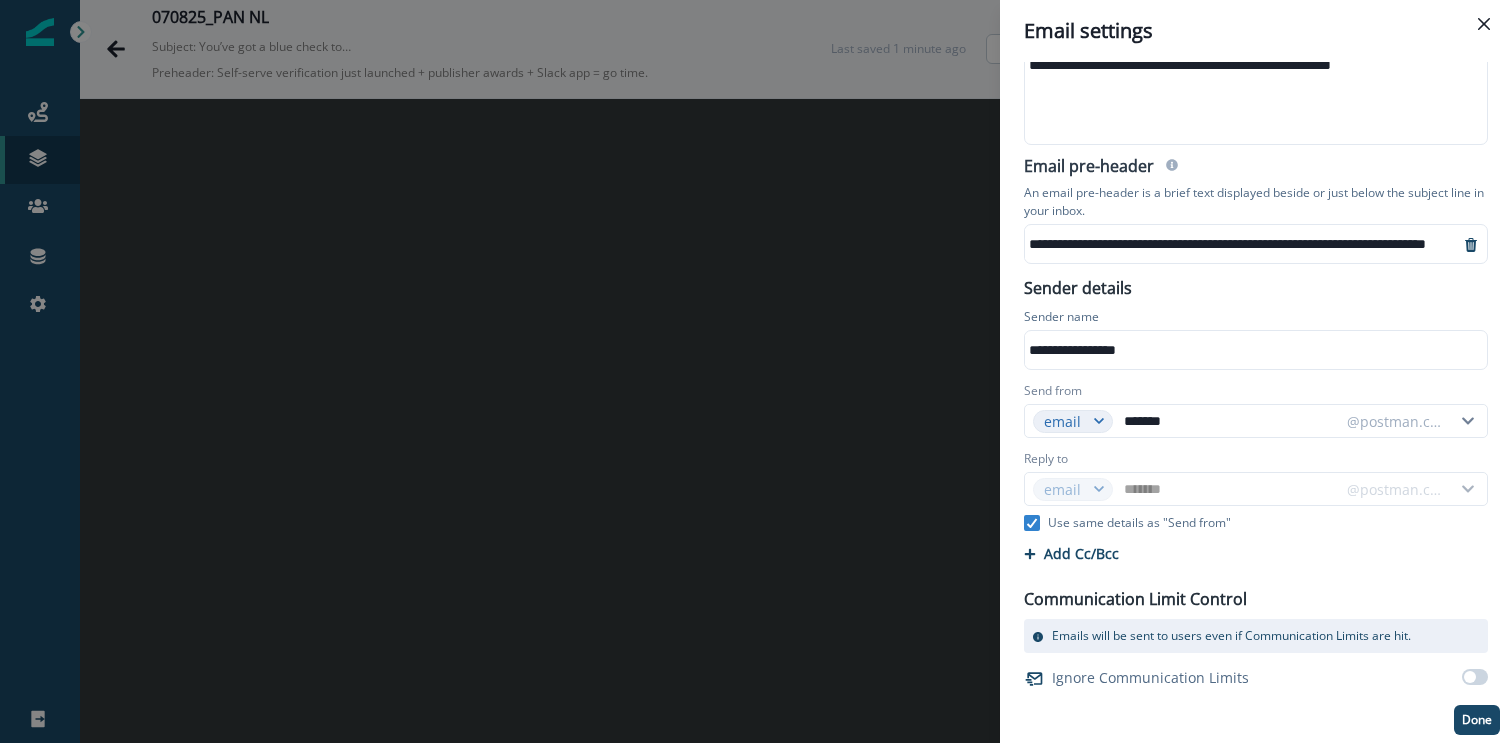 scroll, scrollTop: 0, scrollLeft: 0, axis: both 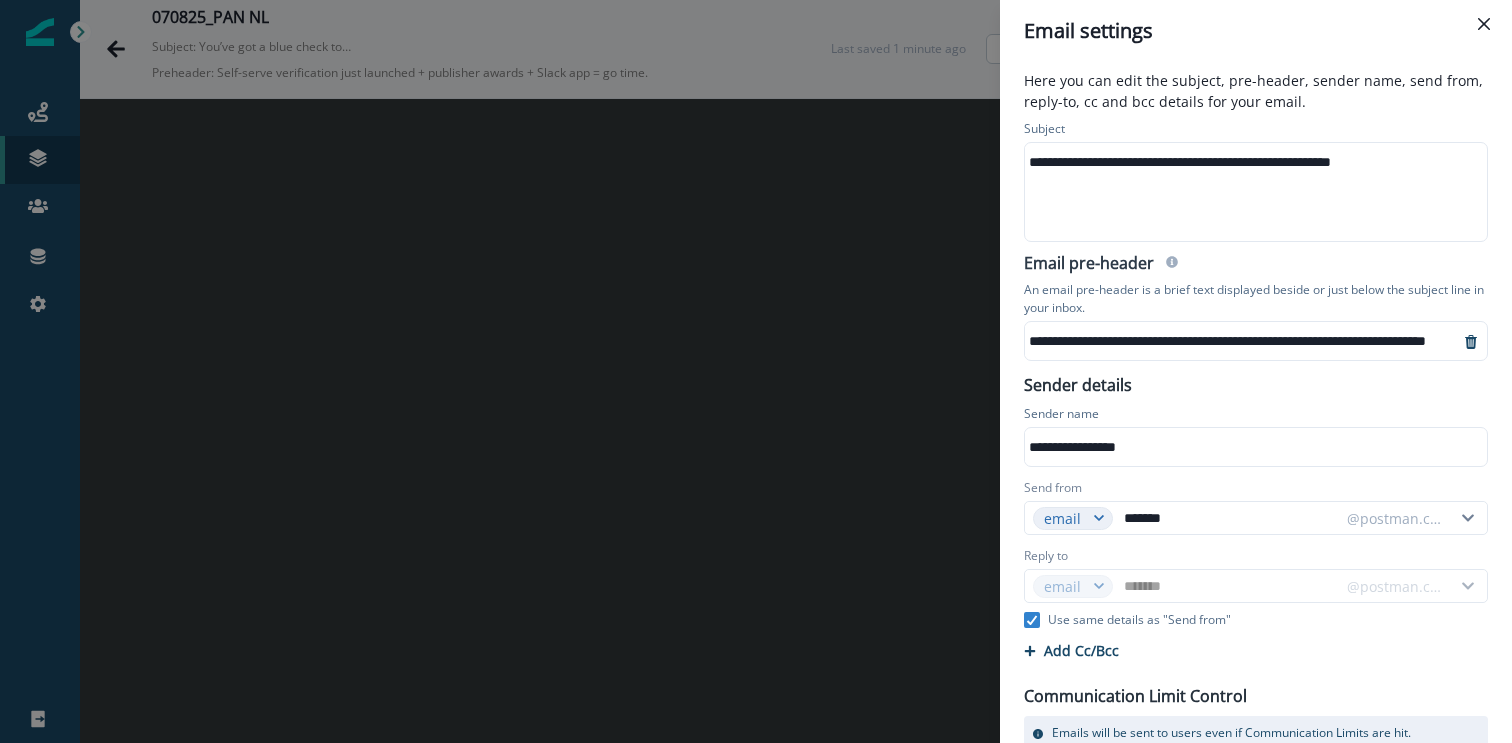 click on "**********" at bounding box center [1254, 162] 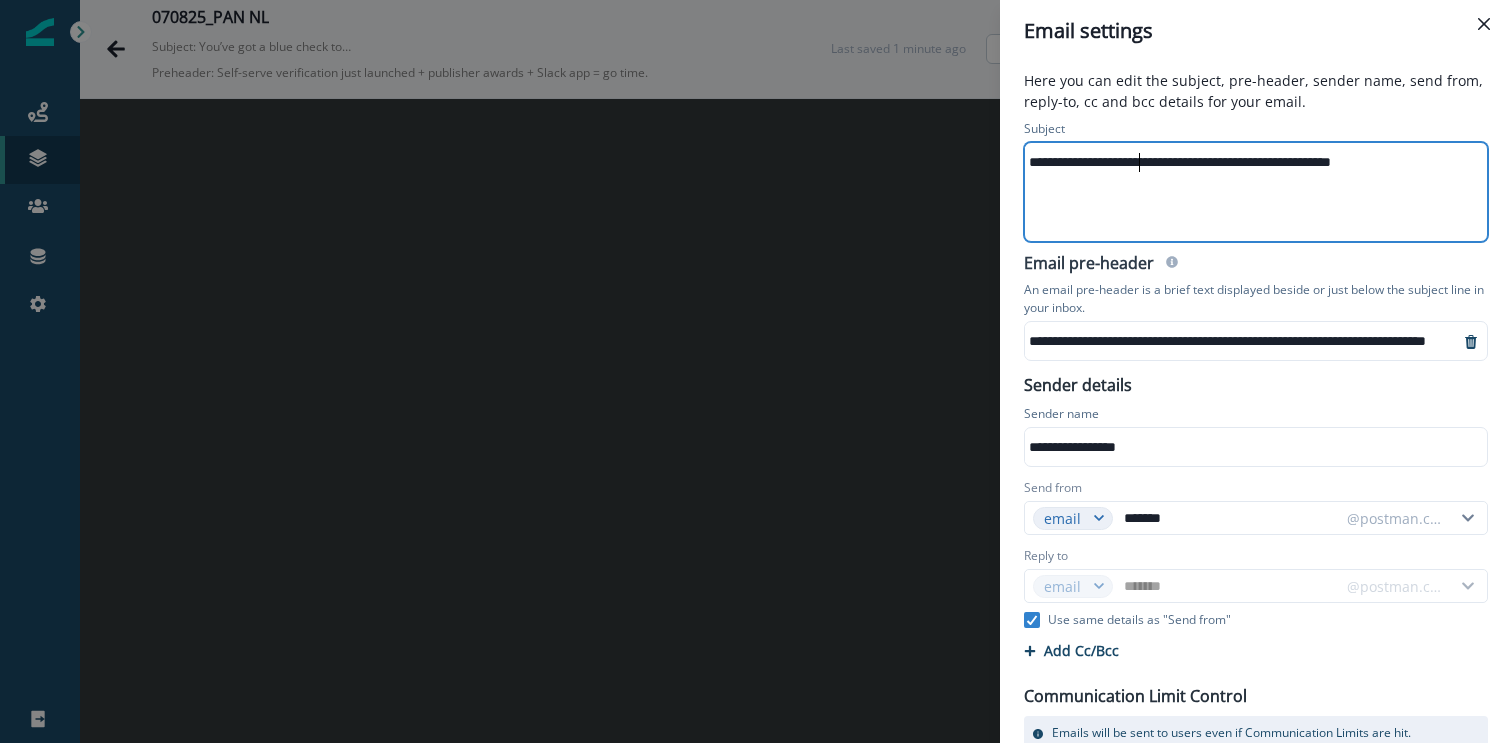 click on "**********" at bounding box center (1279, 341) 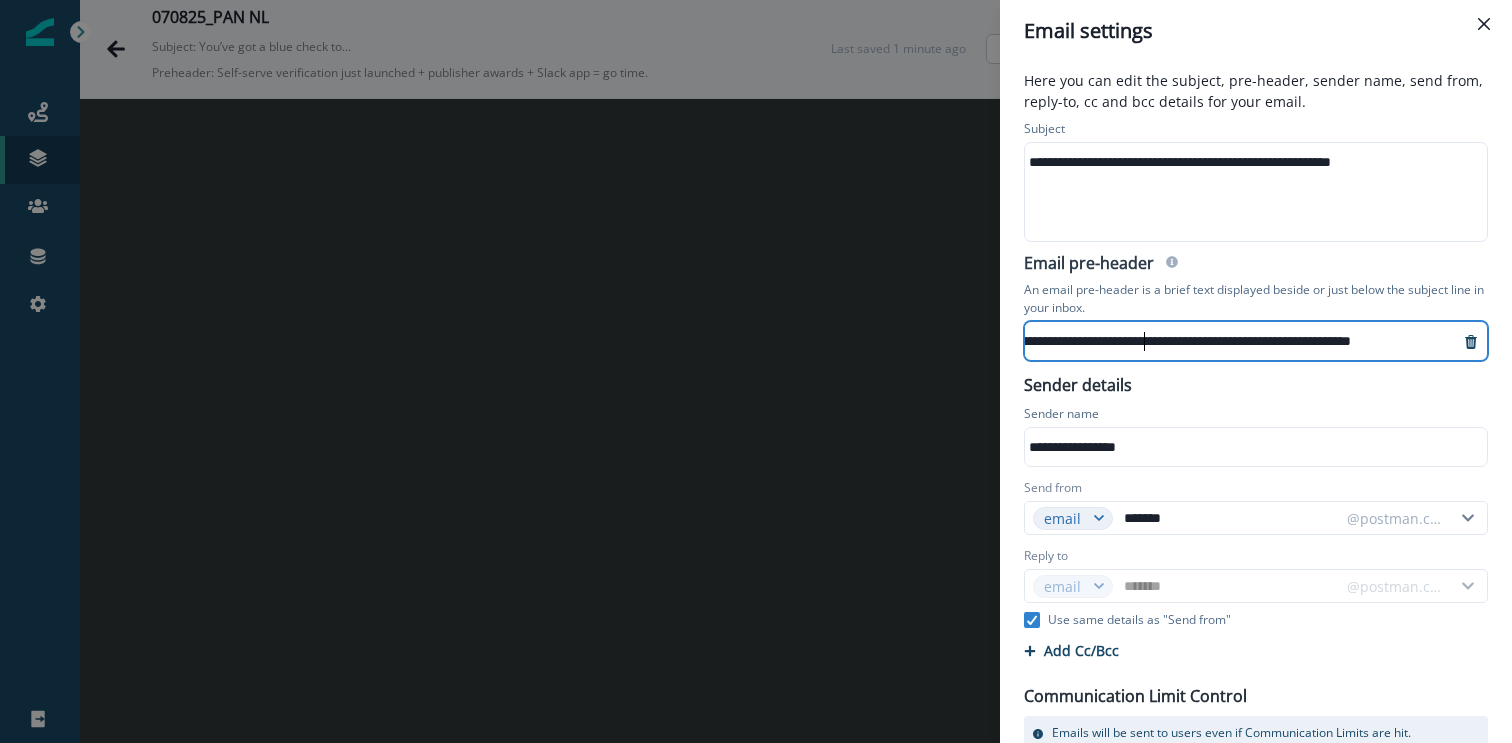 scroll, scrollTop: 0, scrollLeft: 0, axis: both 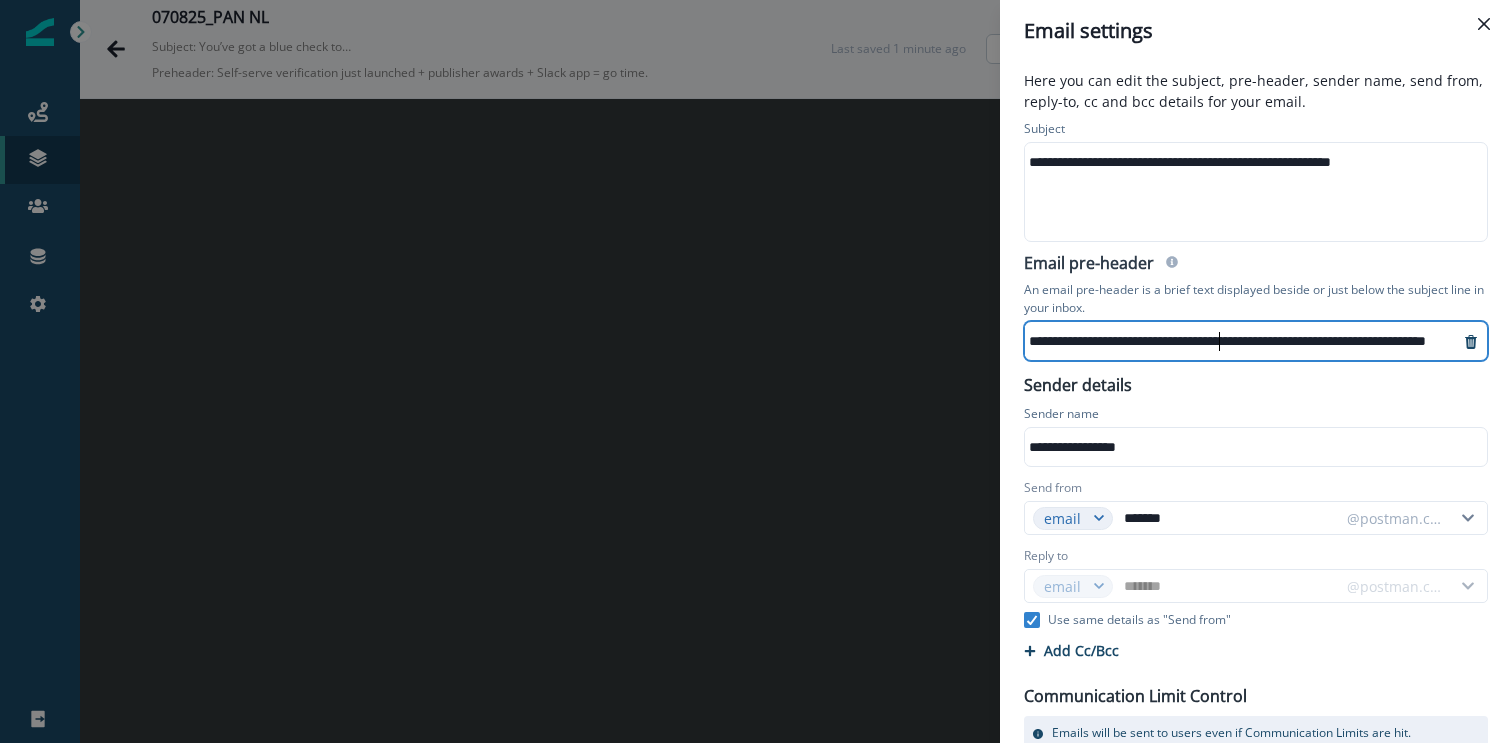 click on "An email pre-header is a brief text displayed beside or just below the subject line in your inbox." at bounding box center (1256, 299) 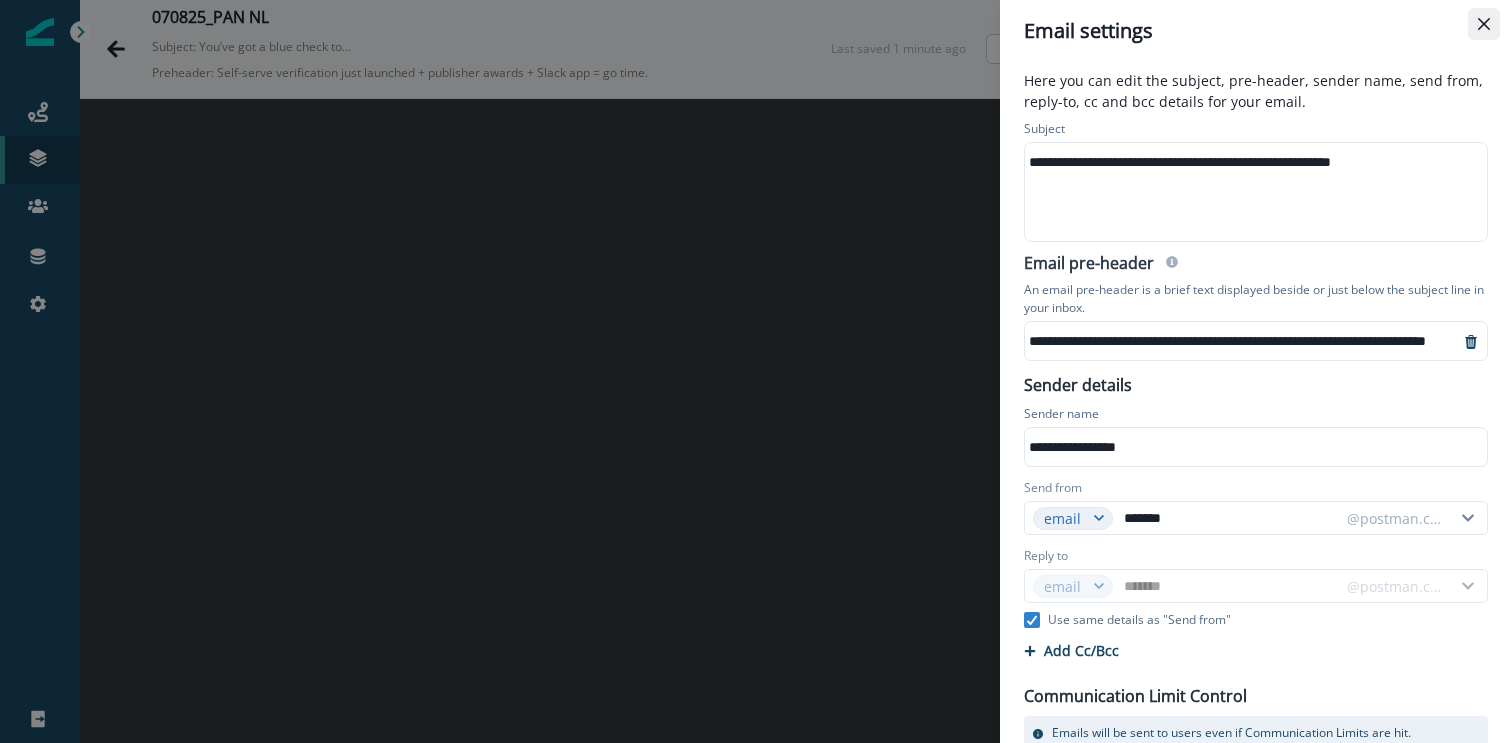 click at bounding box center [1484, 24] 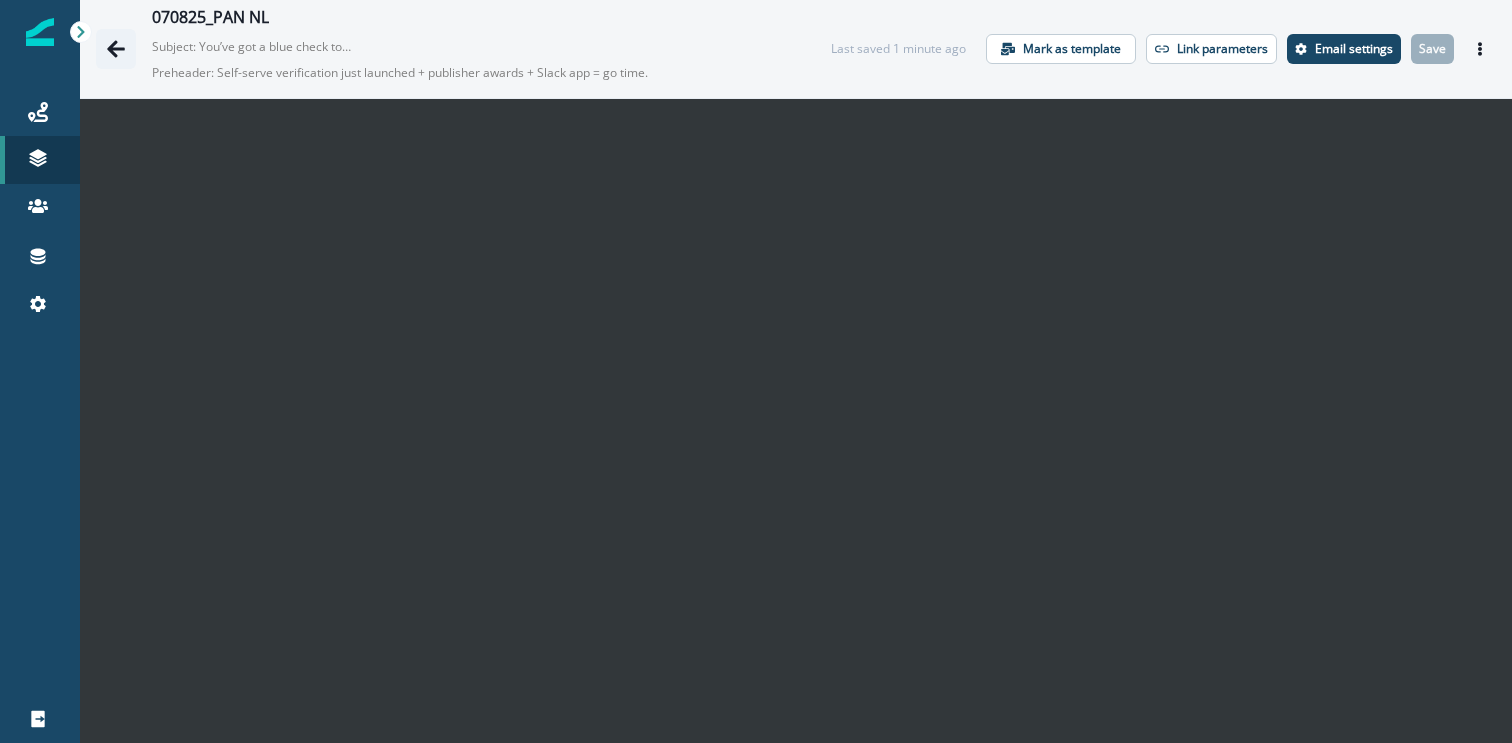 click at bounding box center (116, 49) 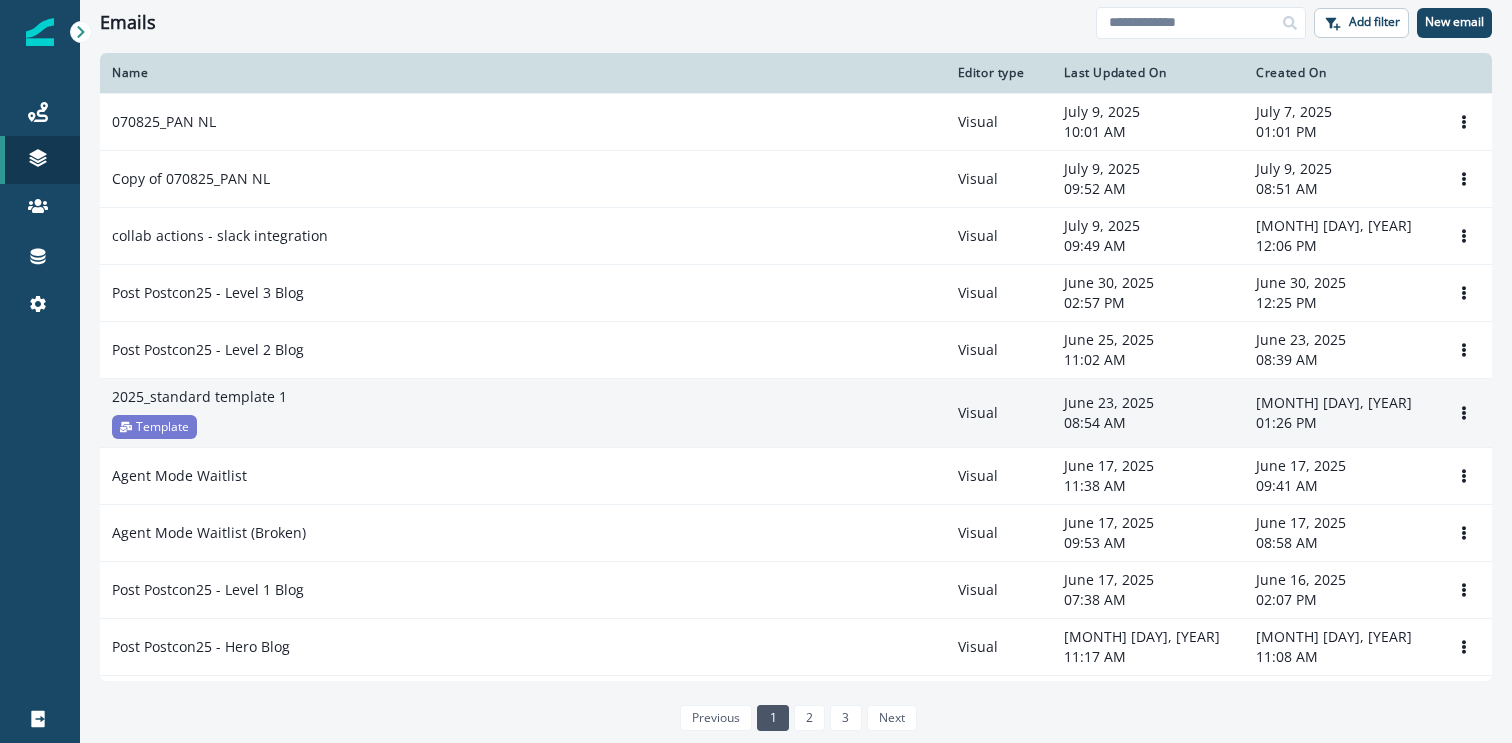 click on "2025_standard template 1 Template" at bounding box center [523, 413] 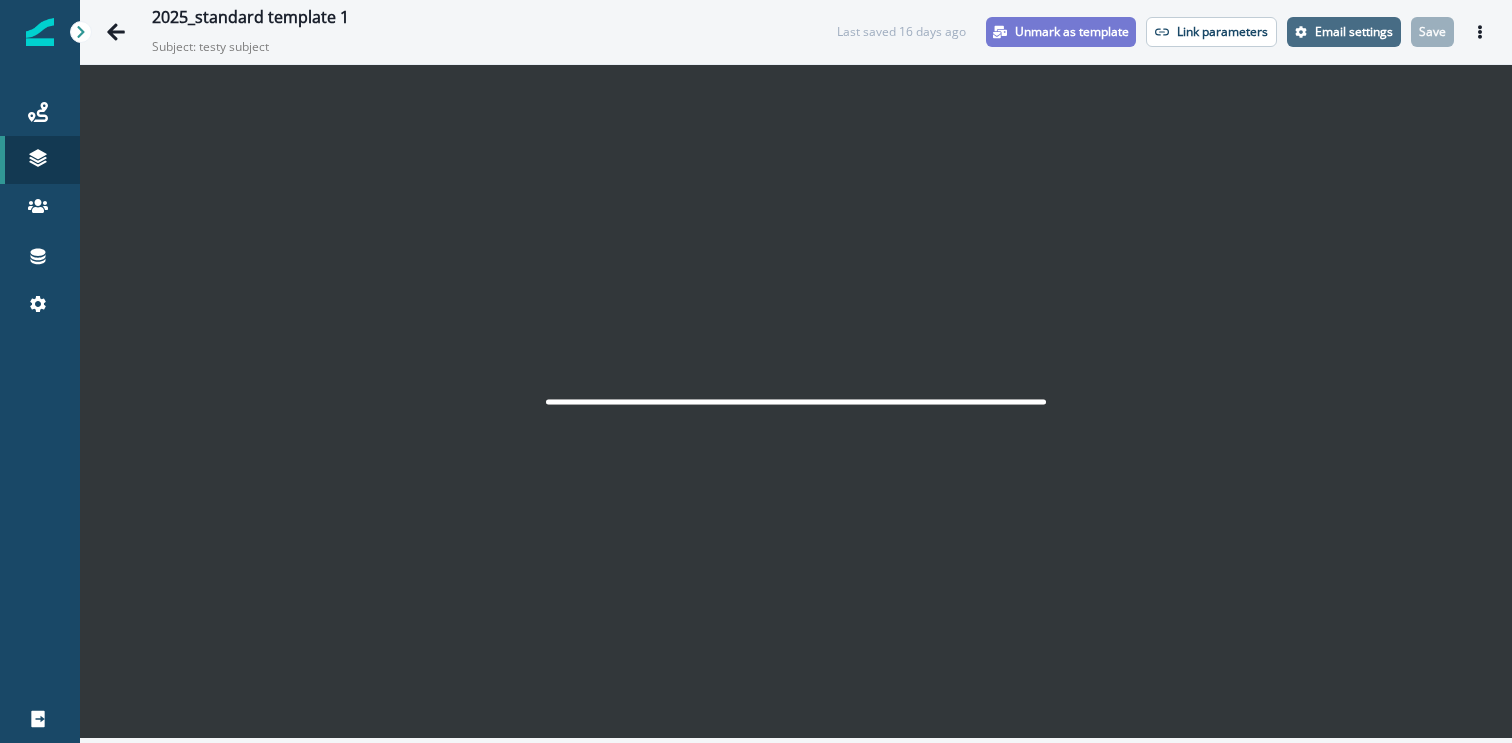click on "Email settings" at bounding box center (1354, 32) 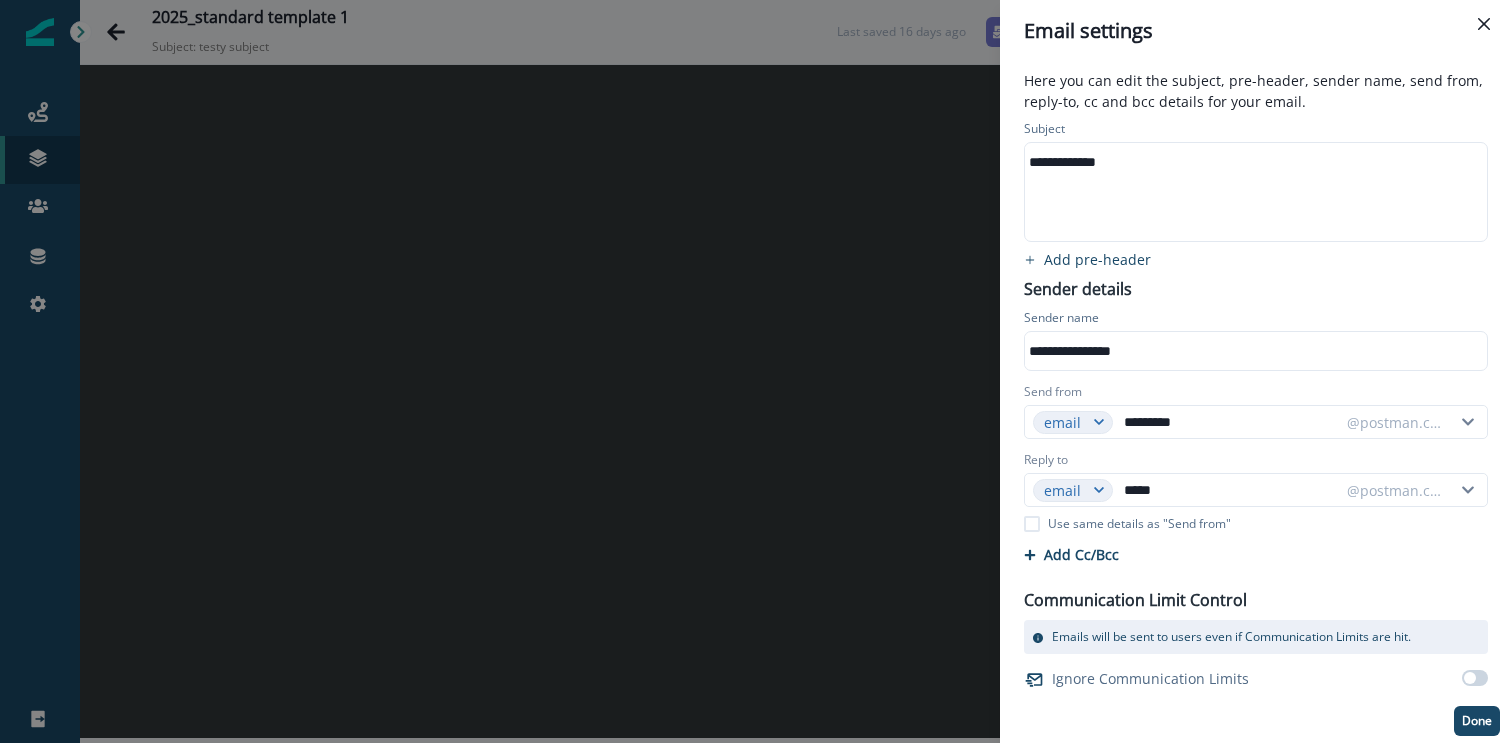 click on "**********" at bounding box center (756, 371) 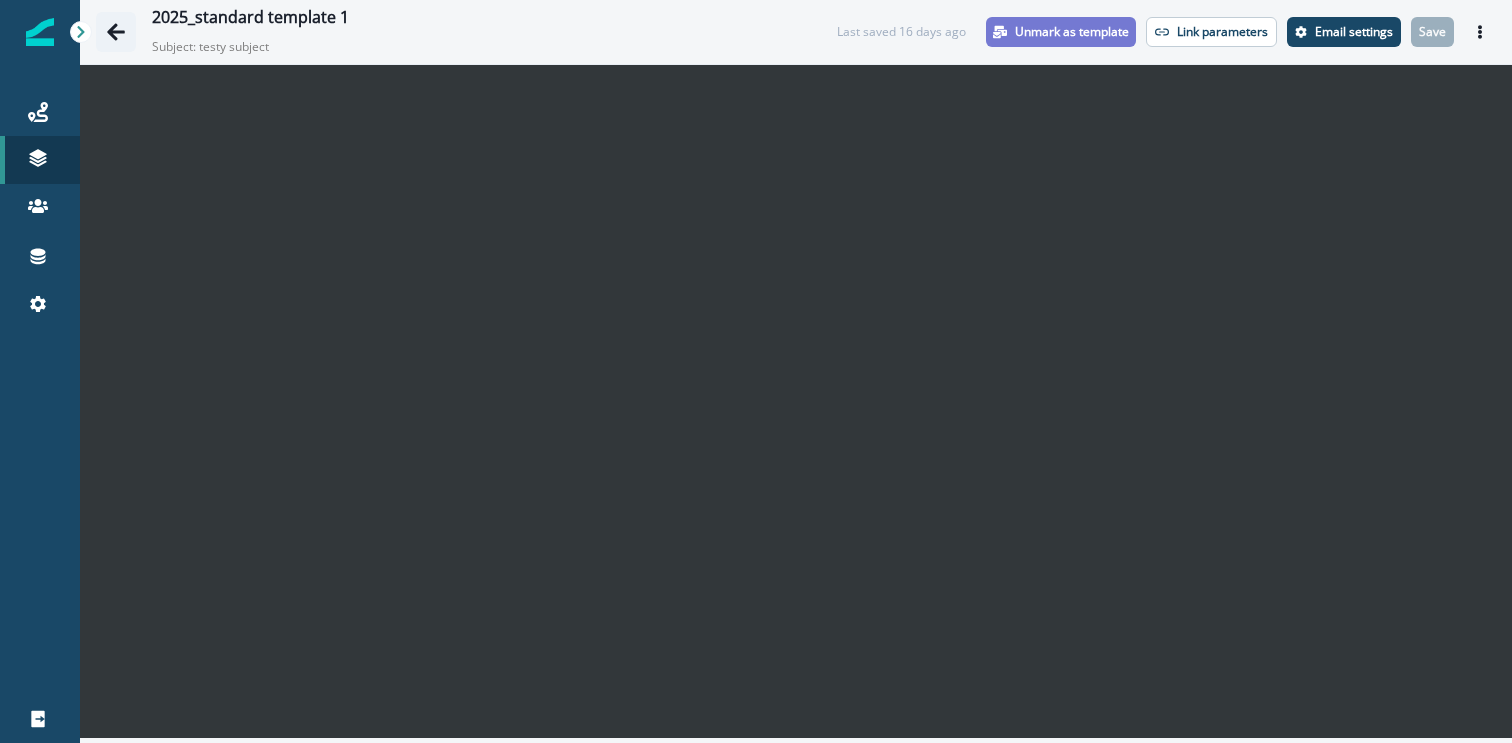 click at bounding box center [116, 32] 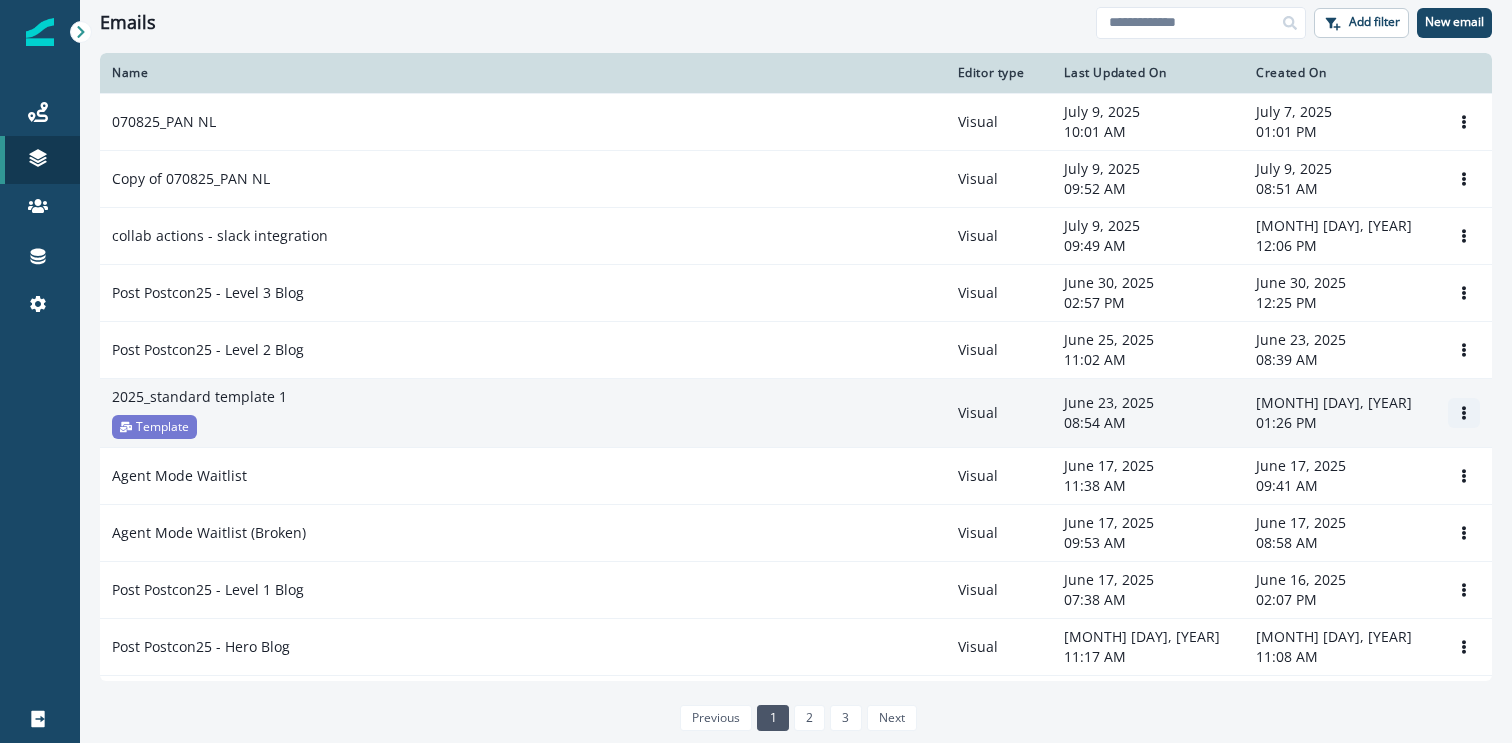 click at bounding box center [1464, 413] 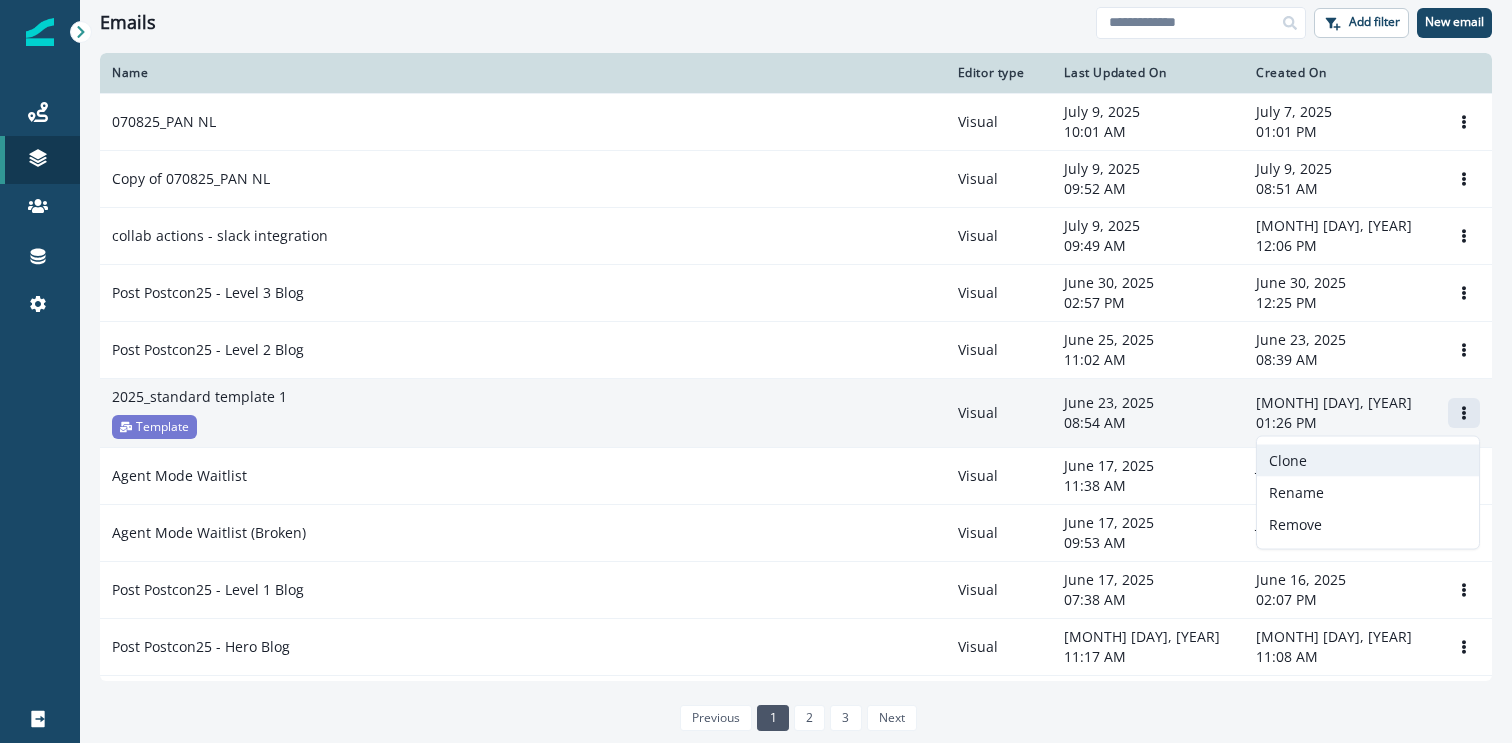 click on "Clone" at bounding box center [1368, 461] 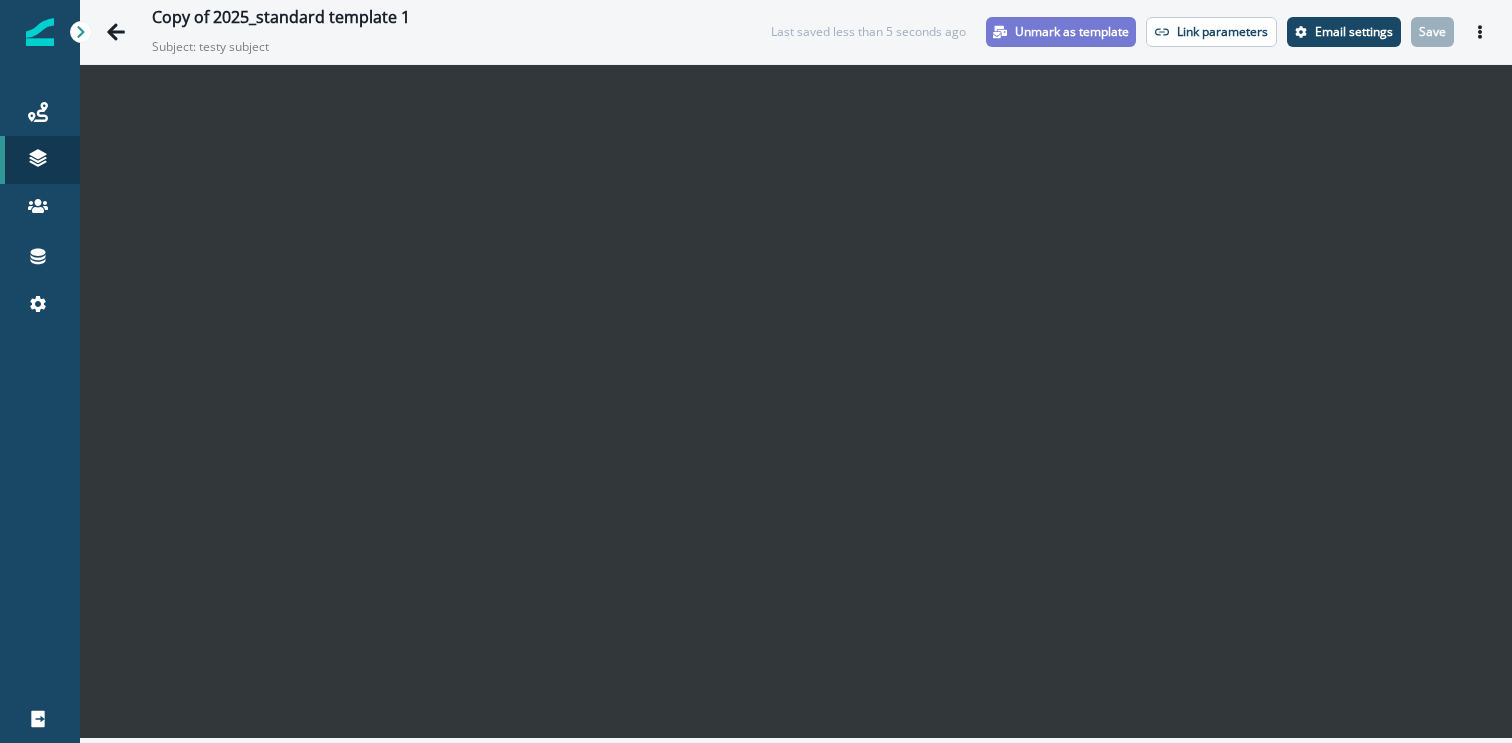 click on "Unmark as template" at bounding box center [1061, 32] 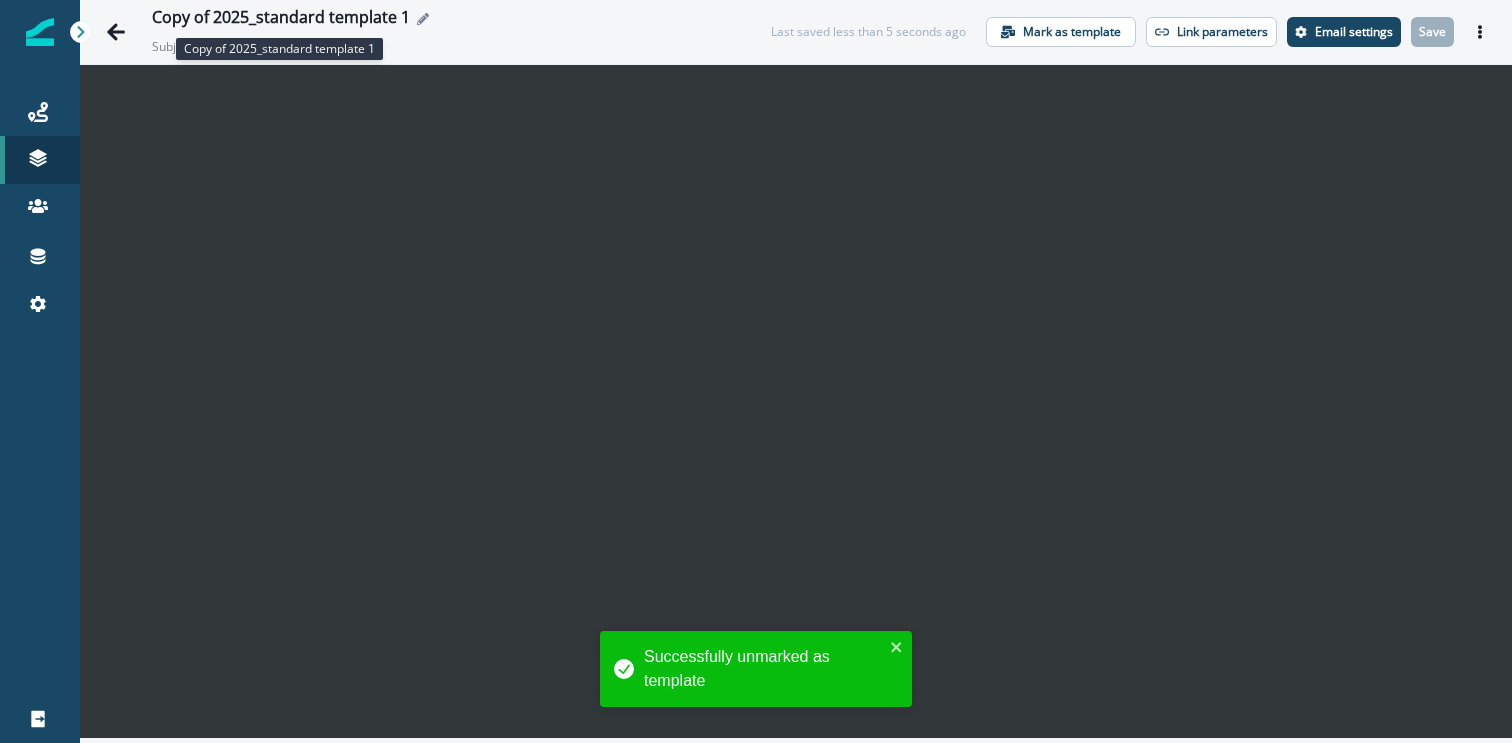 click on "Copy of 2025_standard template 1" at bounding box center (281, 19) 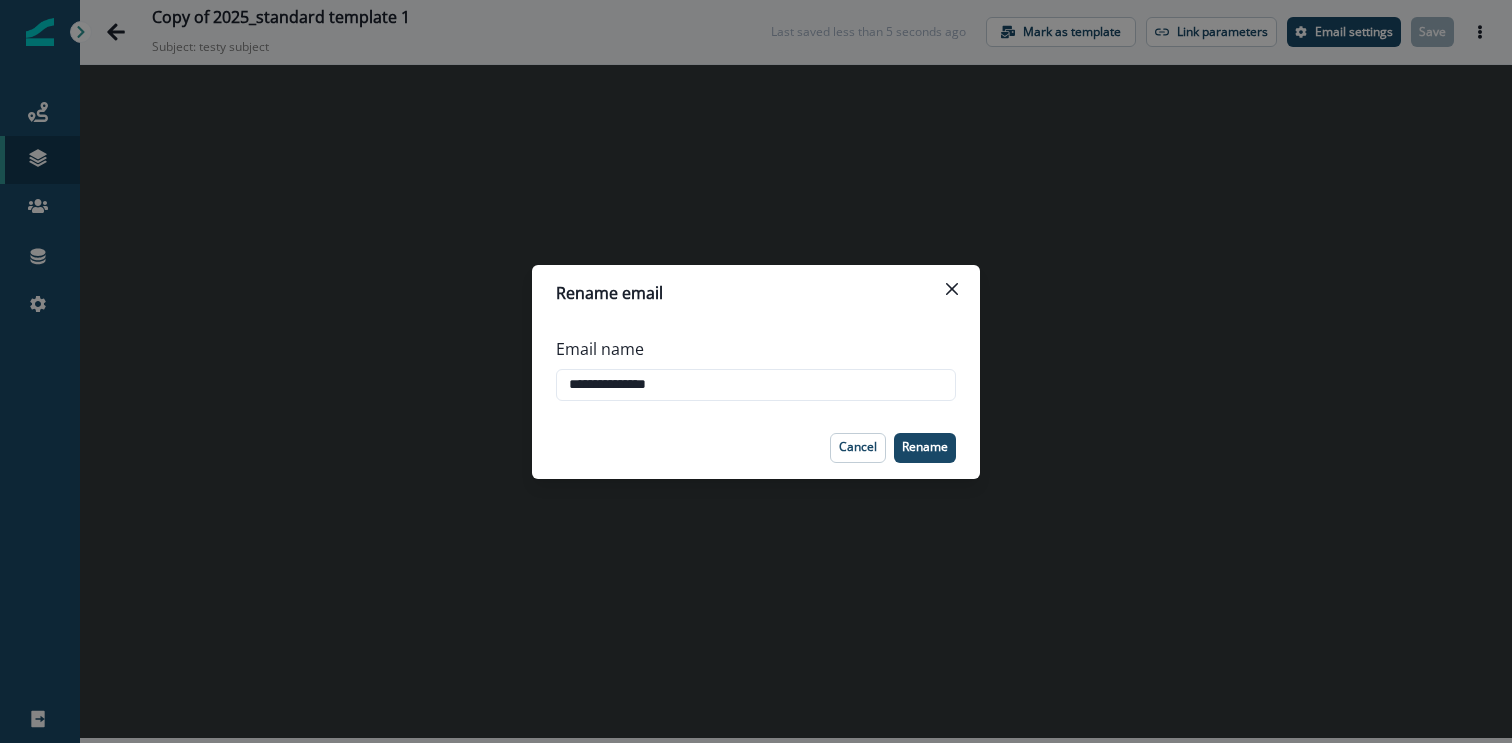 type on "**********" 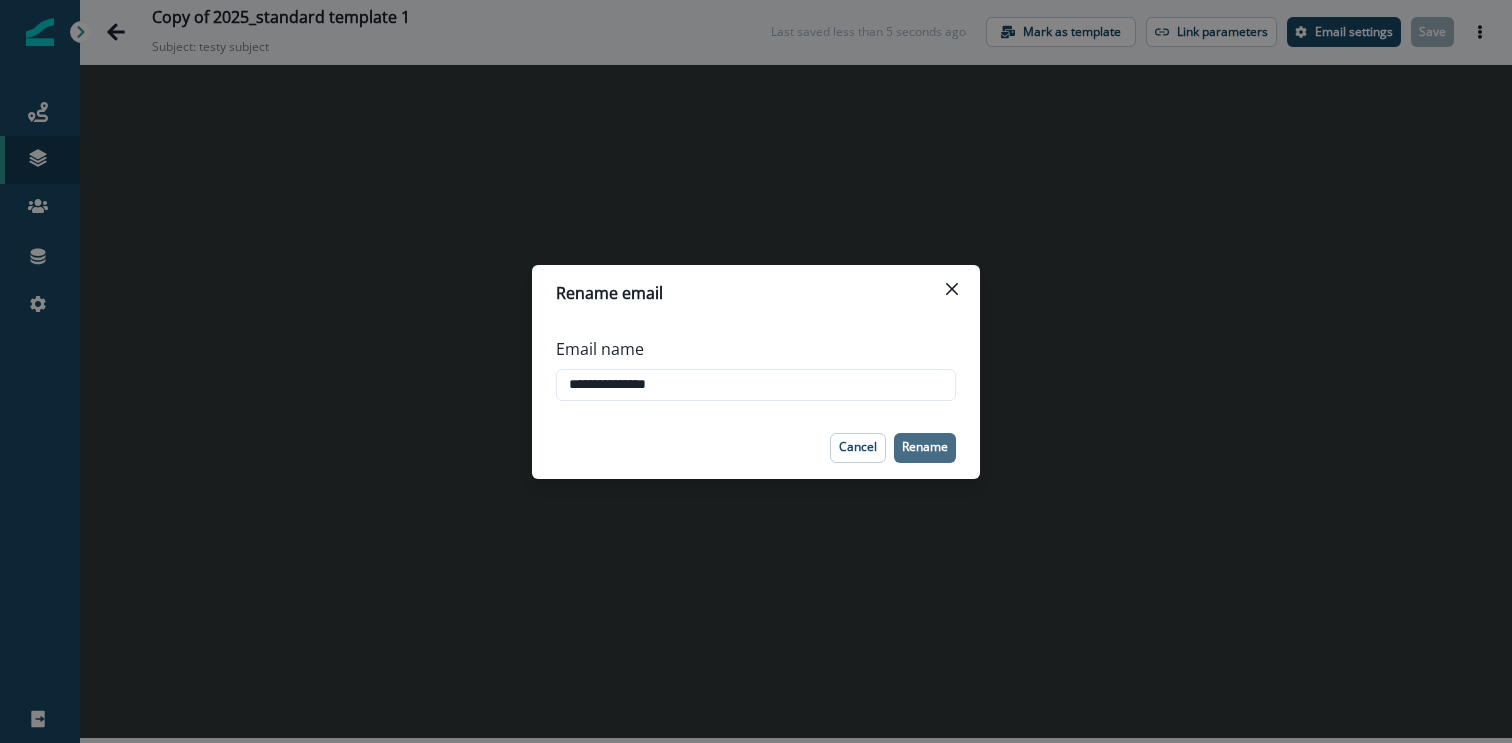 click on "Rename" at bounding box center (925, 447) 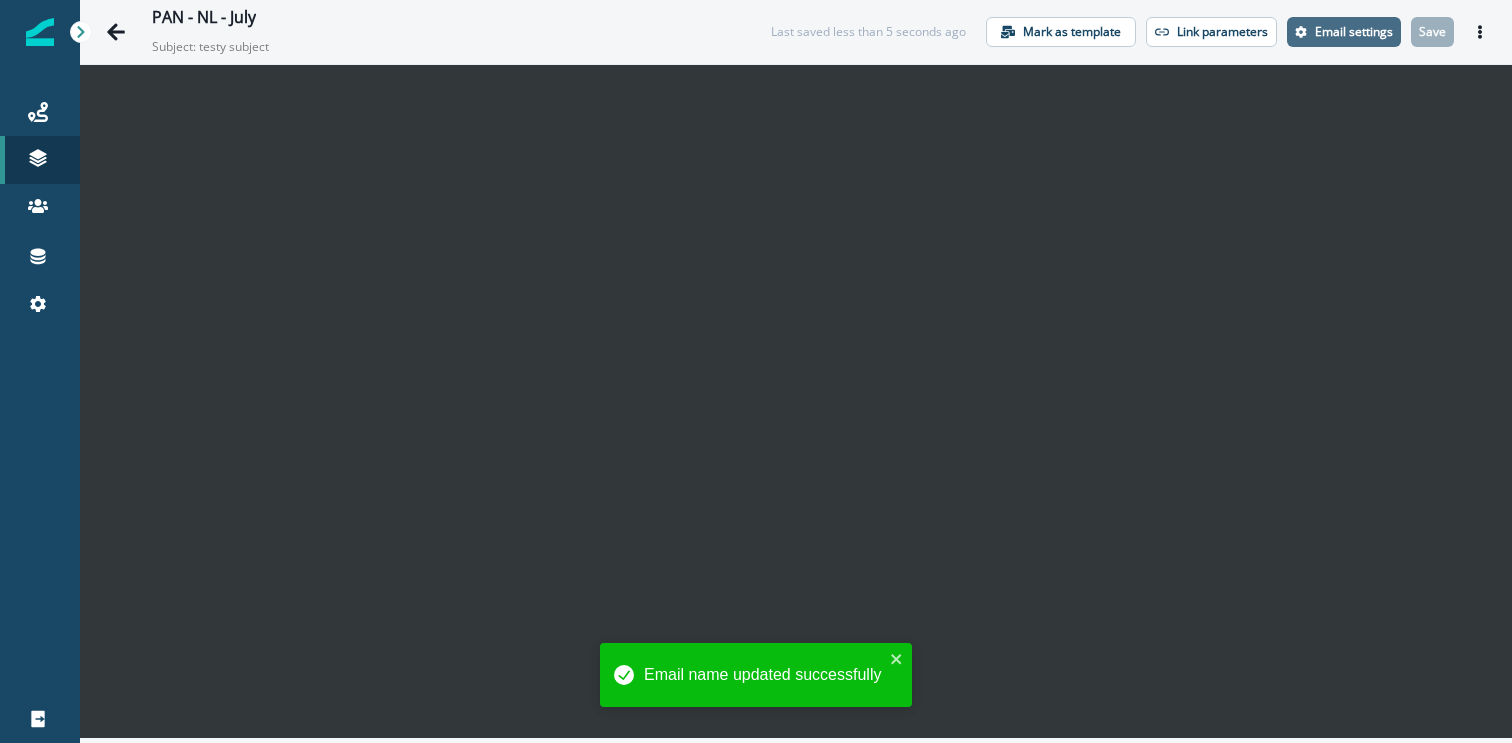 click on "Email settings" at bounding box center (1344, 32) 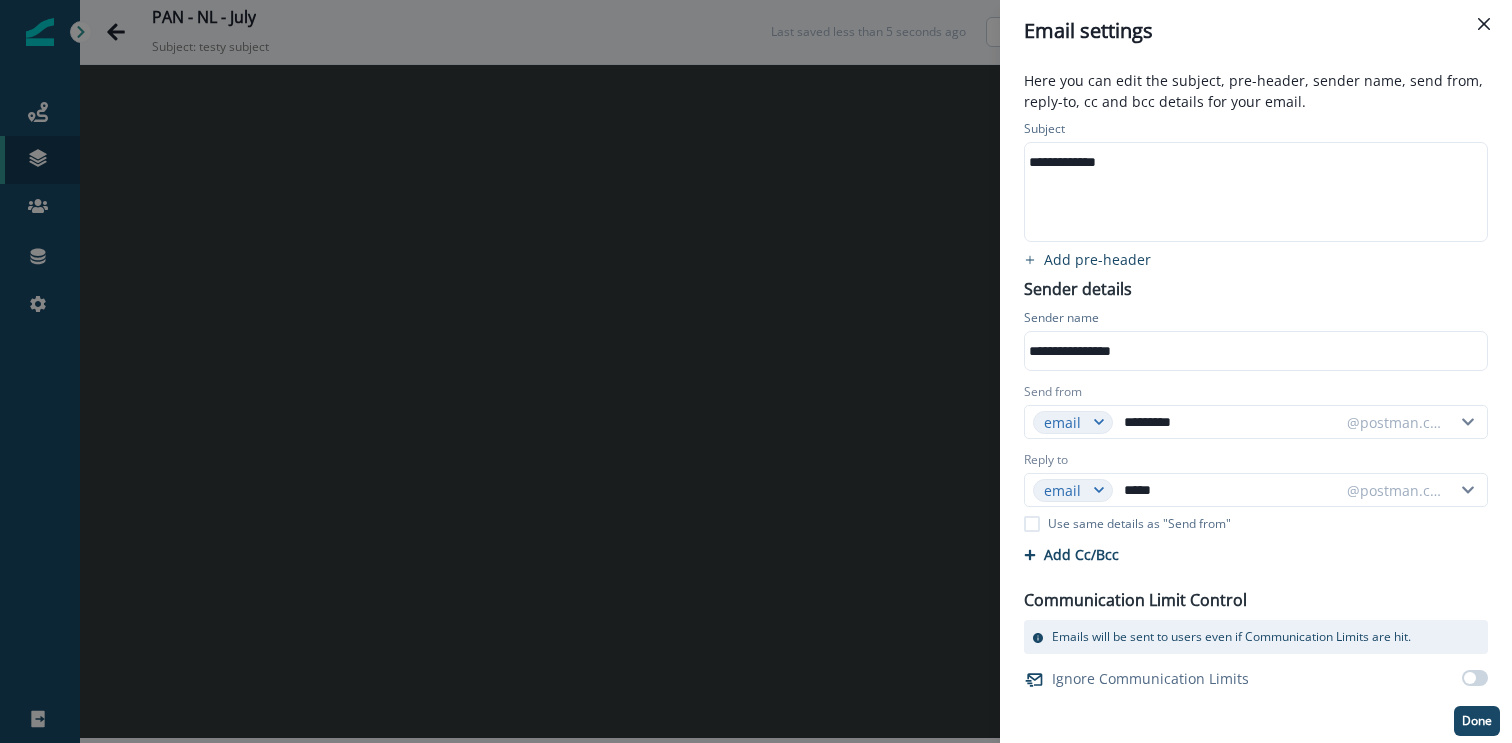 click on "**********" at bounding box center (1254, 351) 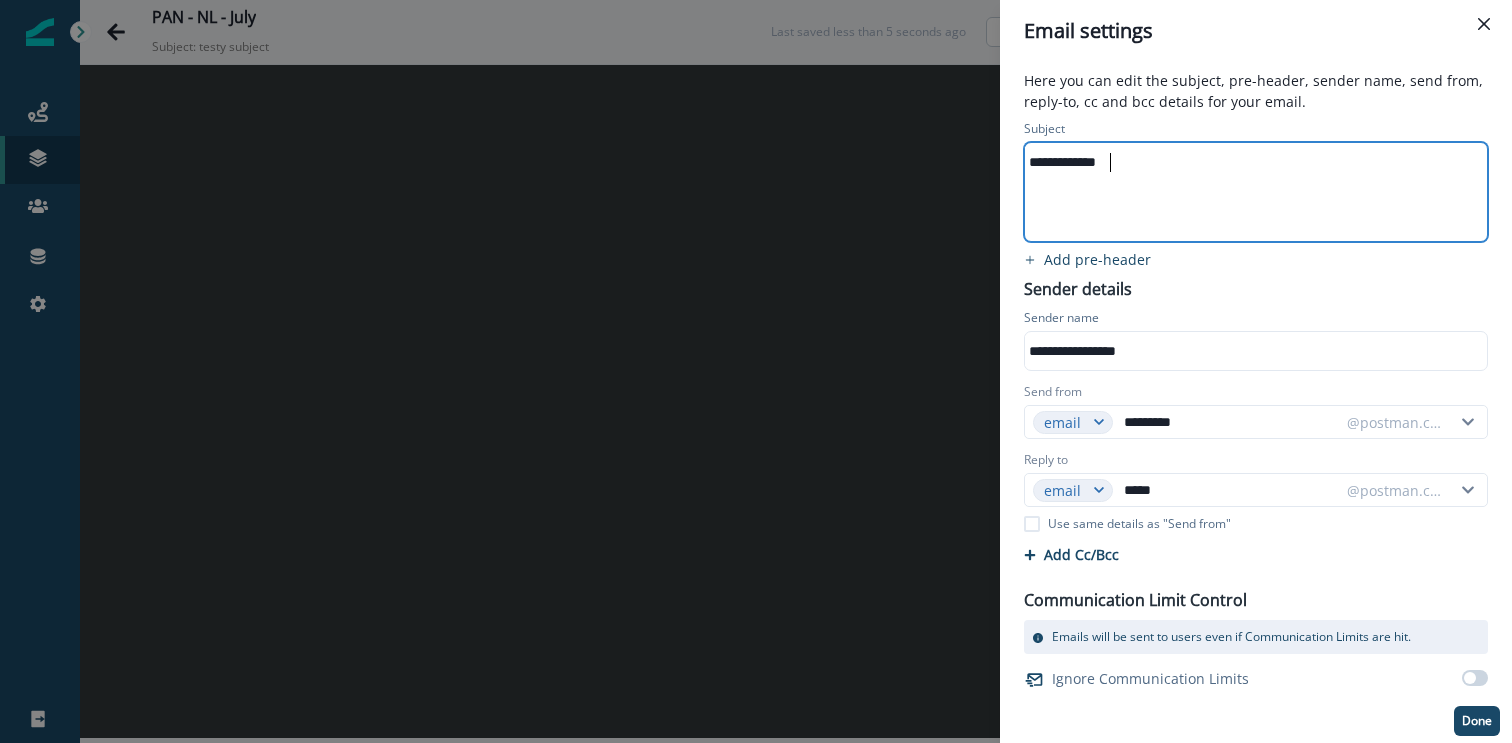 click on "**********" at bounding box center (1254, 192) 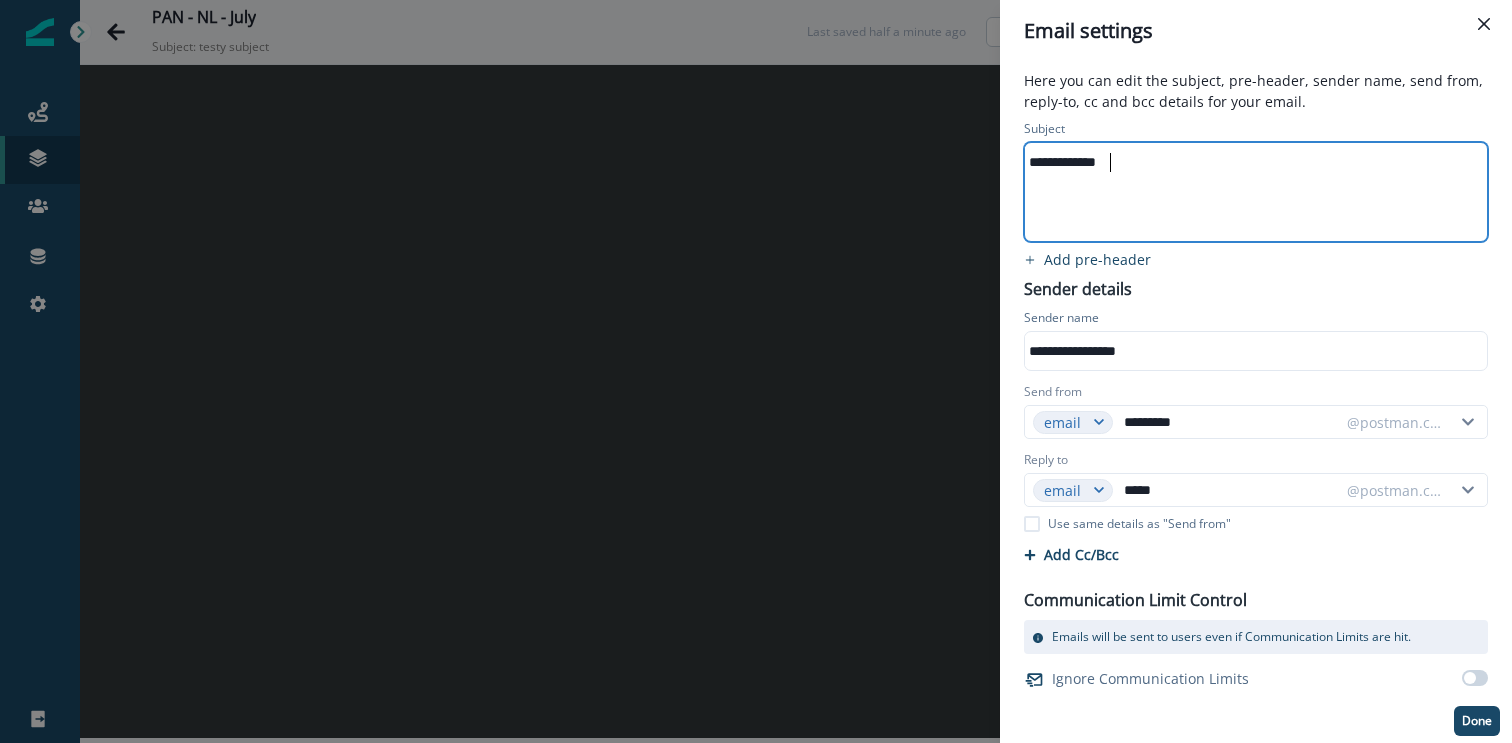 click on "**********" at bounding box center [1254, 162] 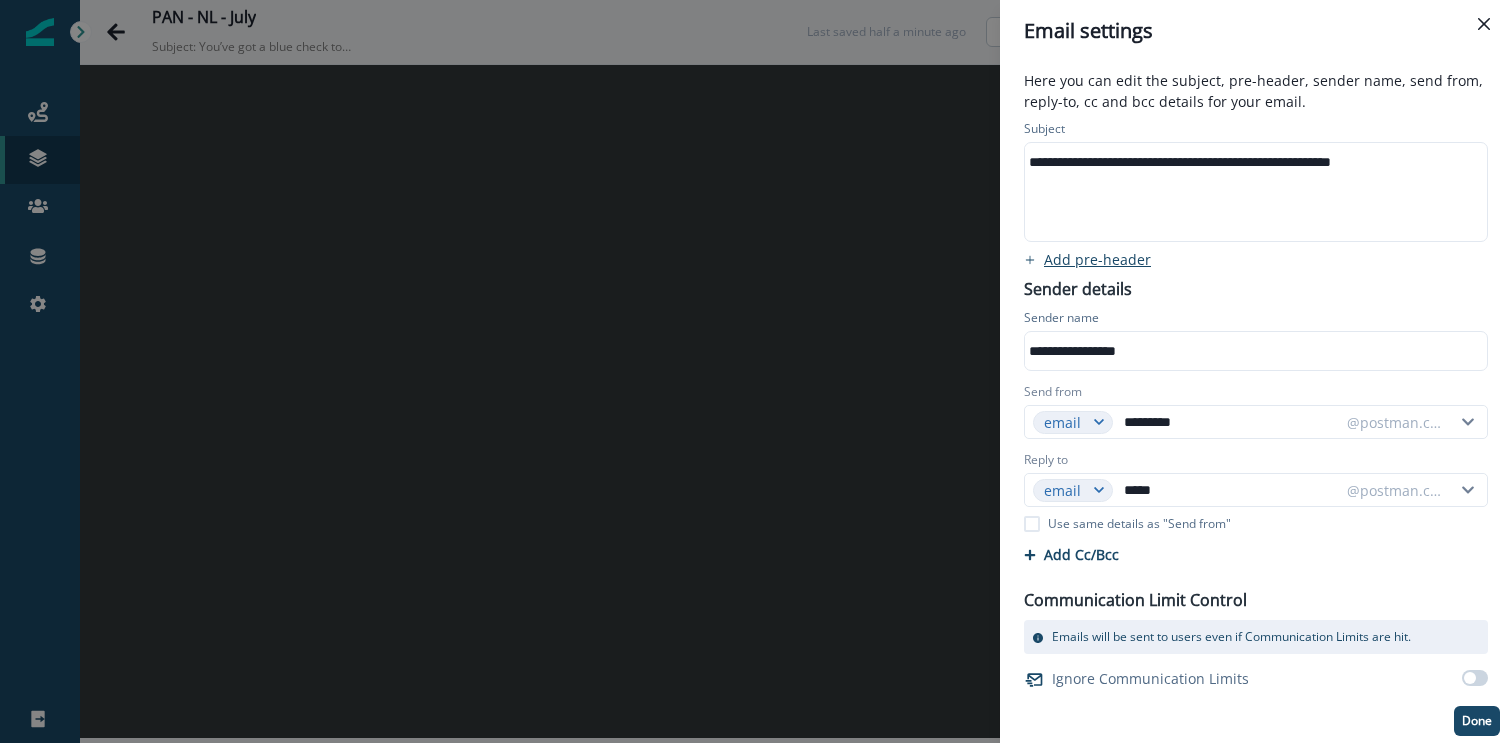click on "Add pre-header" at bounding box center [1097, 259] 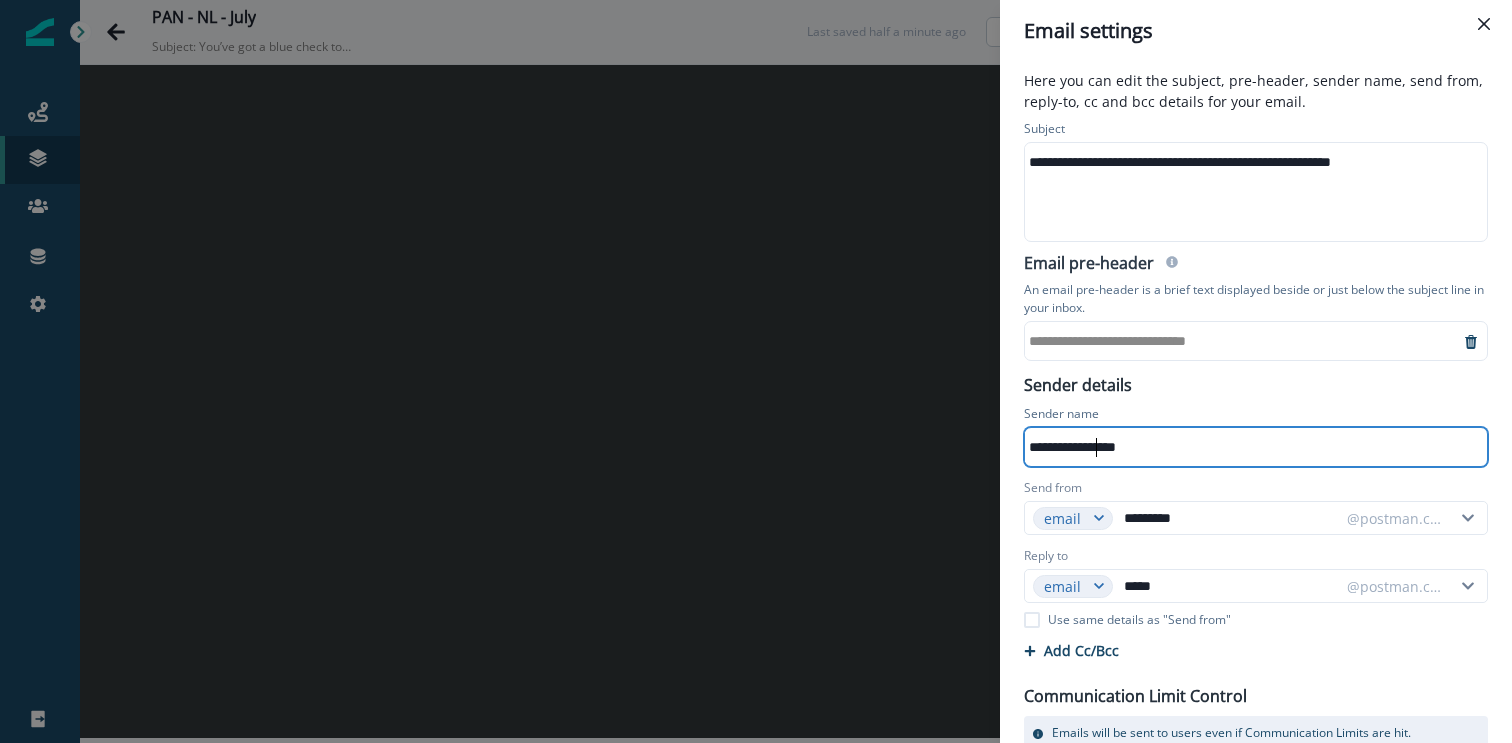 click on "**********" at bounding box center (1254, 447) 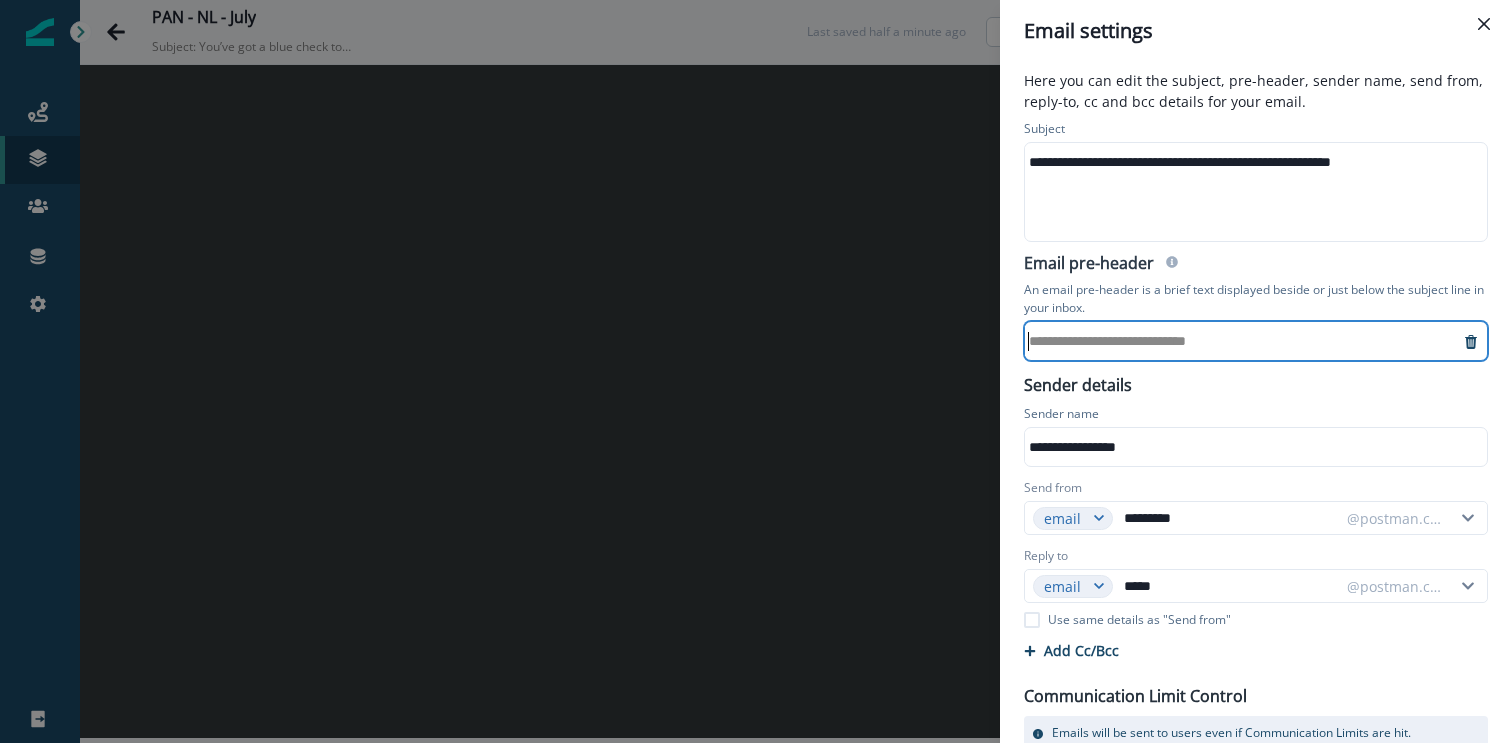 scroll, scrollTop: 0, scrollLeft: 75, axis: horizontal 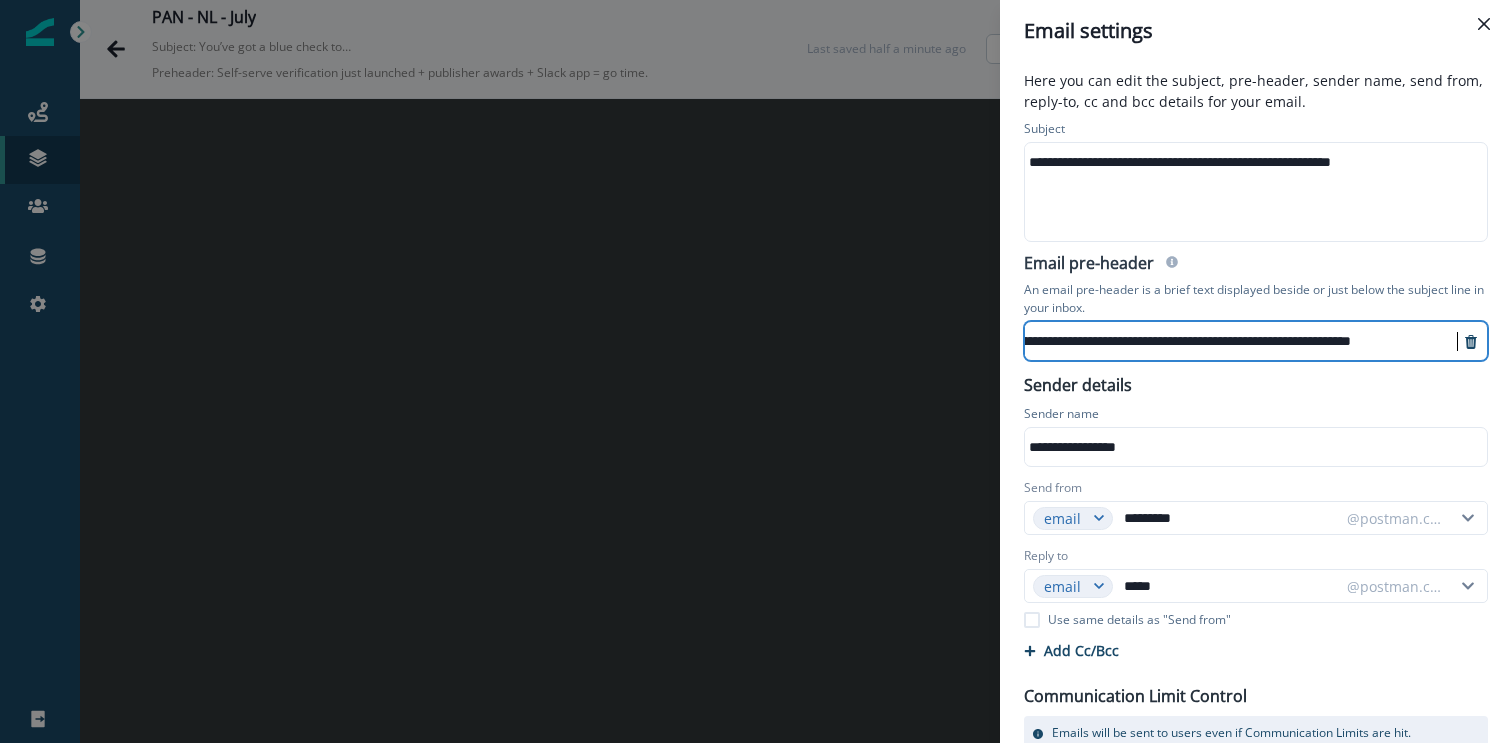 click on "**********" at bounding box center [1254, 192] 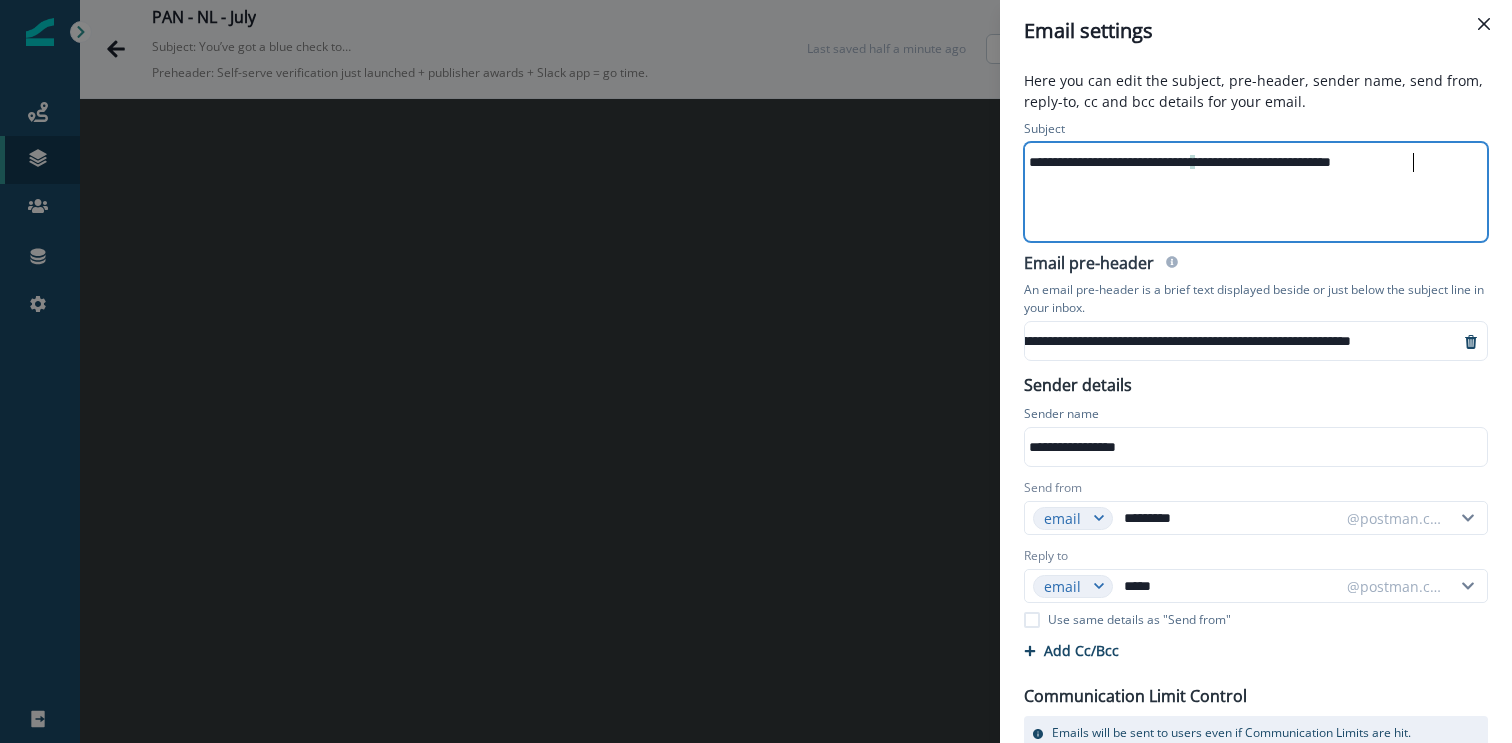 scroll, scrollTop: 97, scrollLeft: 0, axis: vertical 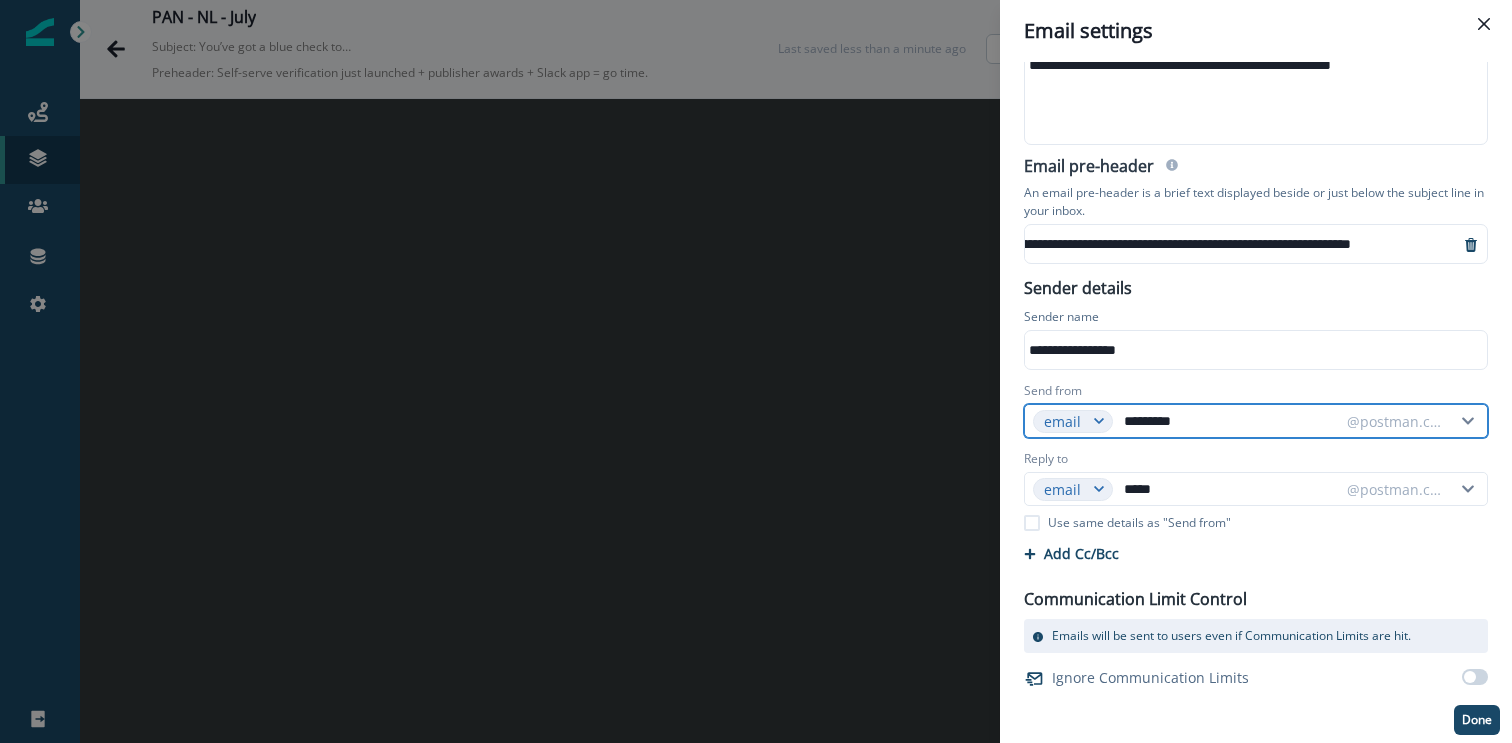 click on "*********" at bounding box center (1229, 421) 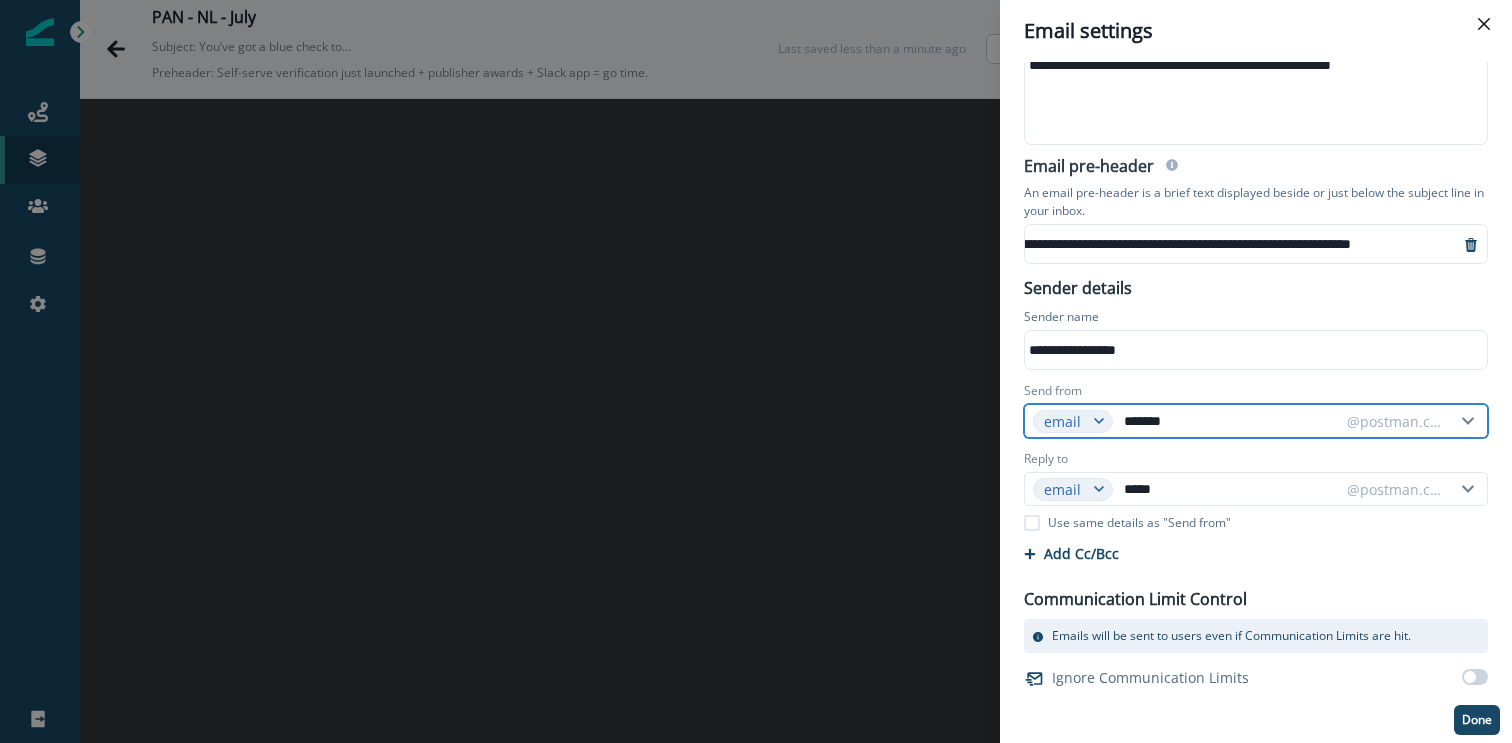 type on "*******" 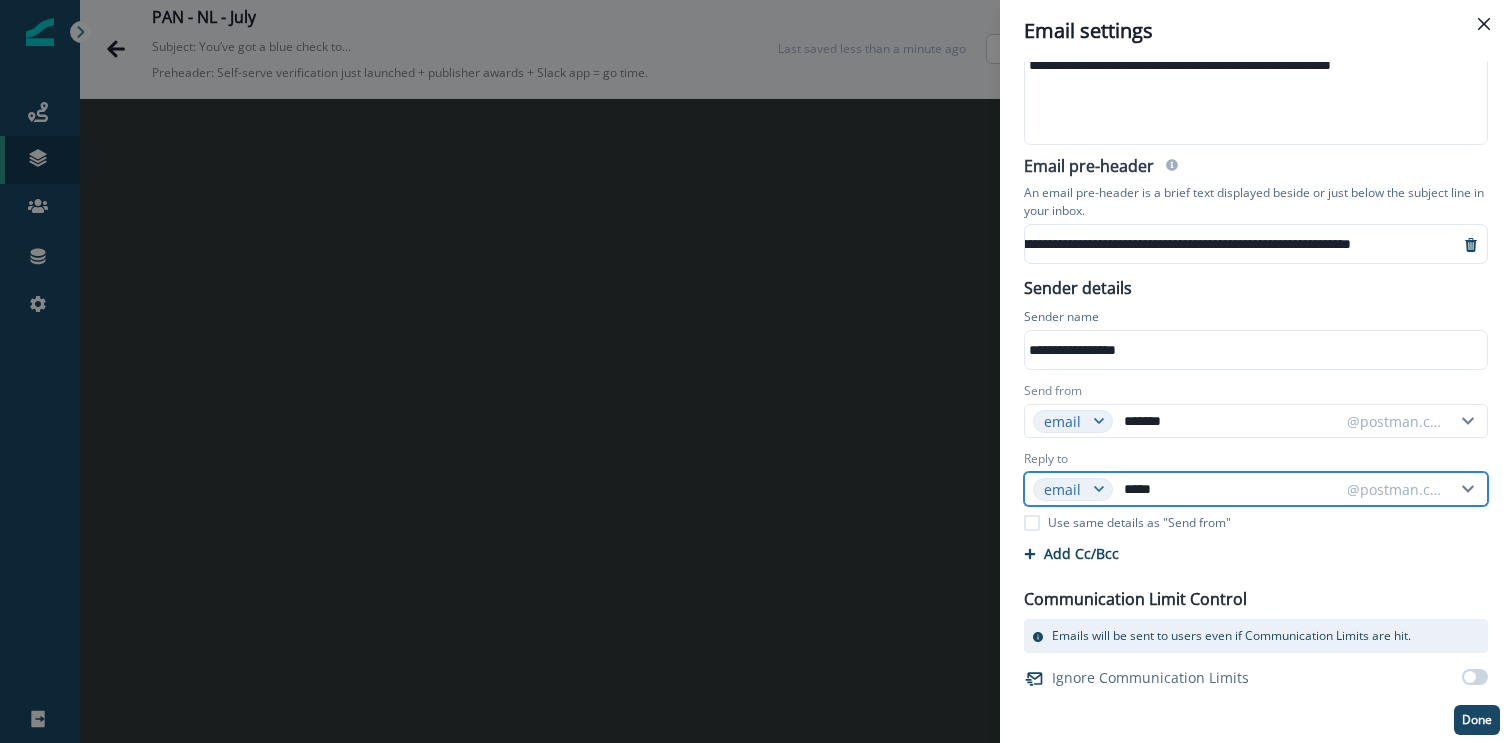 click on "*****" at bounding box center (1229, 489) 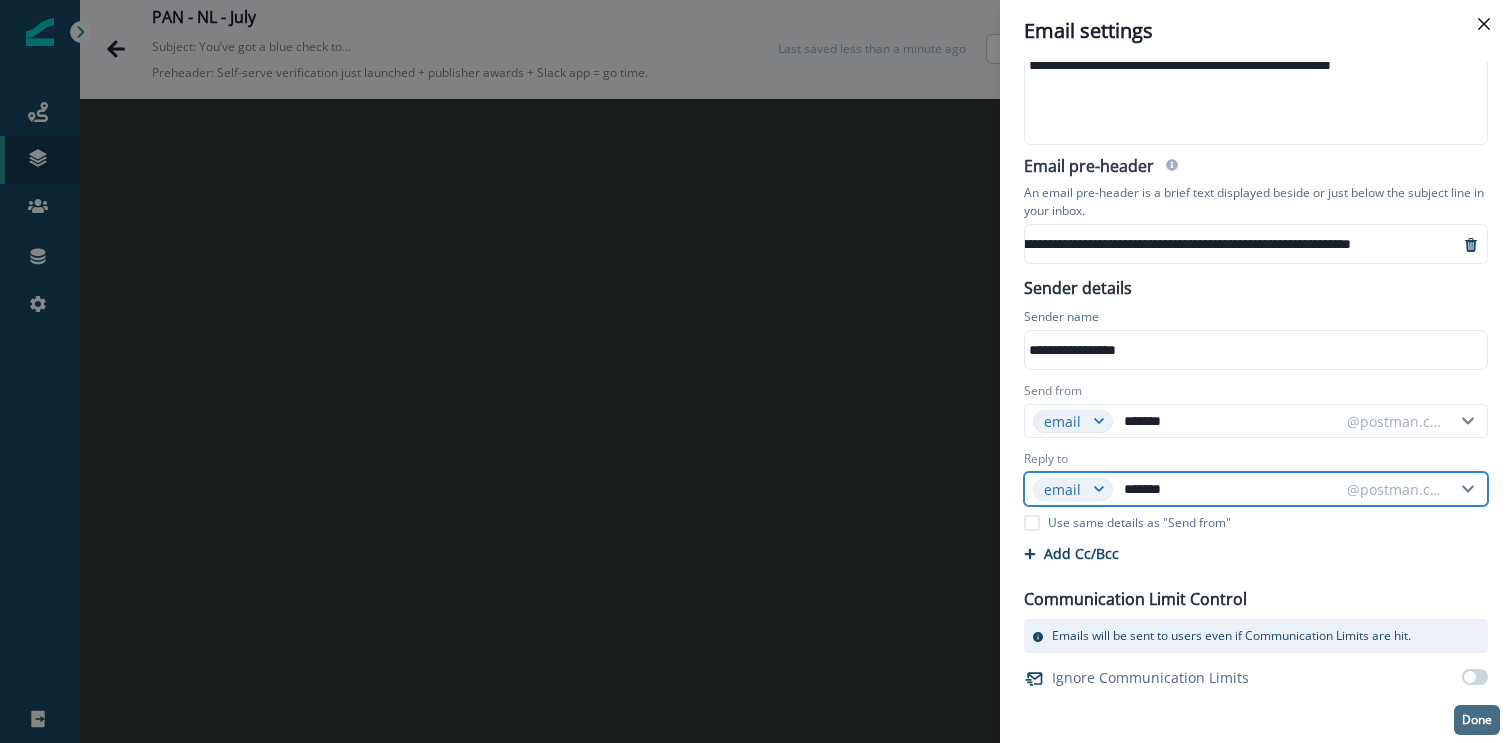 type on "*******" 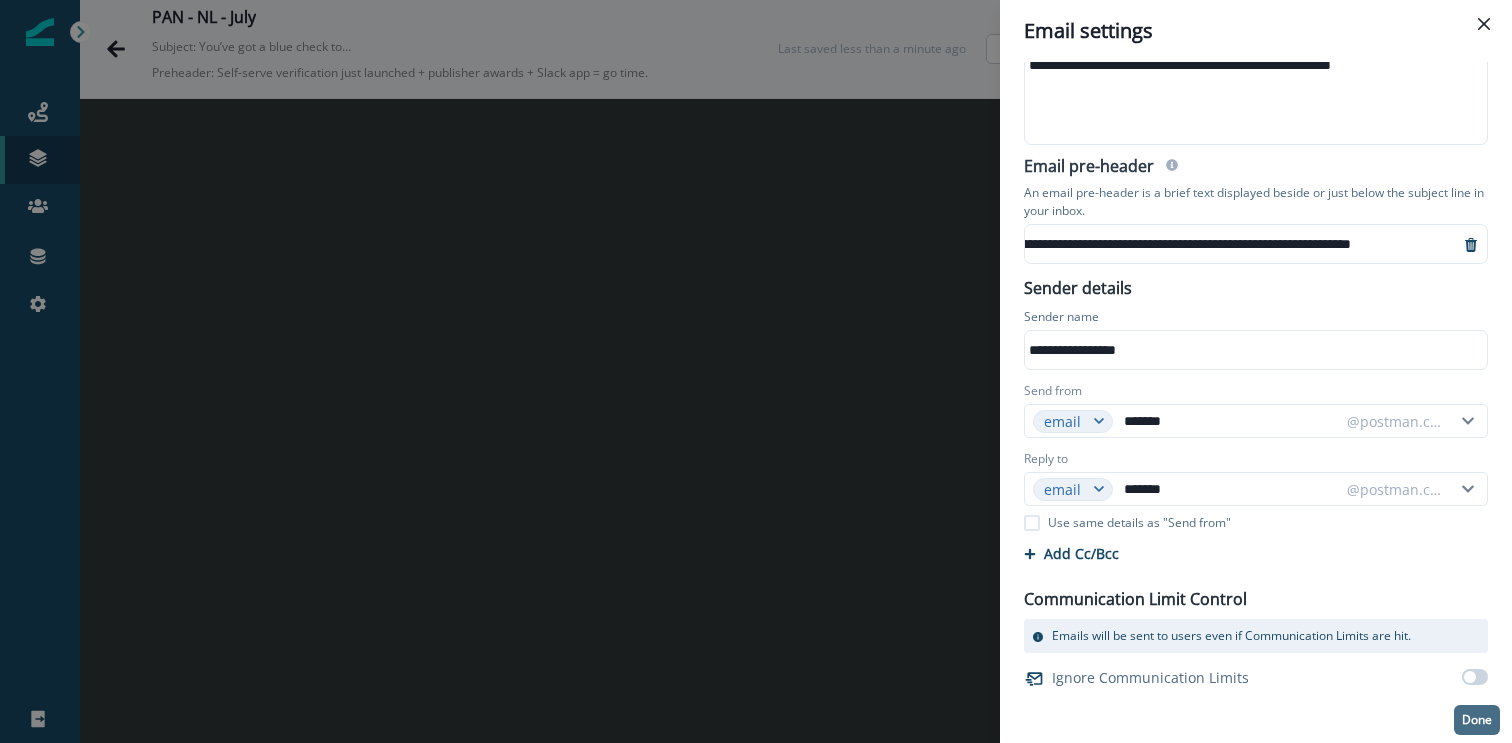 click on "Done" at bounding box center [1477, 720] 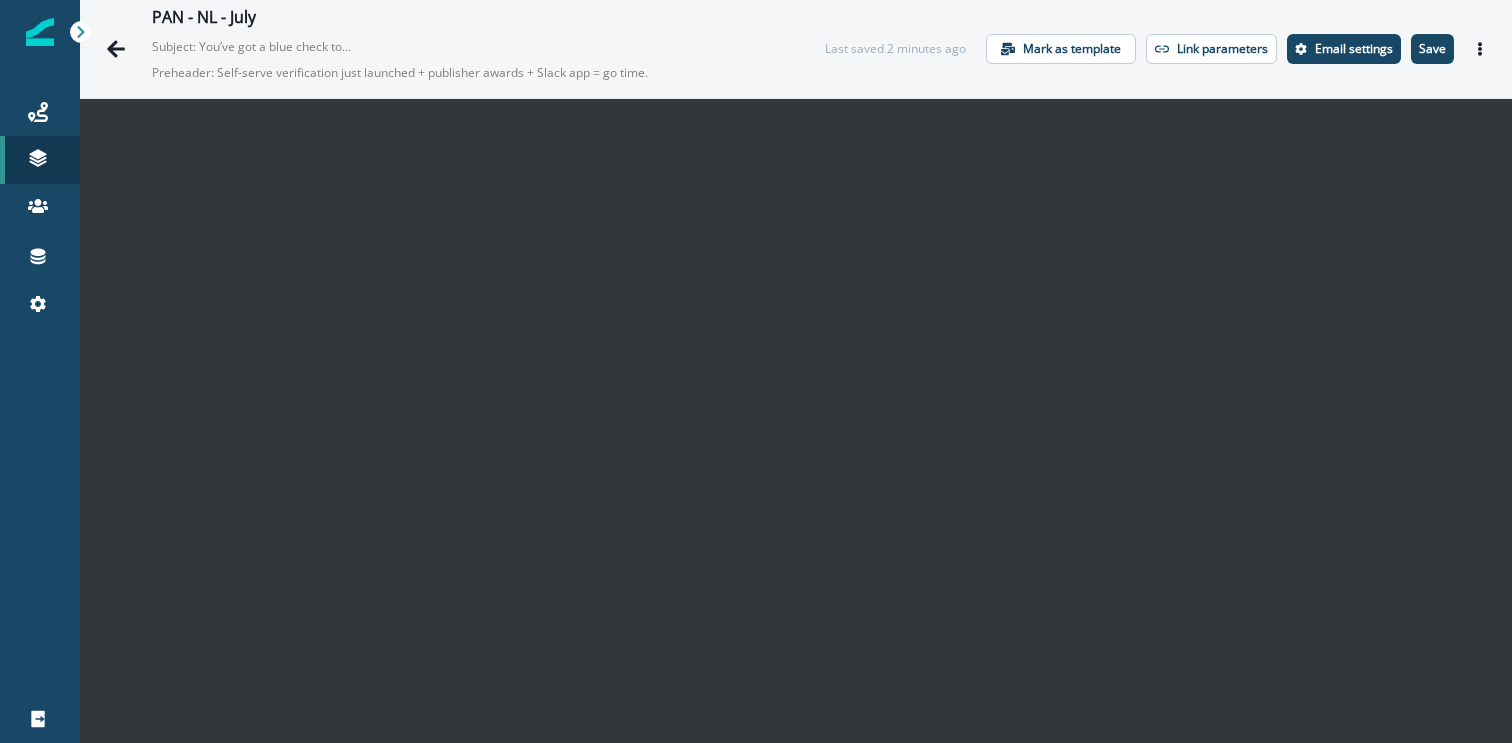 scroll, scrollTop: 29, scrollLeft: 0, axis: vertical 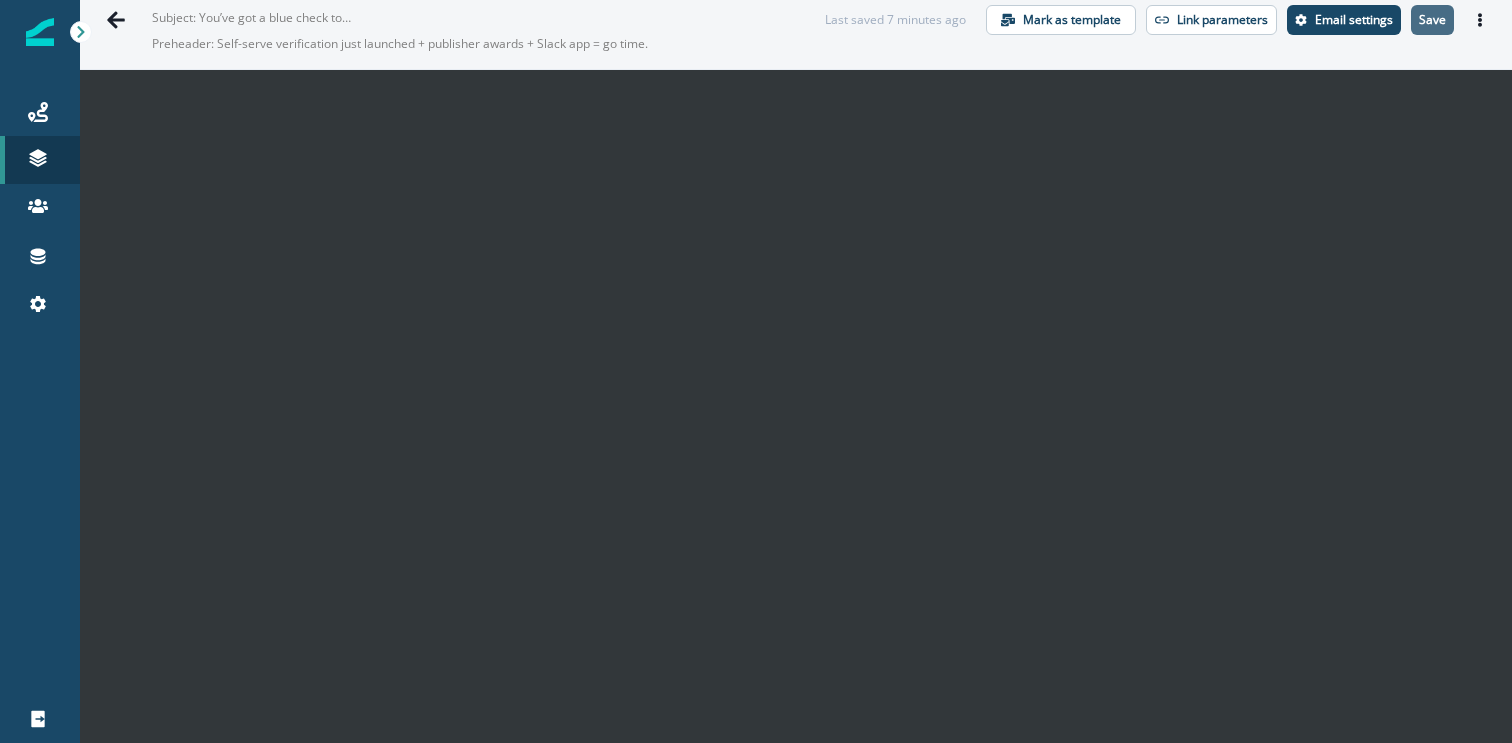 click on "Save" at bounding box center [1432, 20] 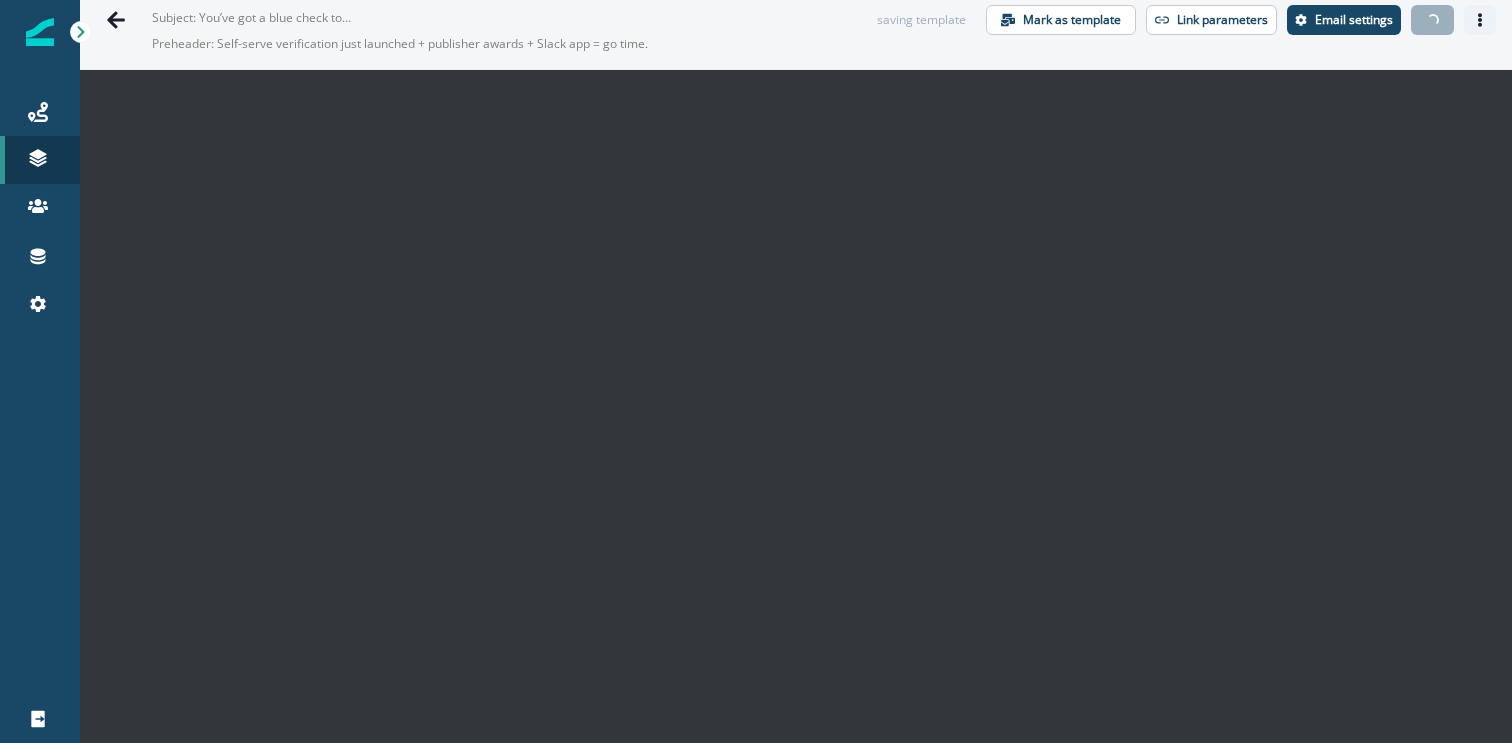 click at bounding box center [1480, 20] 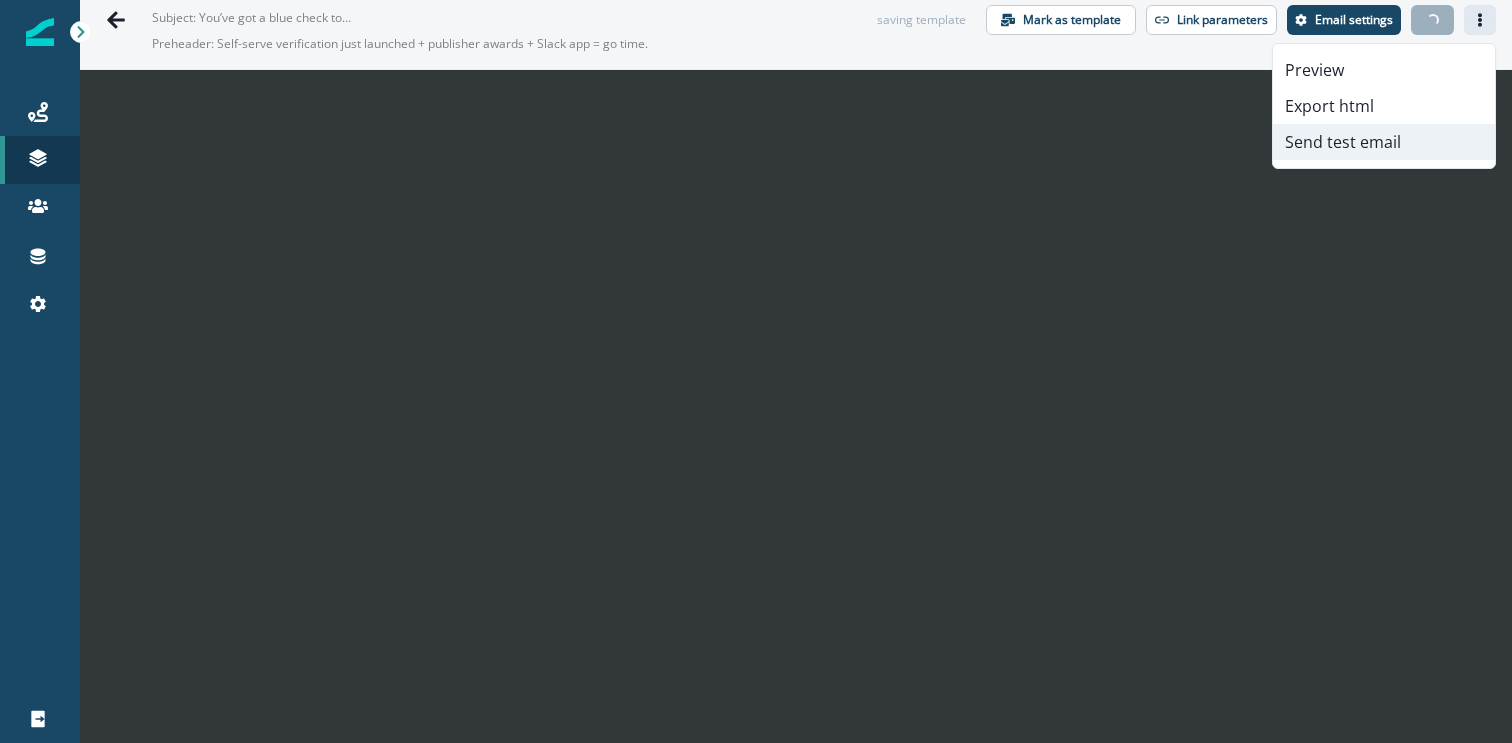 click on "Send test email" at bounding box center (1384, 142) 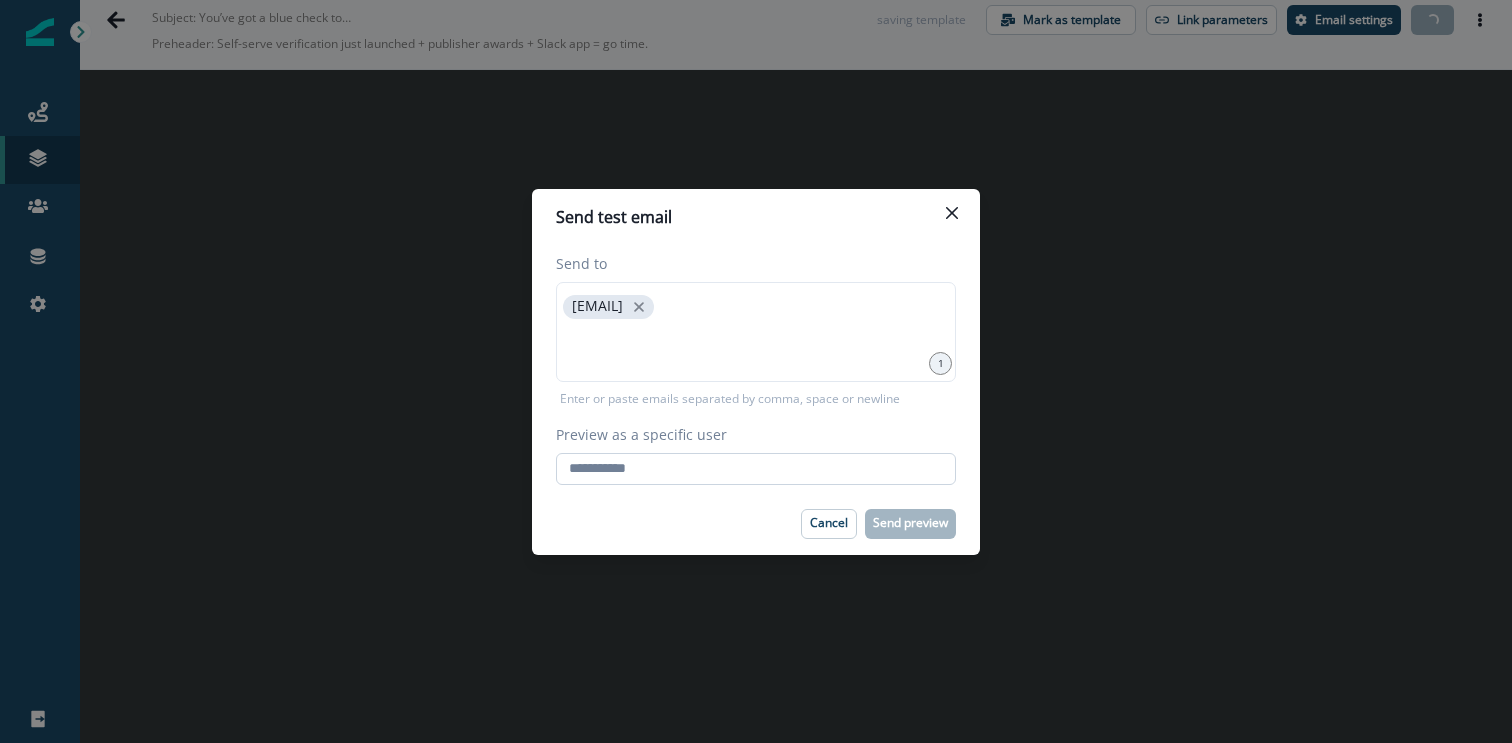 click on "Preview as a specific user" at bounding box center (756, 469) 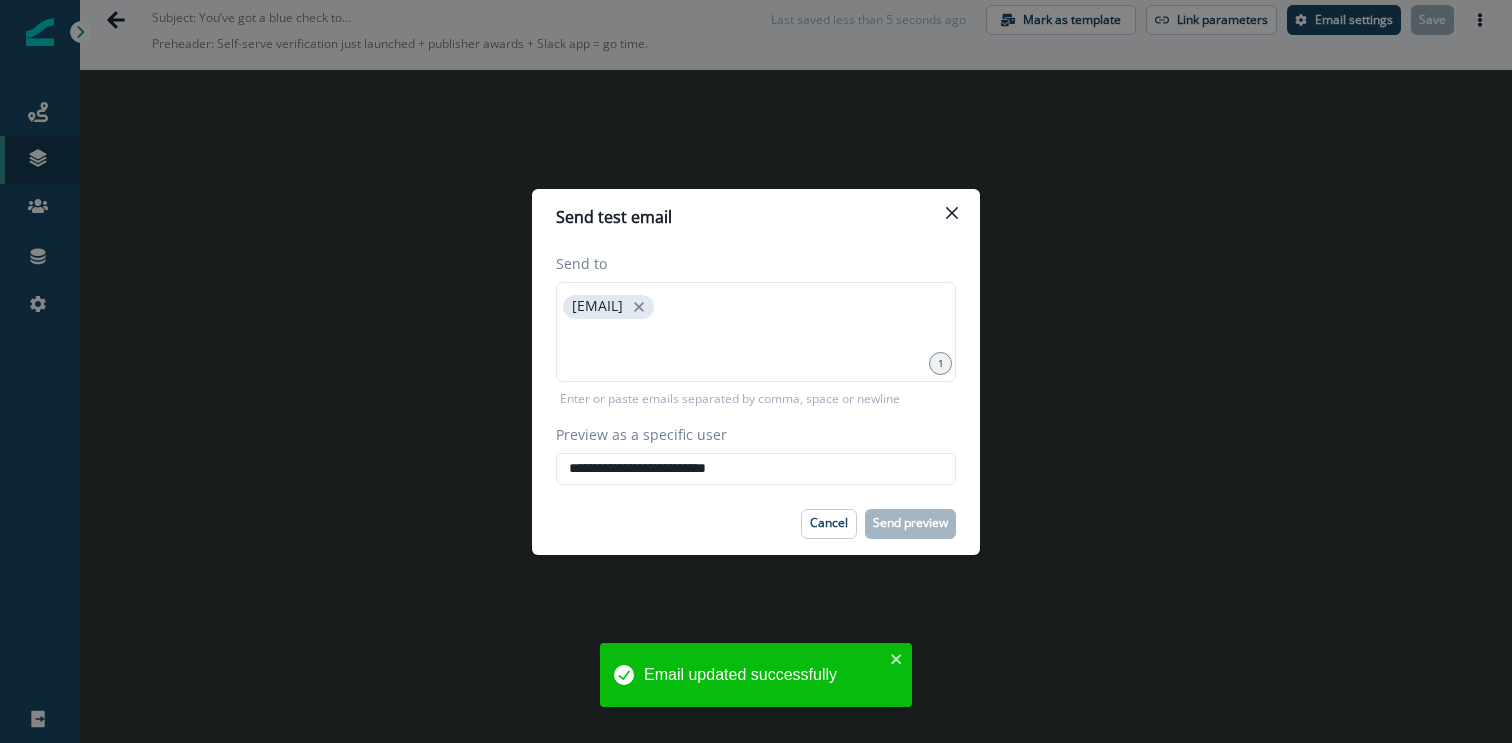 type on "**********" 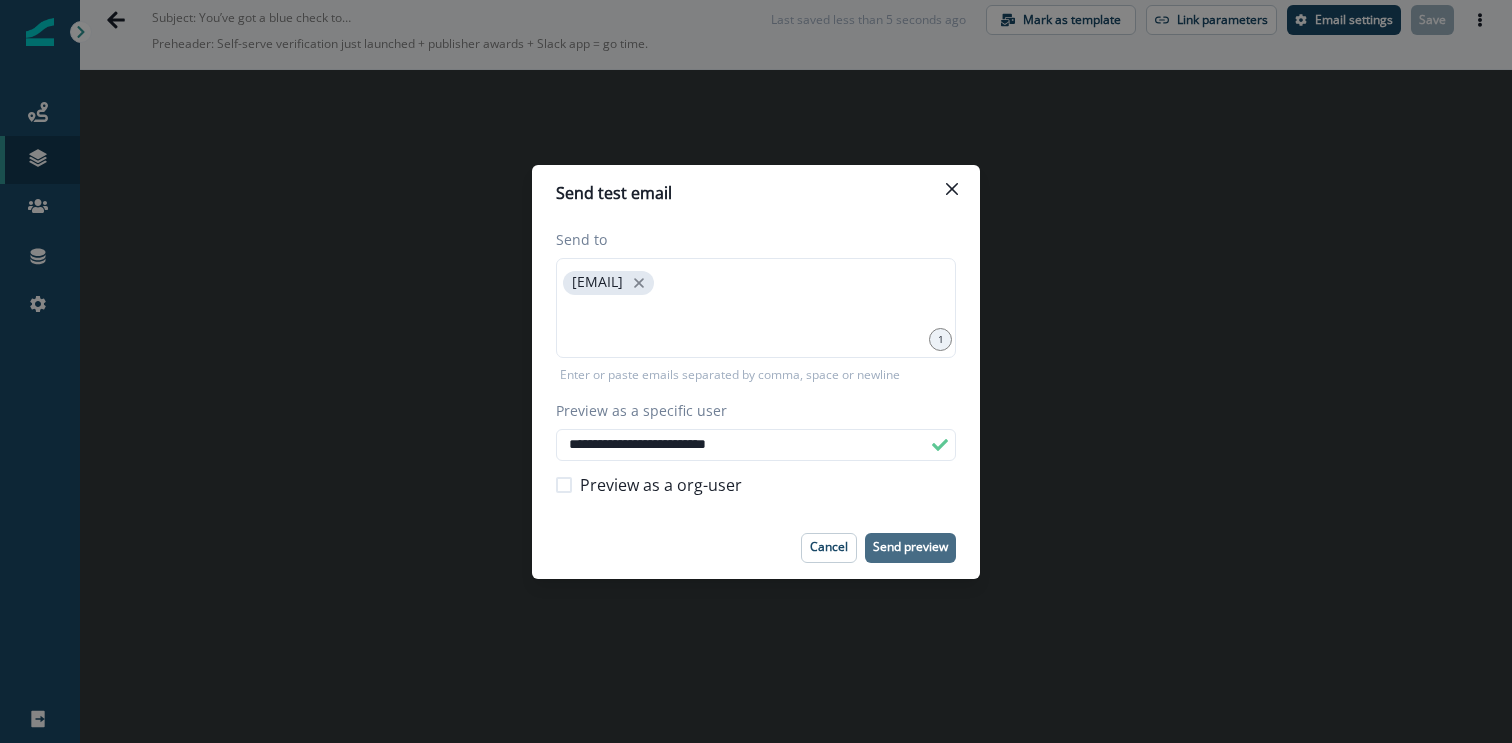 click on "Send preview" at bounding box center (910, 547) 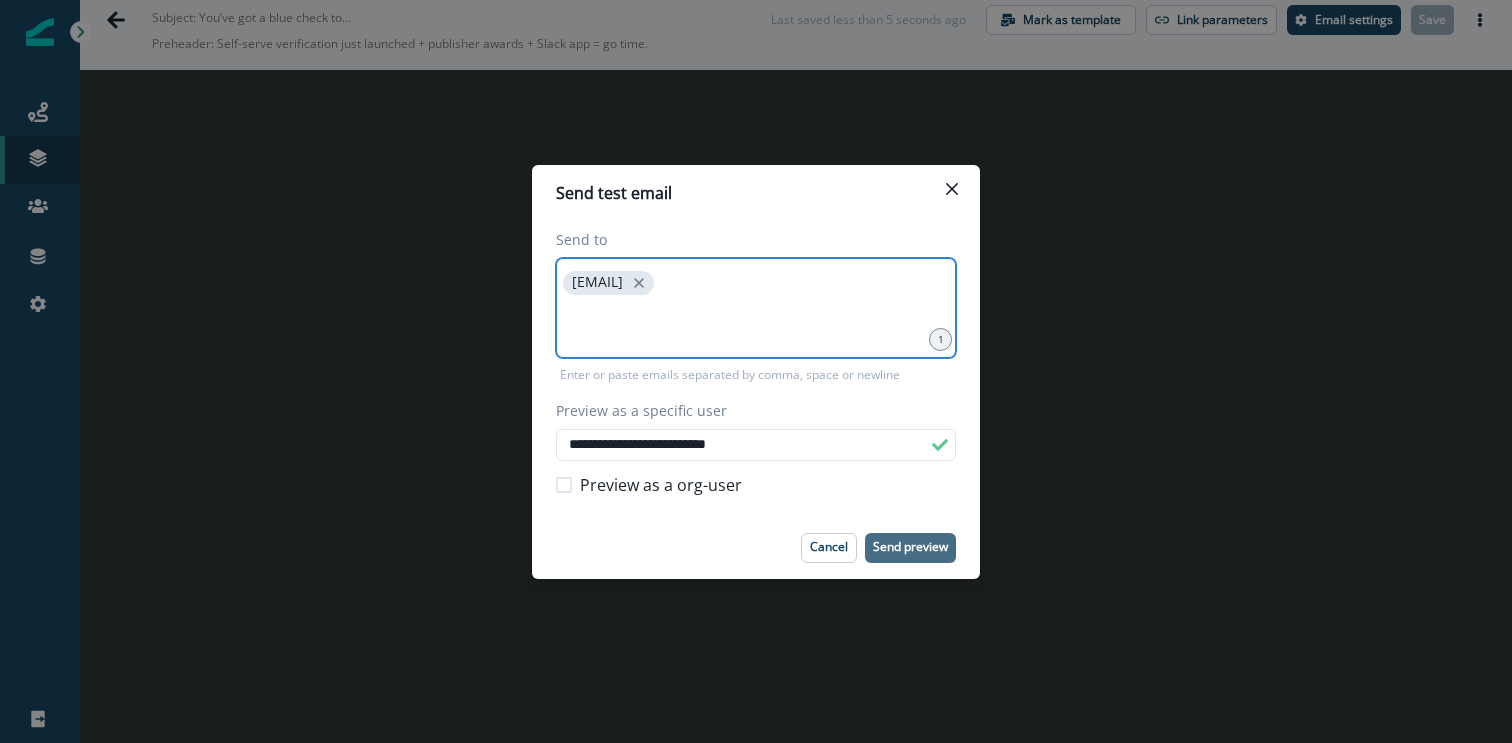click at bounding box center [756, 324] 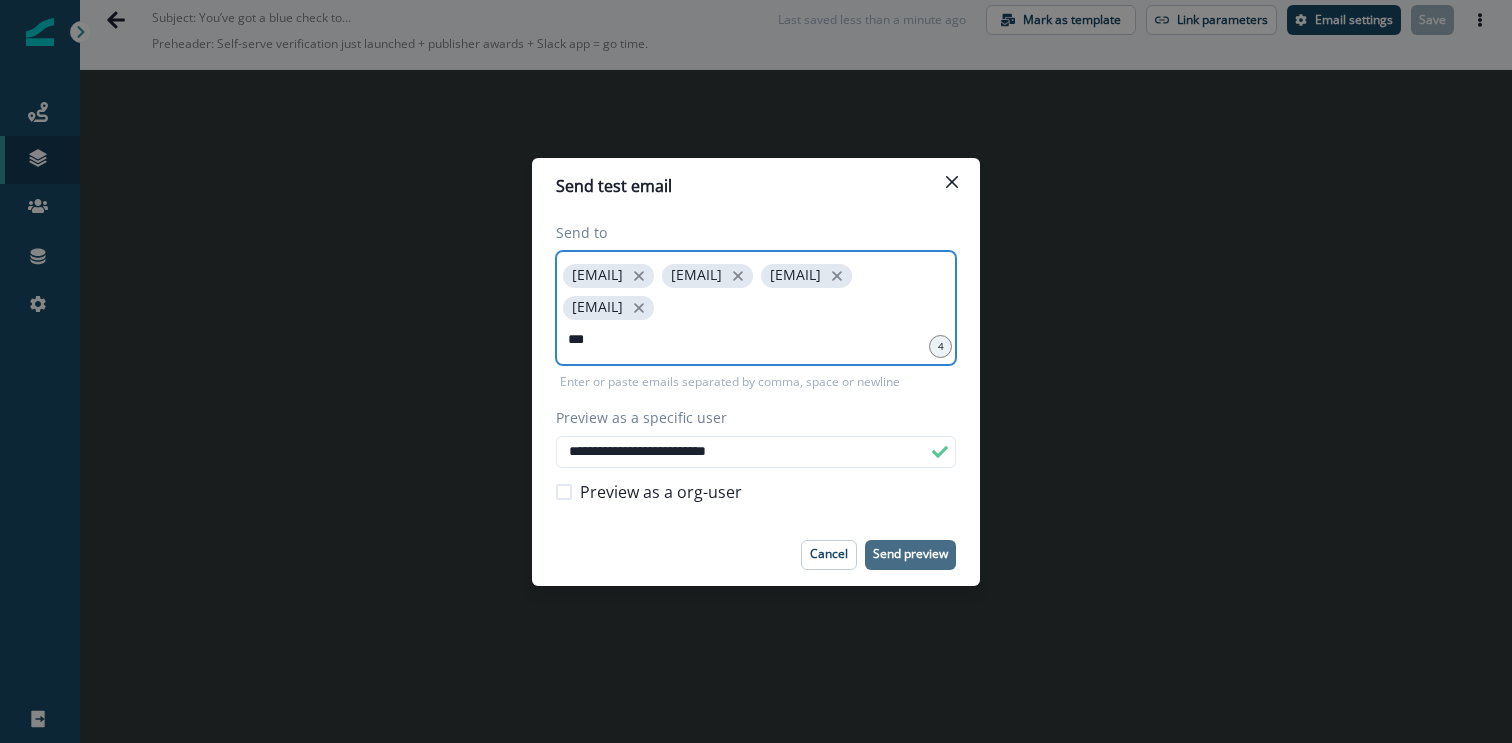 type on "****" 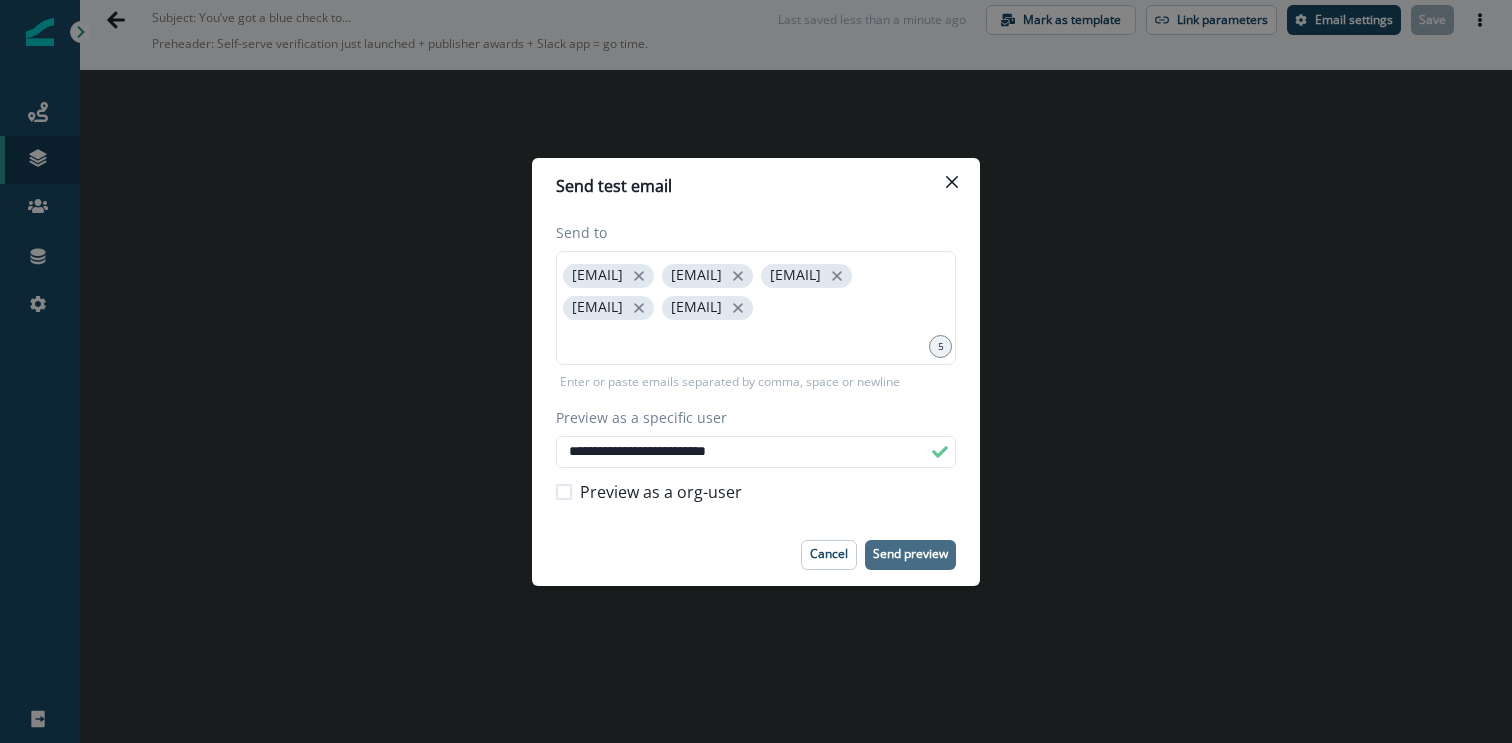 click on "Send preview" at bounding box center [910, 554] 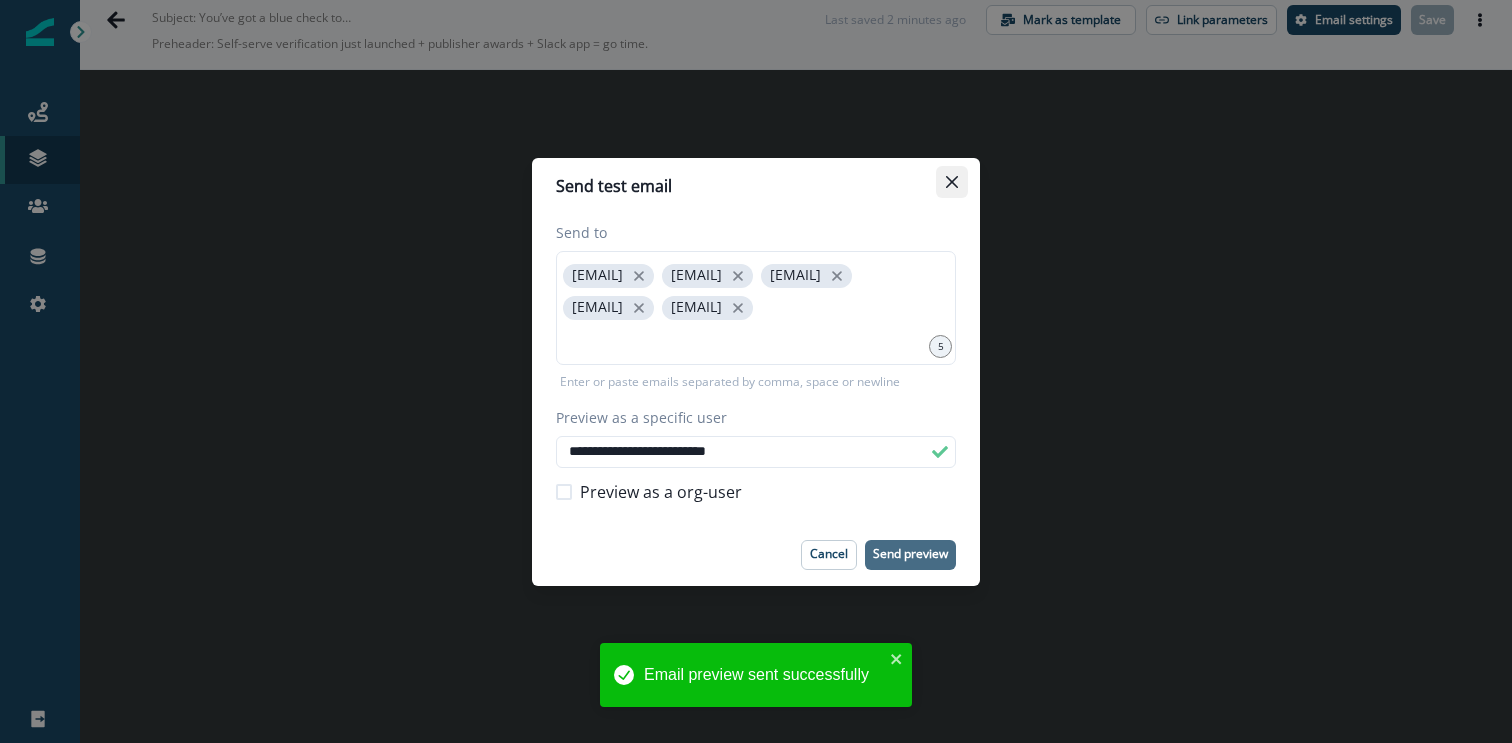 click at bounding box center (952, 182) 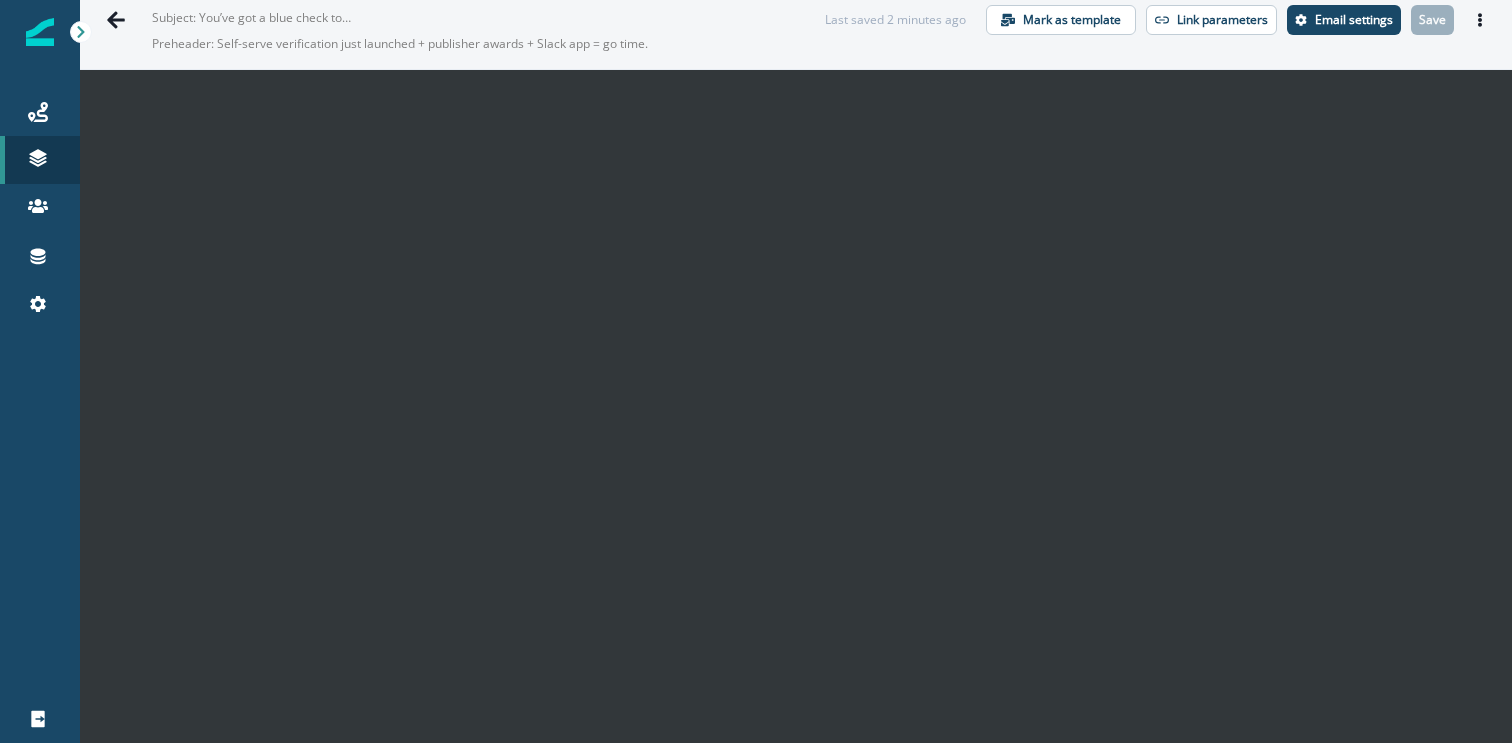 click on "PAN - NL - July Subject: You’ve got a blue check to earn (and we just made it easier) Preheader: Self-serve verification just launched + publisher awards + Slack app = go time. Last saved 2 minutes ago Mark as template Link parameters Email settings Save Preview Export html Send test email" at bounding box center [796, 20] 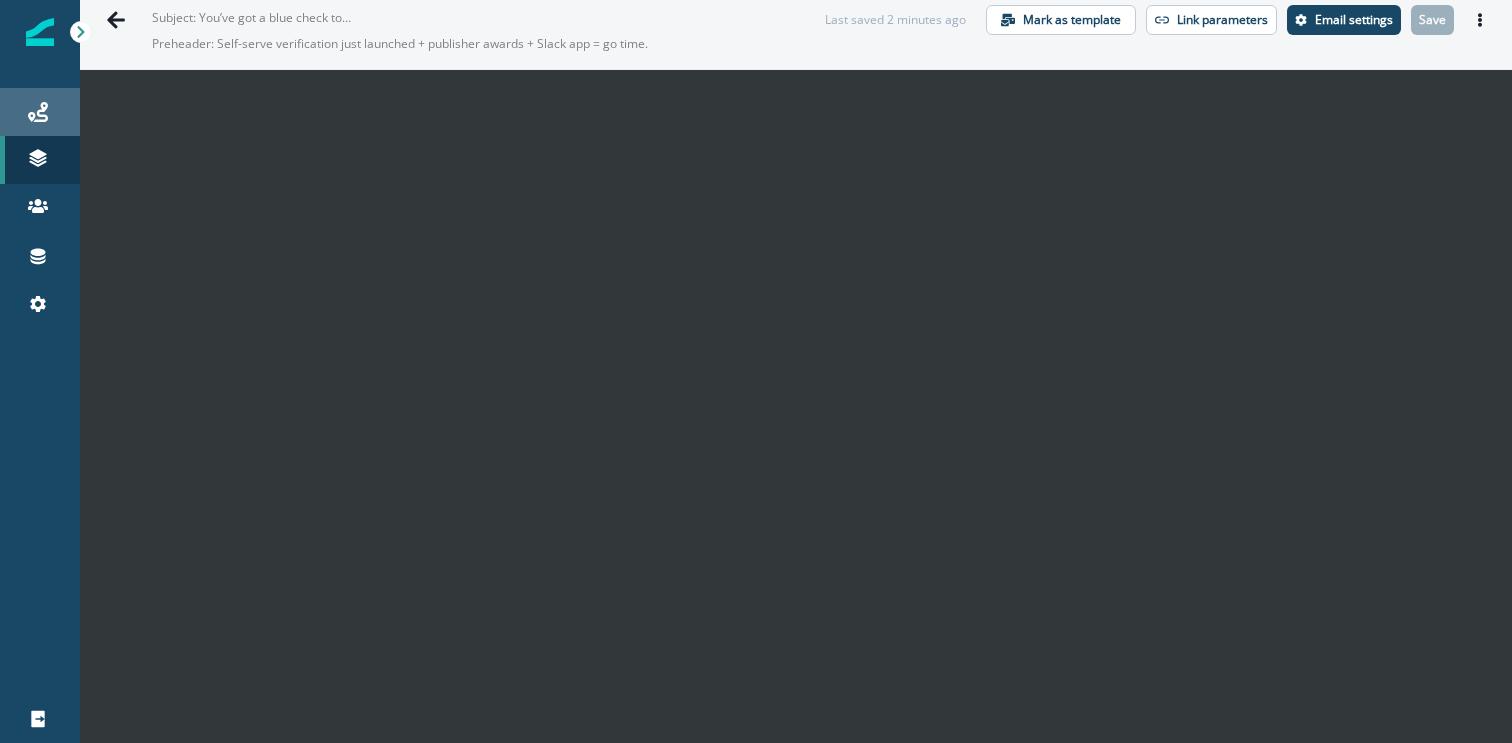 click on "Journeys" at bounding box center [40, 112] 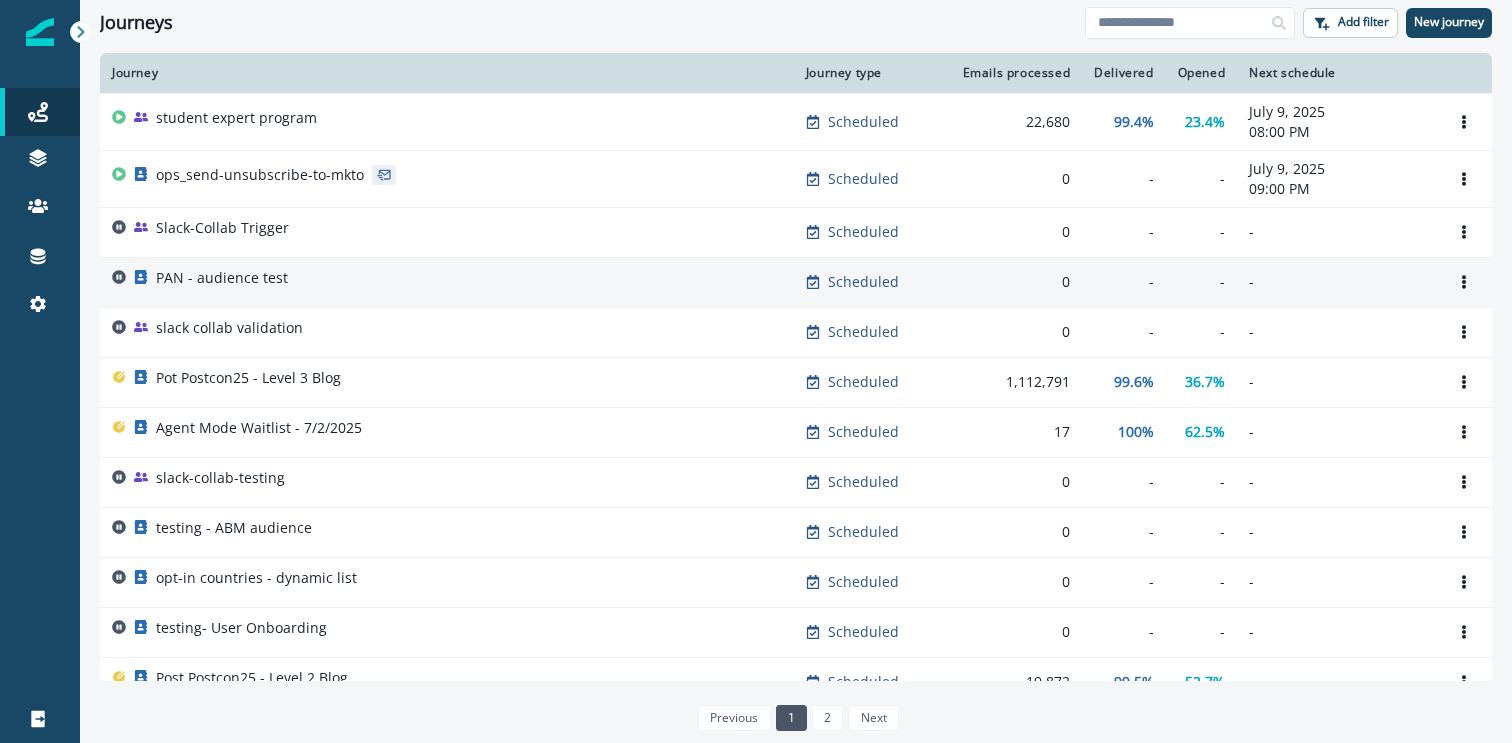 click on "PAN - audience test" at bounding box center (447, 282) 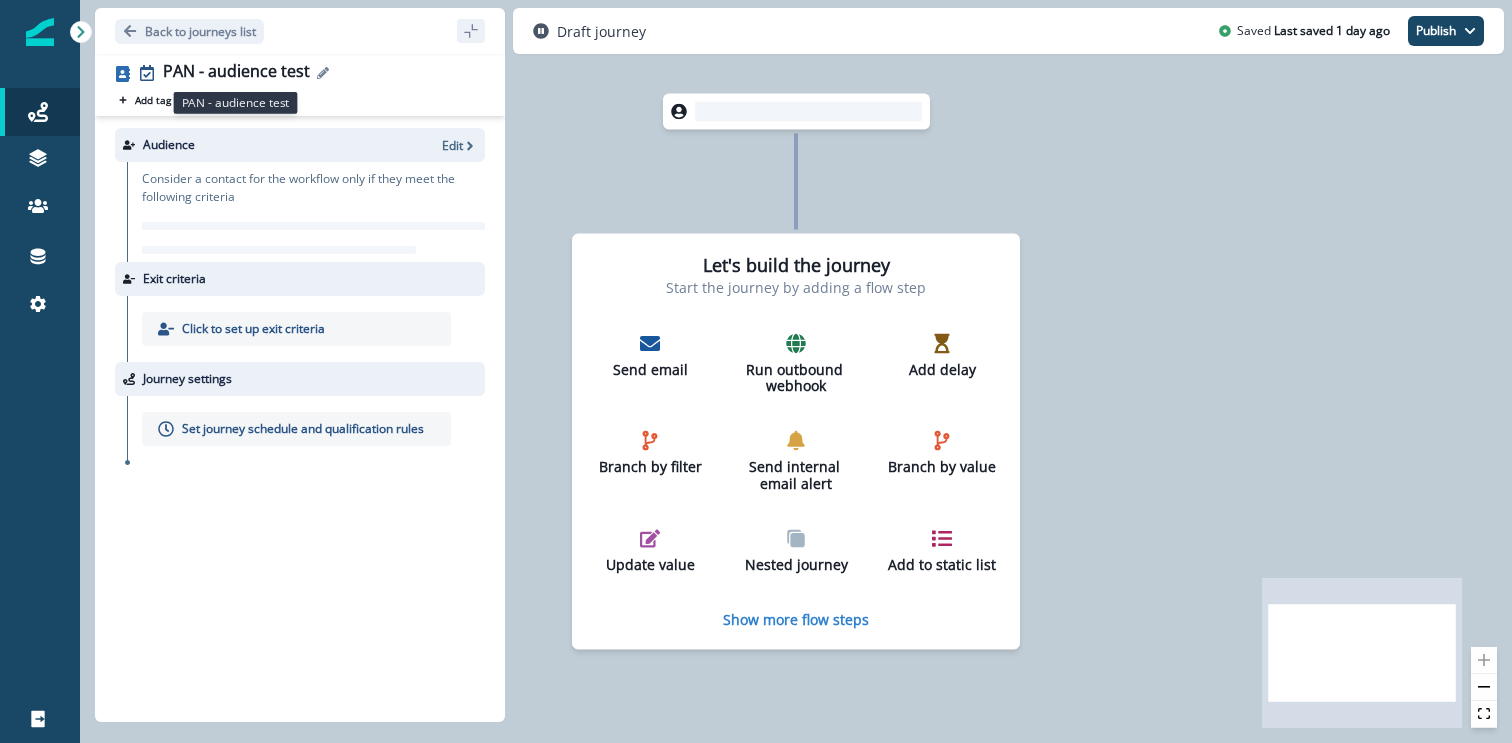 click on "PAN - audience test" at bounding box center [236, 73] 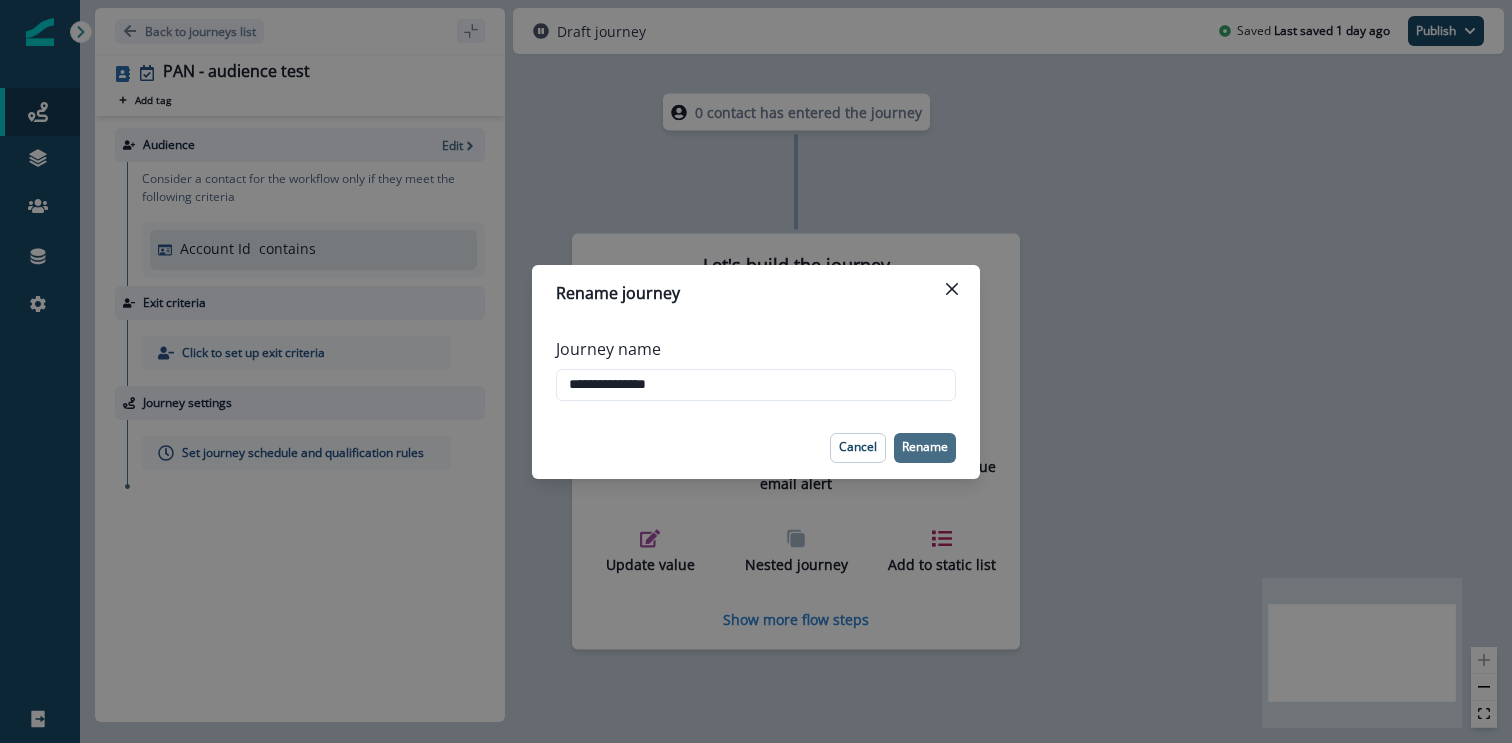 type on "**********" 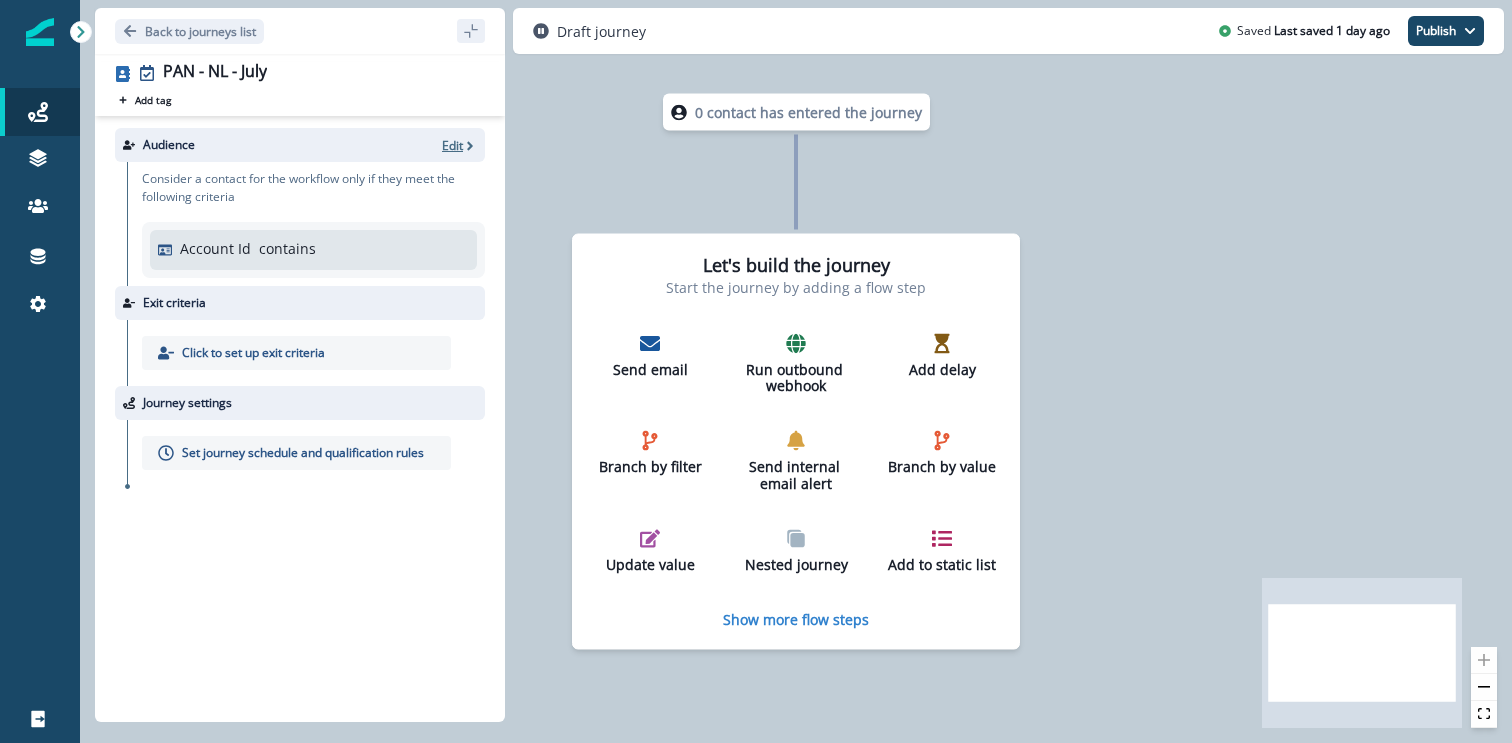 click on "Edit" at bounding box center [452, 145] 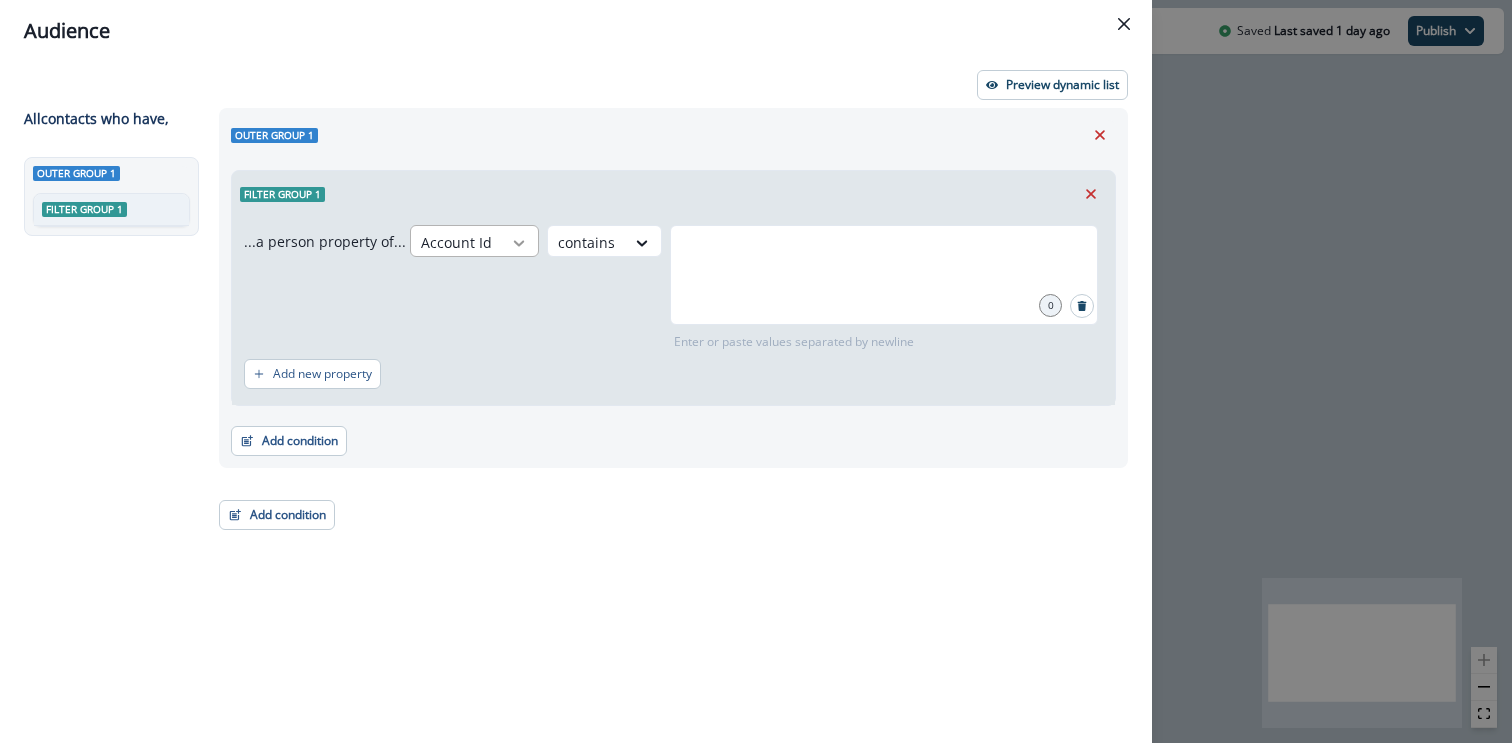 click at bounding box center [519, 243] 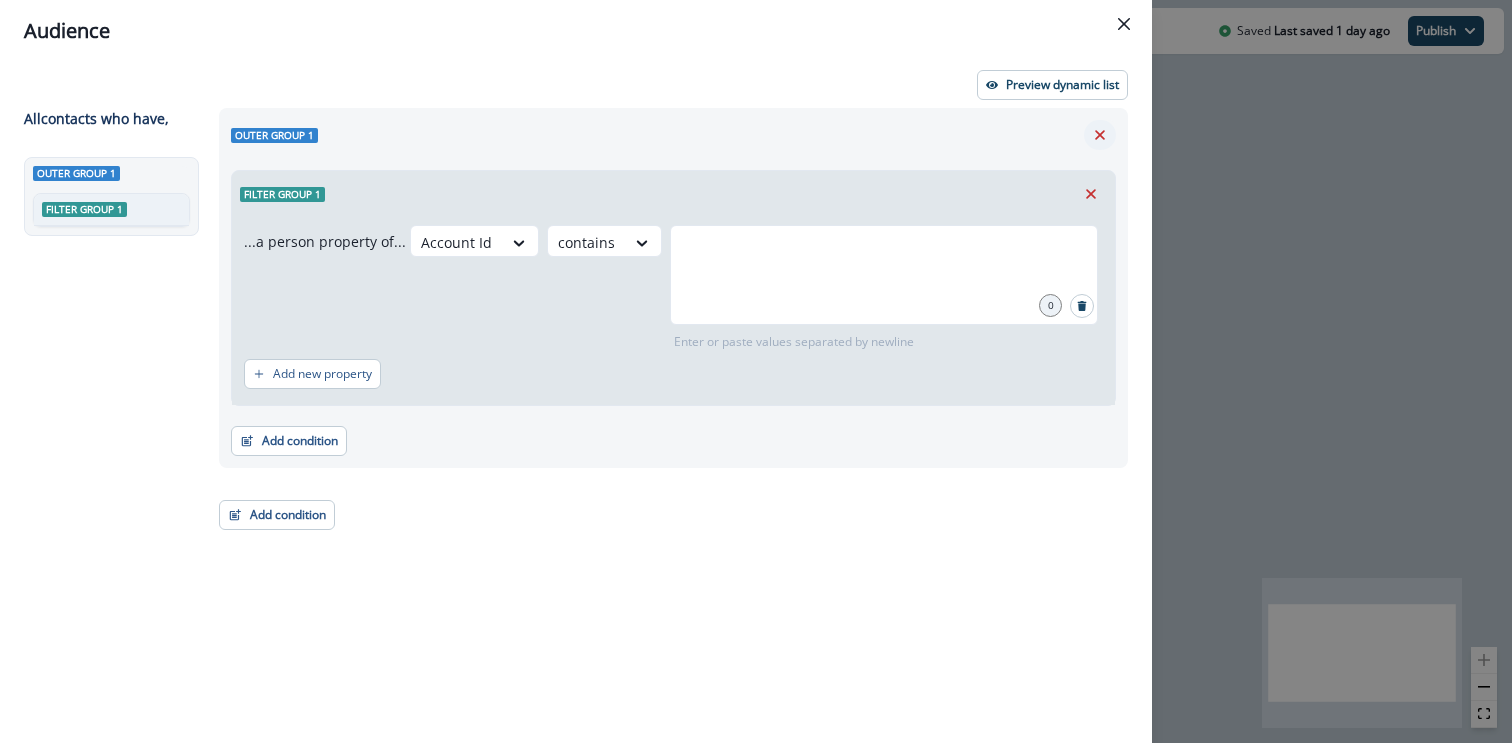 click at bounding box center (1100, 135) 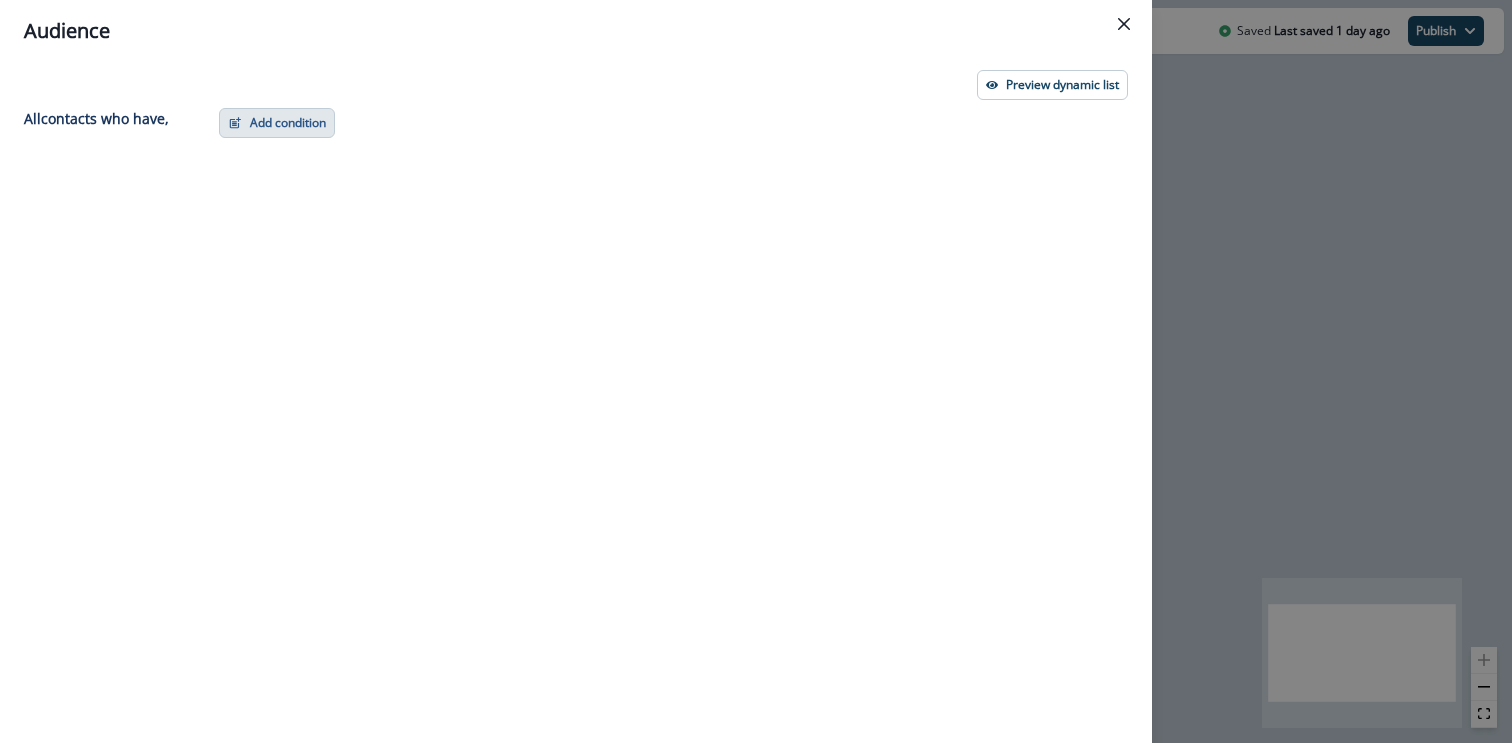 click on "Add condition" at bounding box center (277, 123) 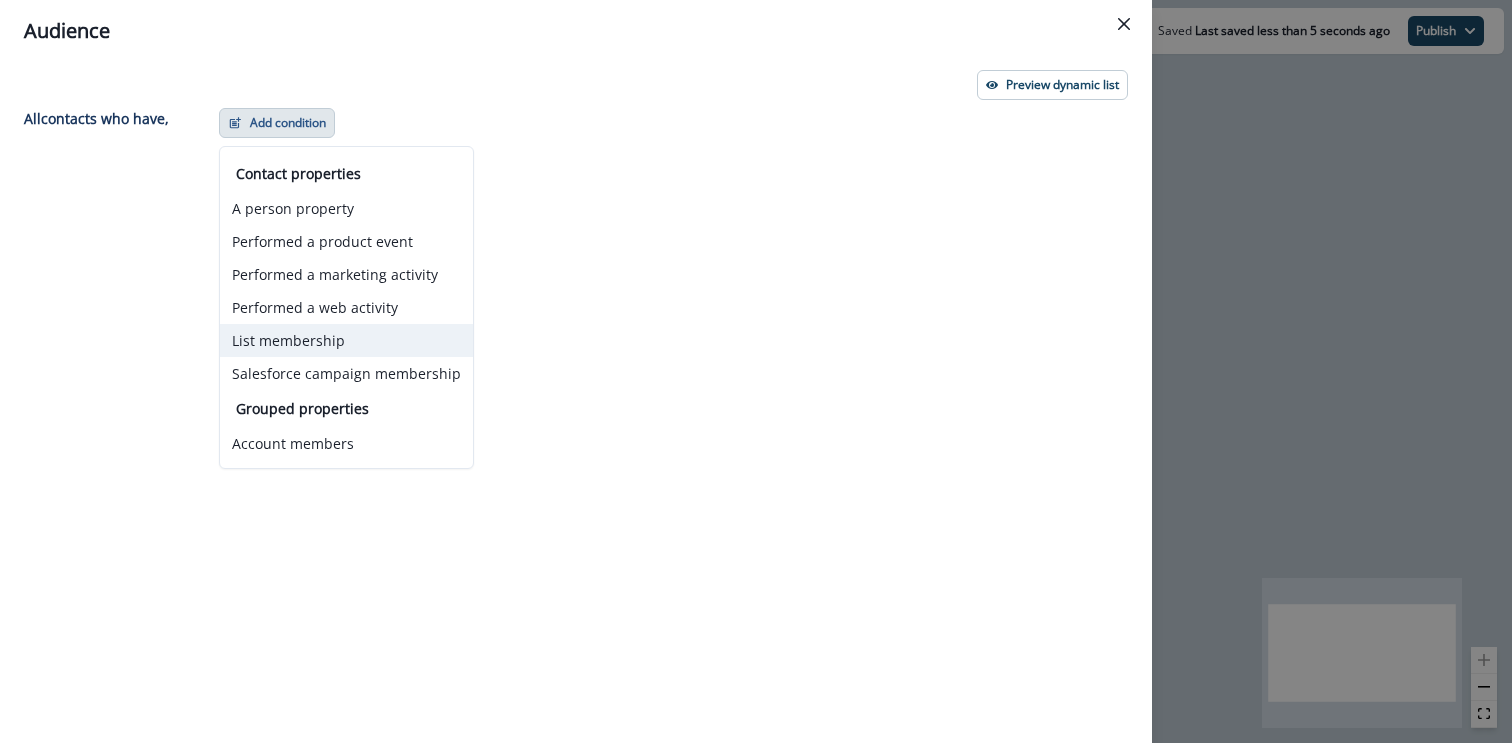 click on "List membership" at bounding box center (346, 340) 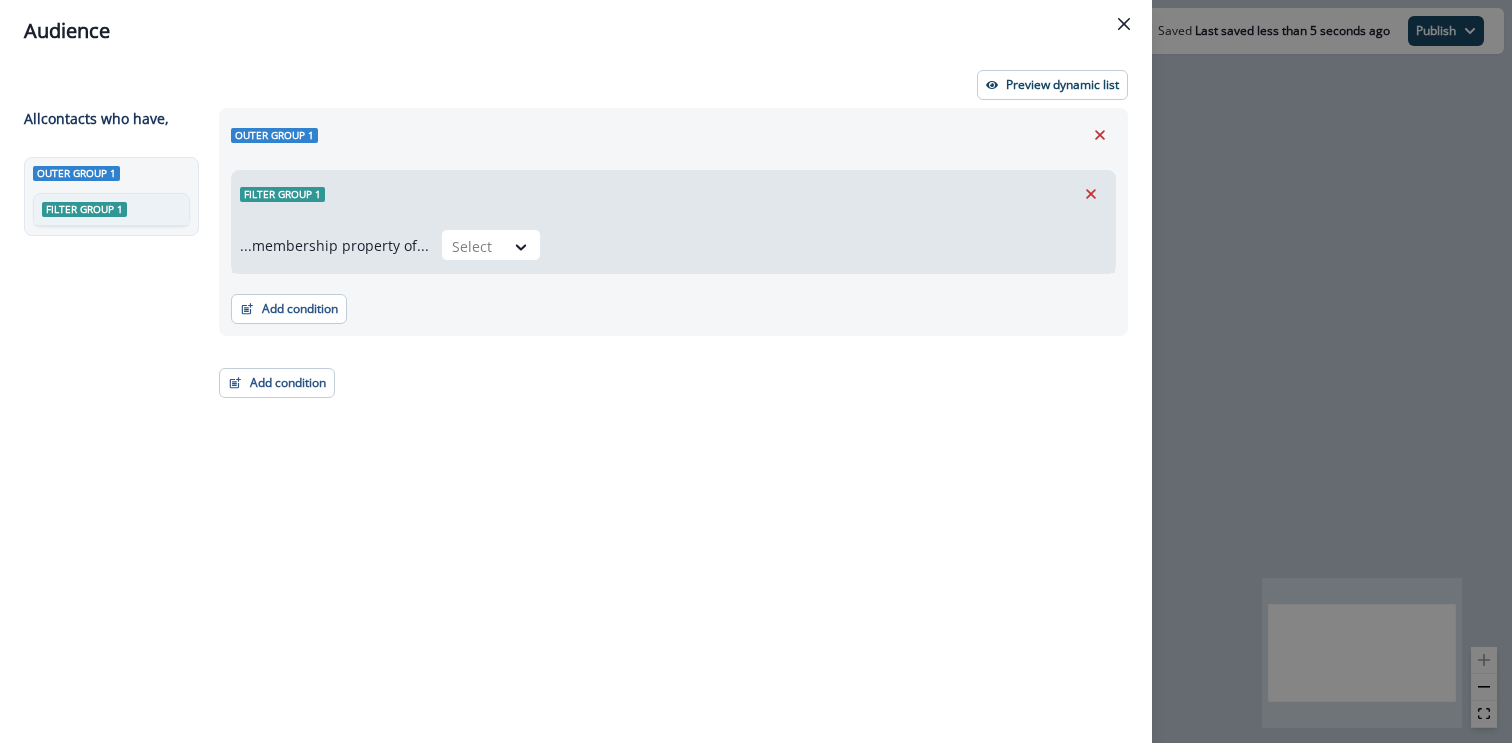 click on "...membership property of... Select" at bounding box center (673, 245) 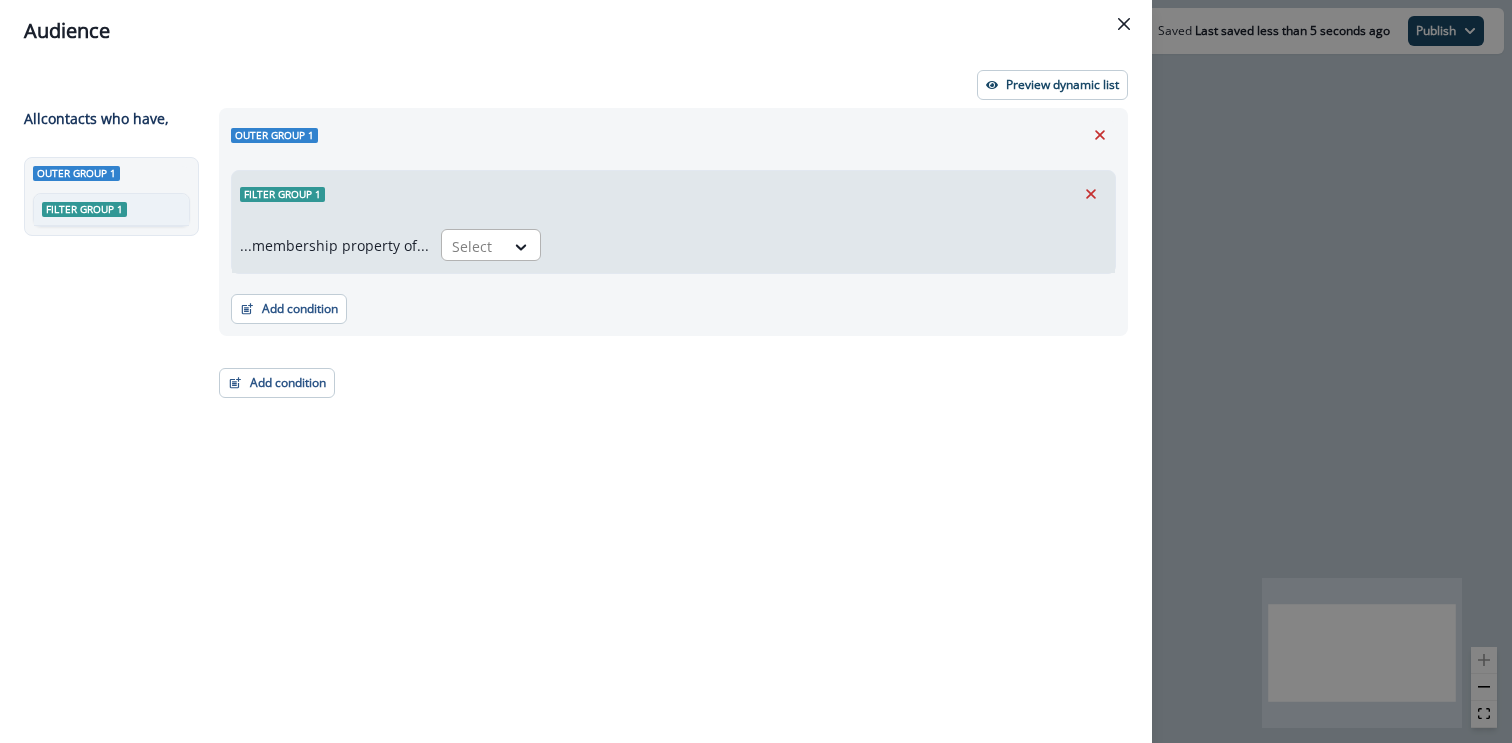 click on "Select" at bounding box center (473, 246) 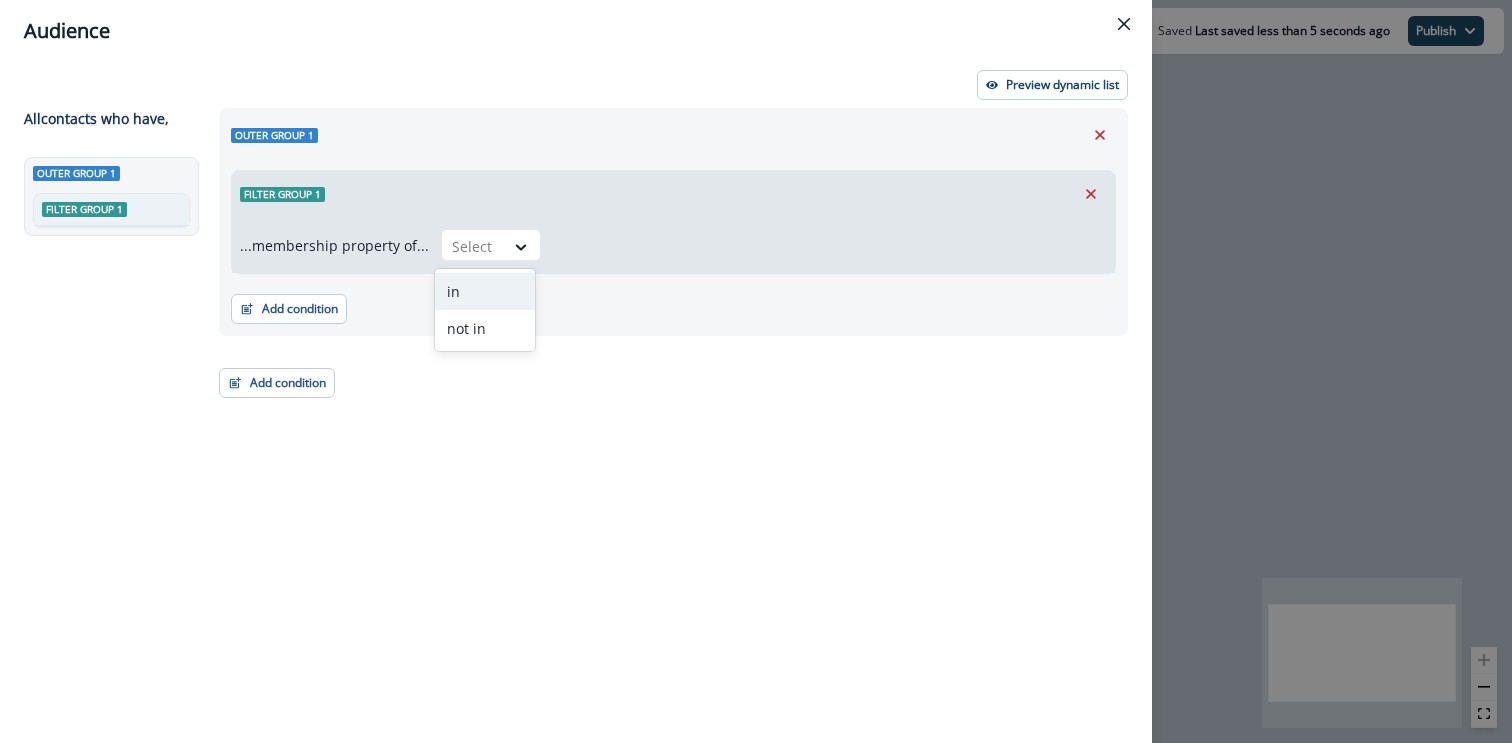 click on "in" at bounding box center (485, 291) 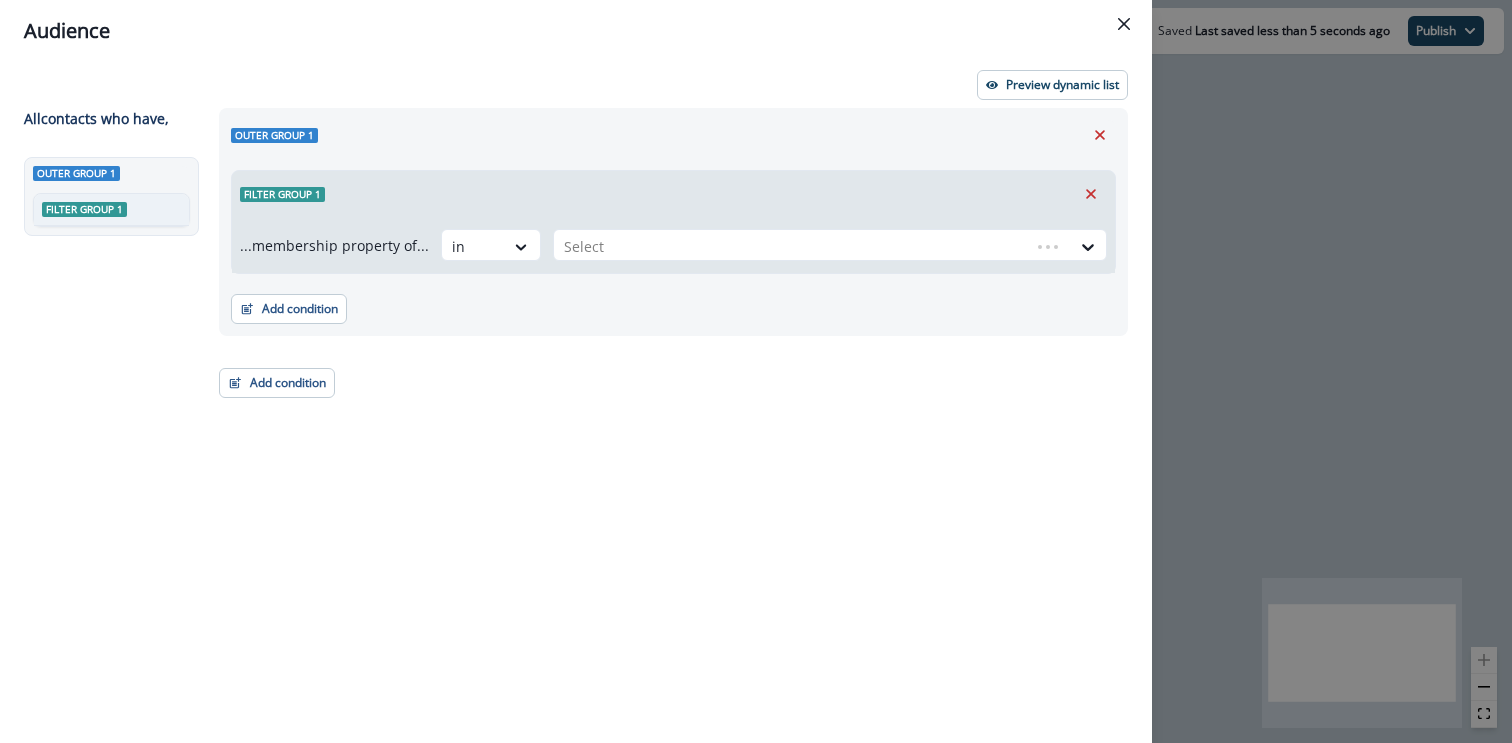 click on "...membership property of... option in, selected. in Select" at bounding box center [673, 245] 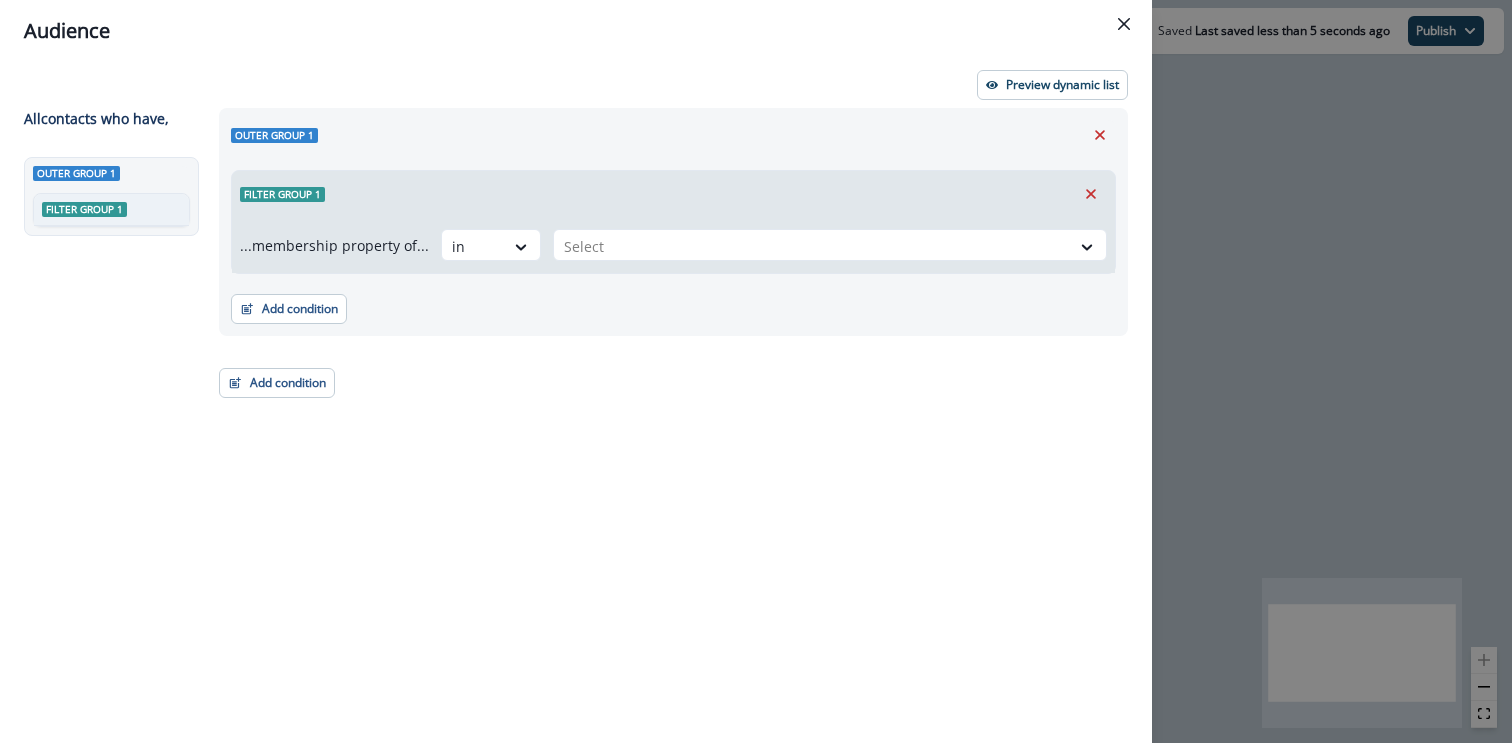 click on "...membership property of... in Select" at bounding box center [673, 245] 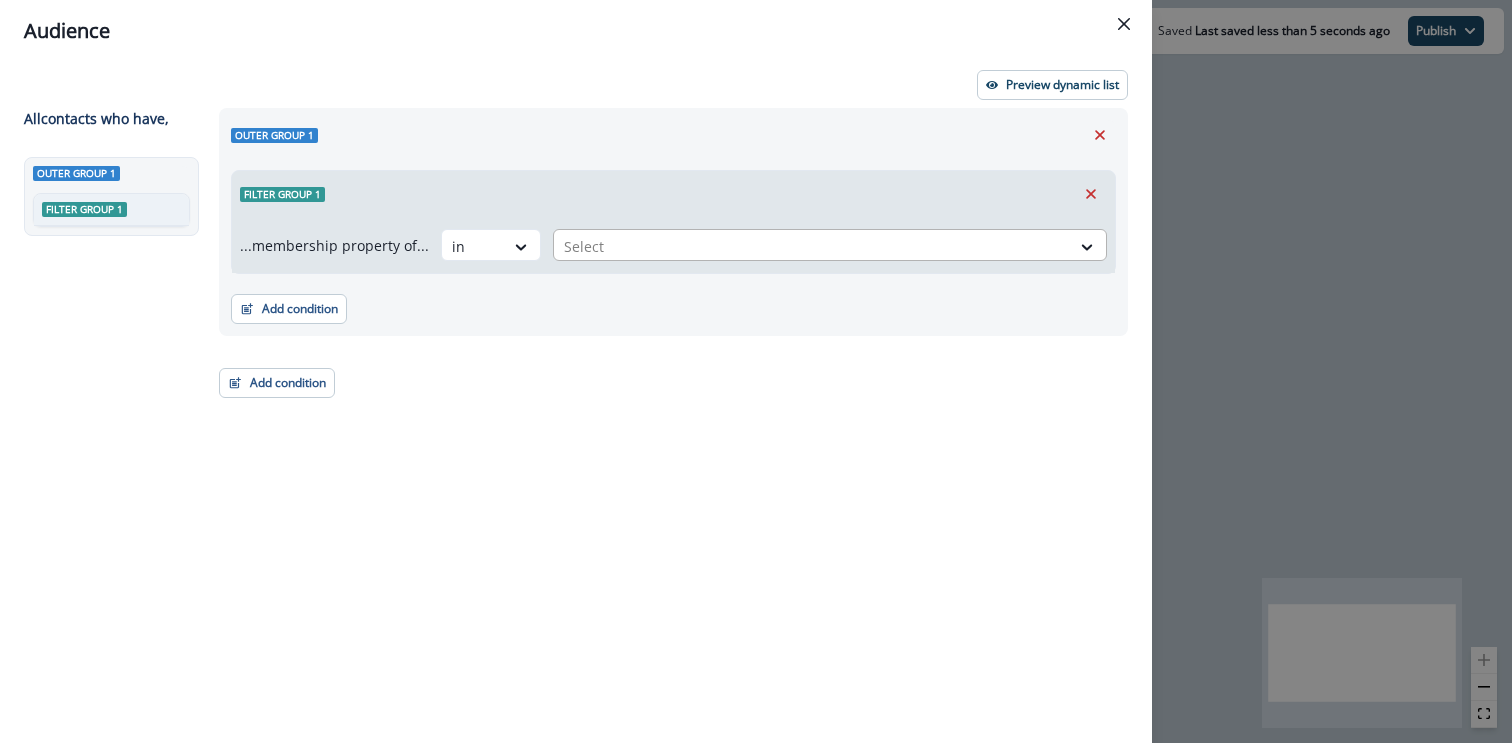 click at bounding box center [812, 246] 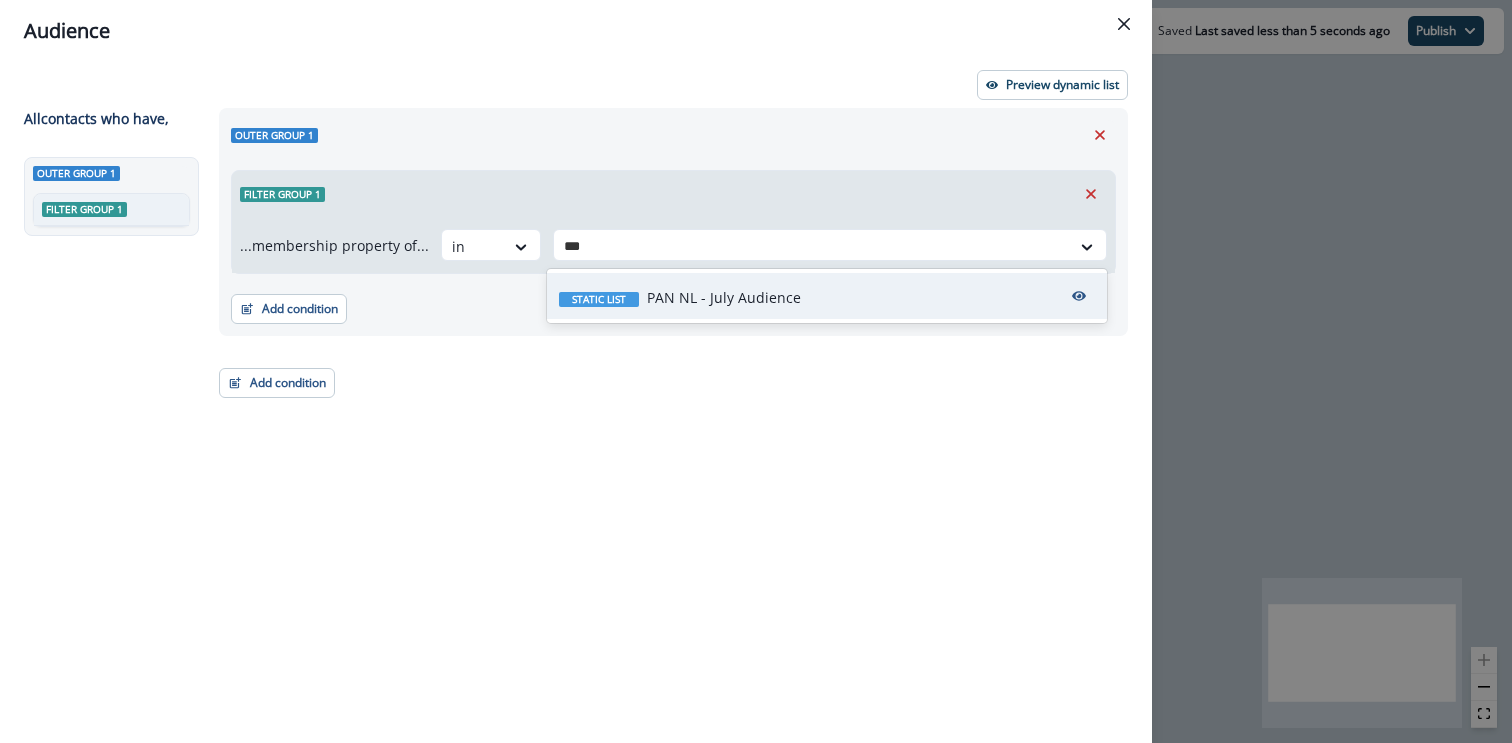 click on "Static list PAN NL - July Audience" at bounding box center (827, 296) 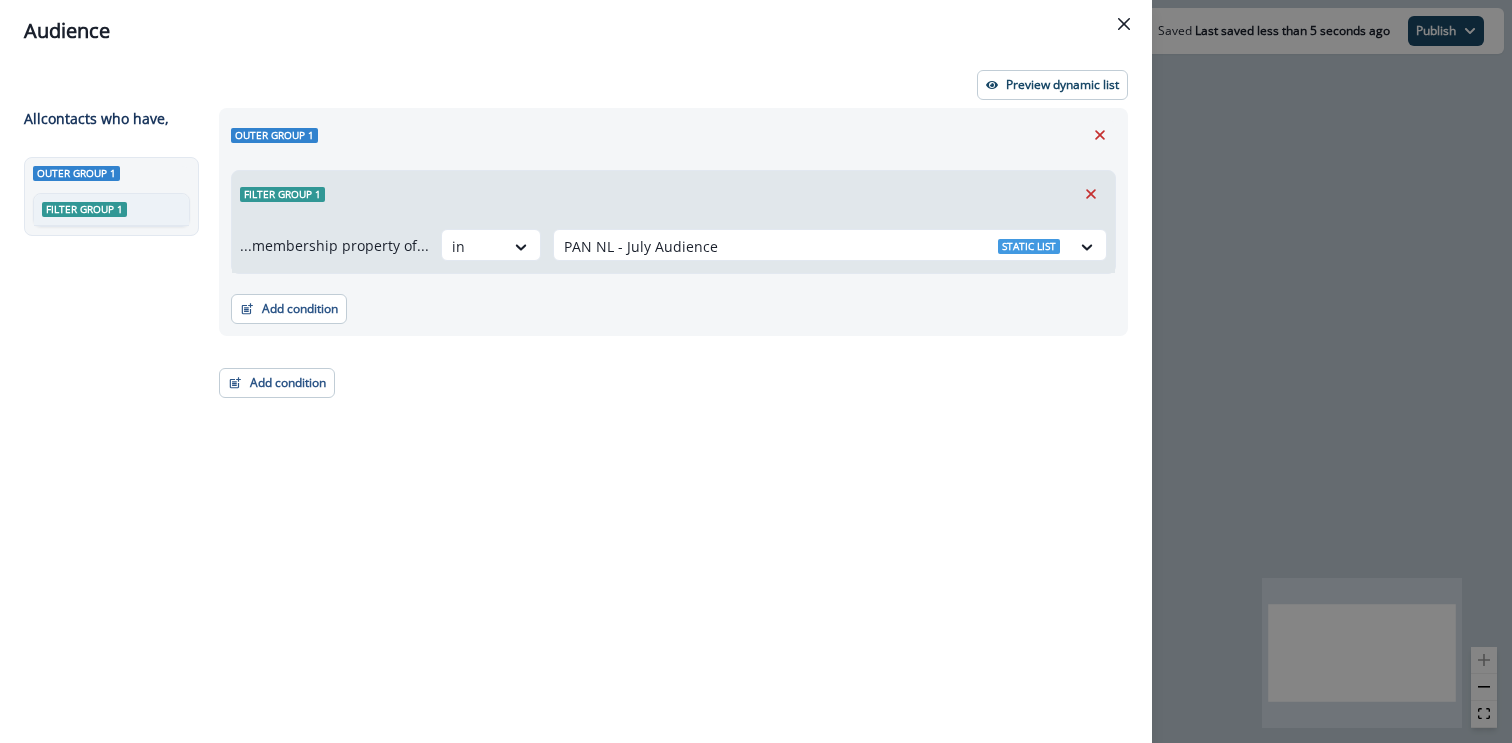 click on "Filter group 1" at bounding box center [673, 194] 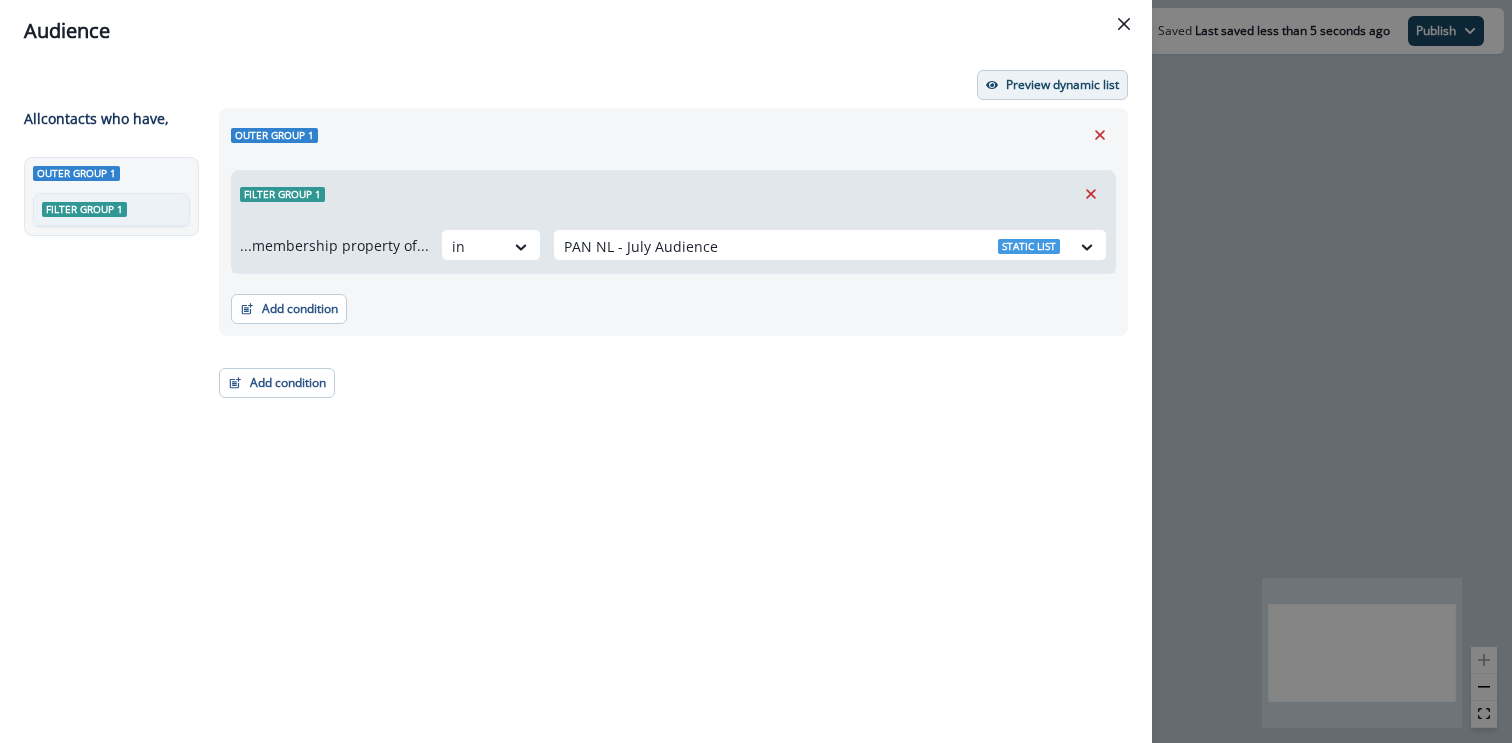 click on "Preview dynamic list" at bounding box center (1052, 85) 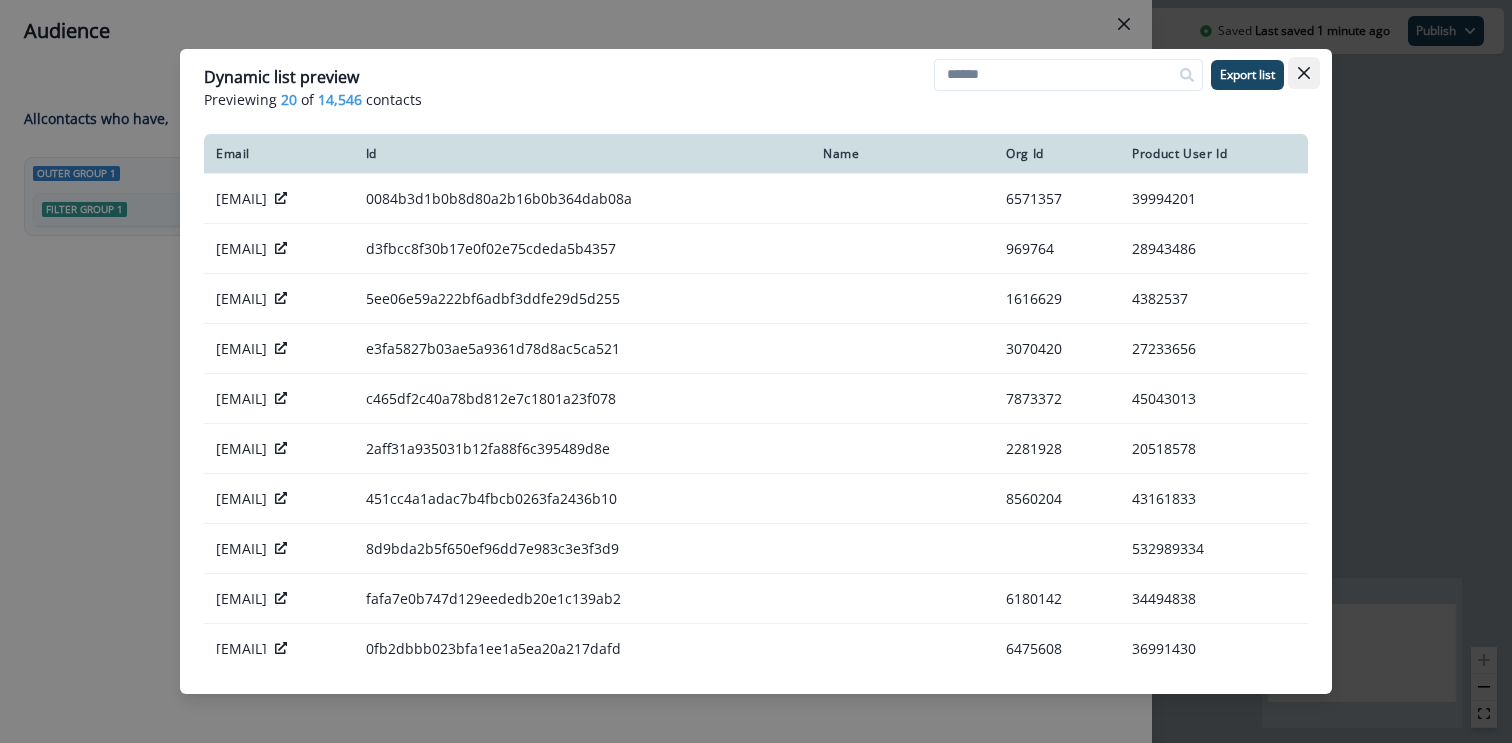 click at bounding box center (1304, 73) 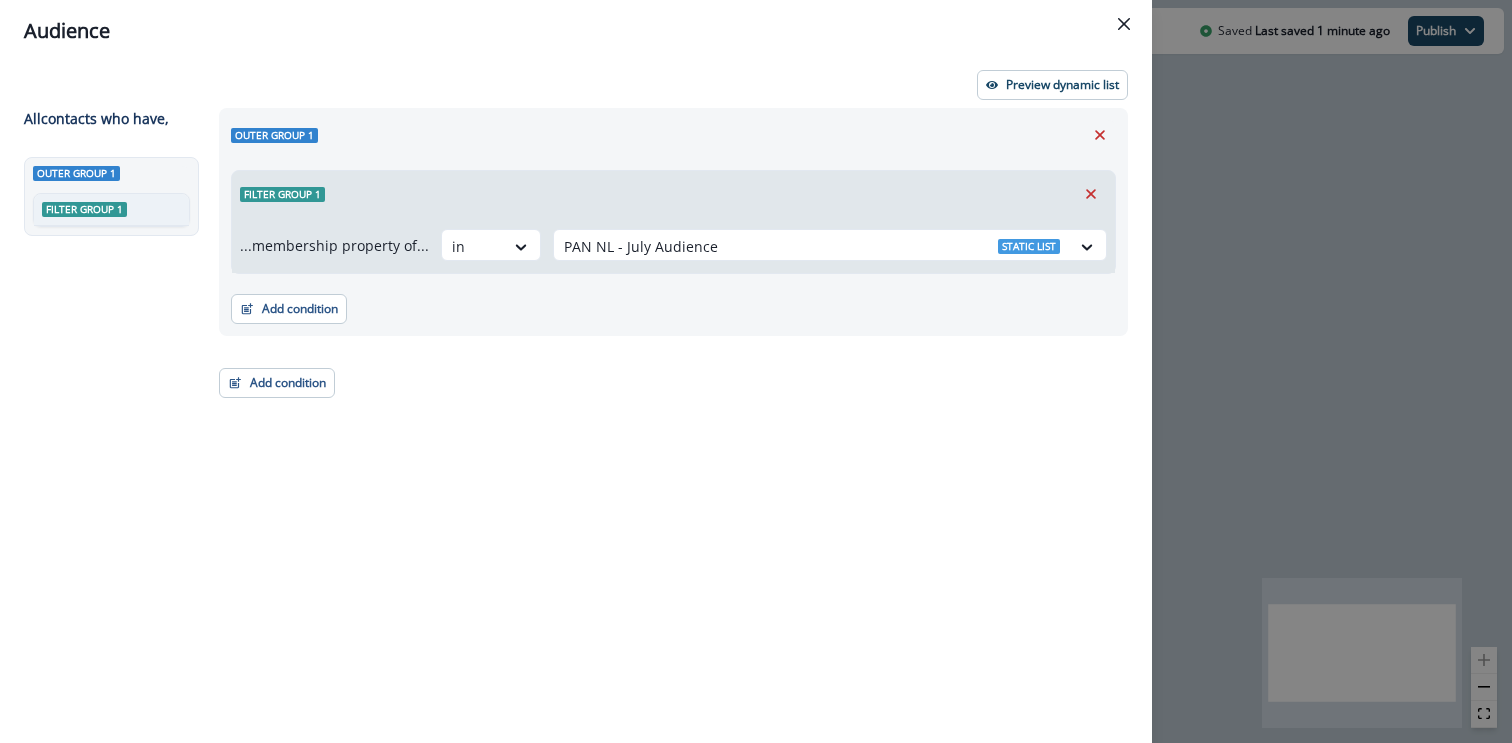 click on "Audience Preview dynamic list All  contact s who have, Outer group 1 Filter group 1 Outer group 1 Filter group 1 ...membership property of... in PAN NL - July Audience Static list Add condition Contact properties A person property Performed a product event Performed a marketing activity Performed a web activity List membership Salesforce campaign membership Add condition Contact properties A person property Performed a product event Performed a marketing activity Performed a web activity List membership Salesforce campaign membership Grouped properties Account members" at bounding box center (756, 371) 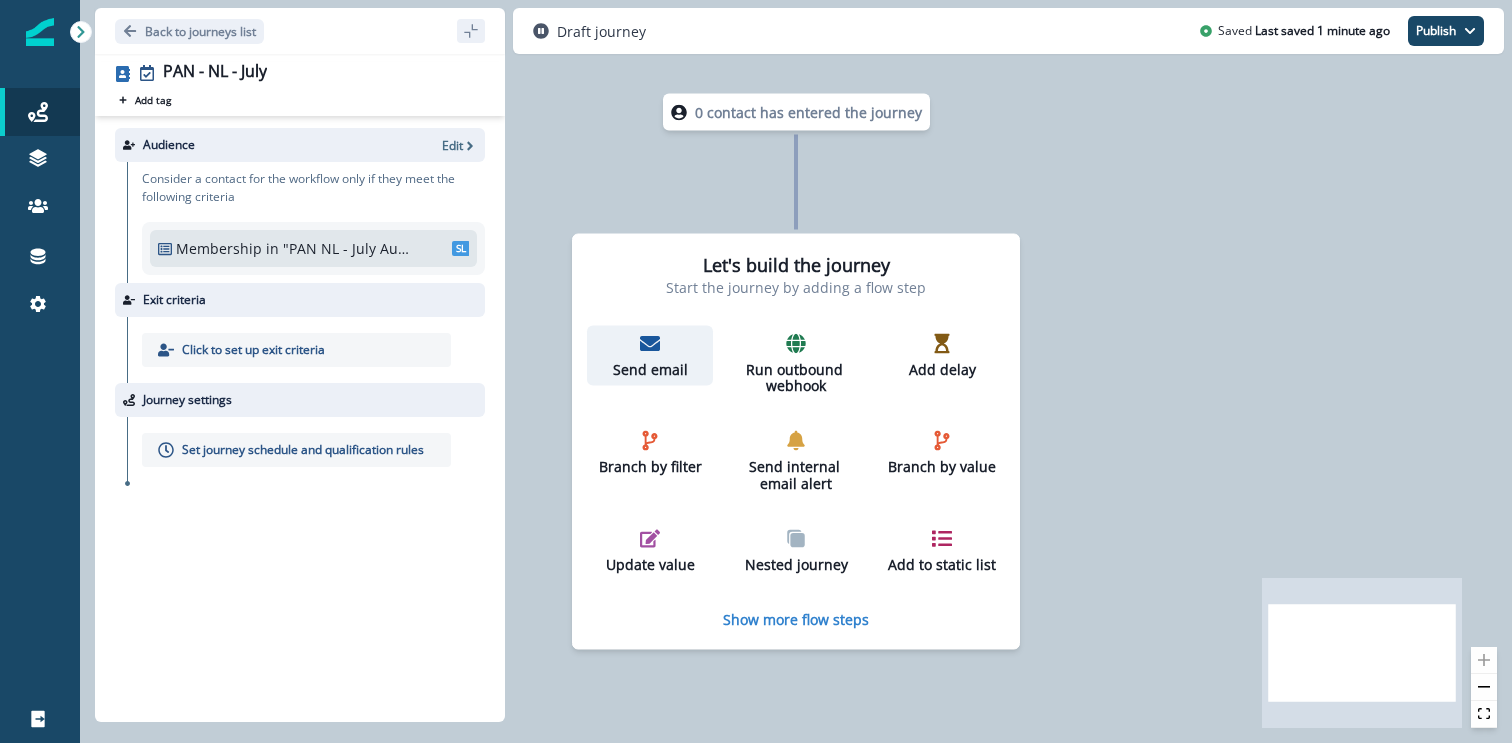 click on "Send email" at bounding box center [650, 355] 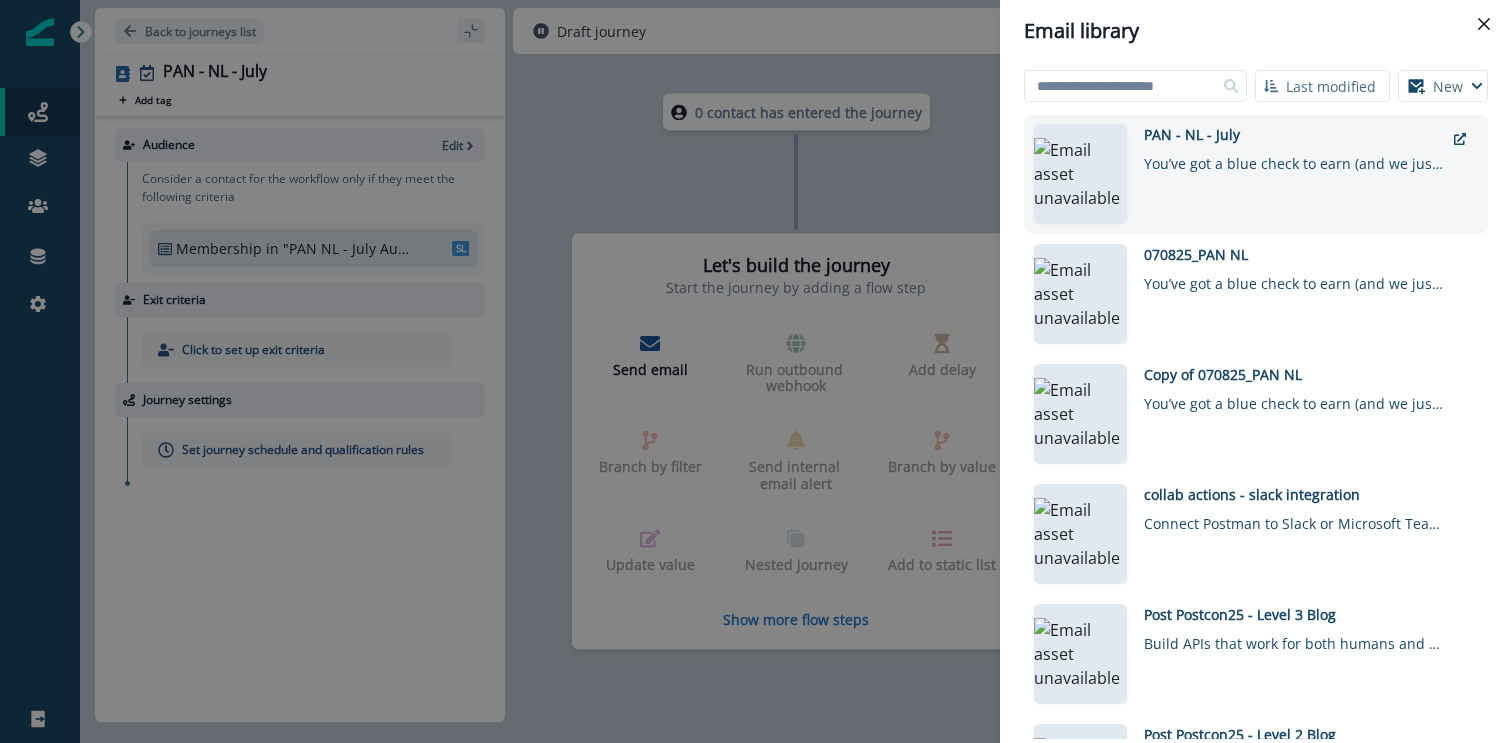 click on "You’ve got a blue check to earn (and we just made it easier)" at bounding box center [1294, 159] 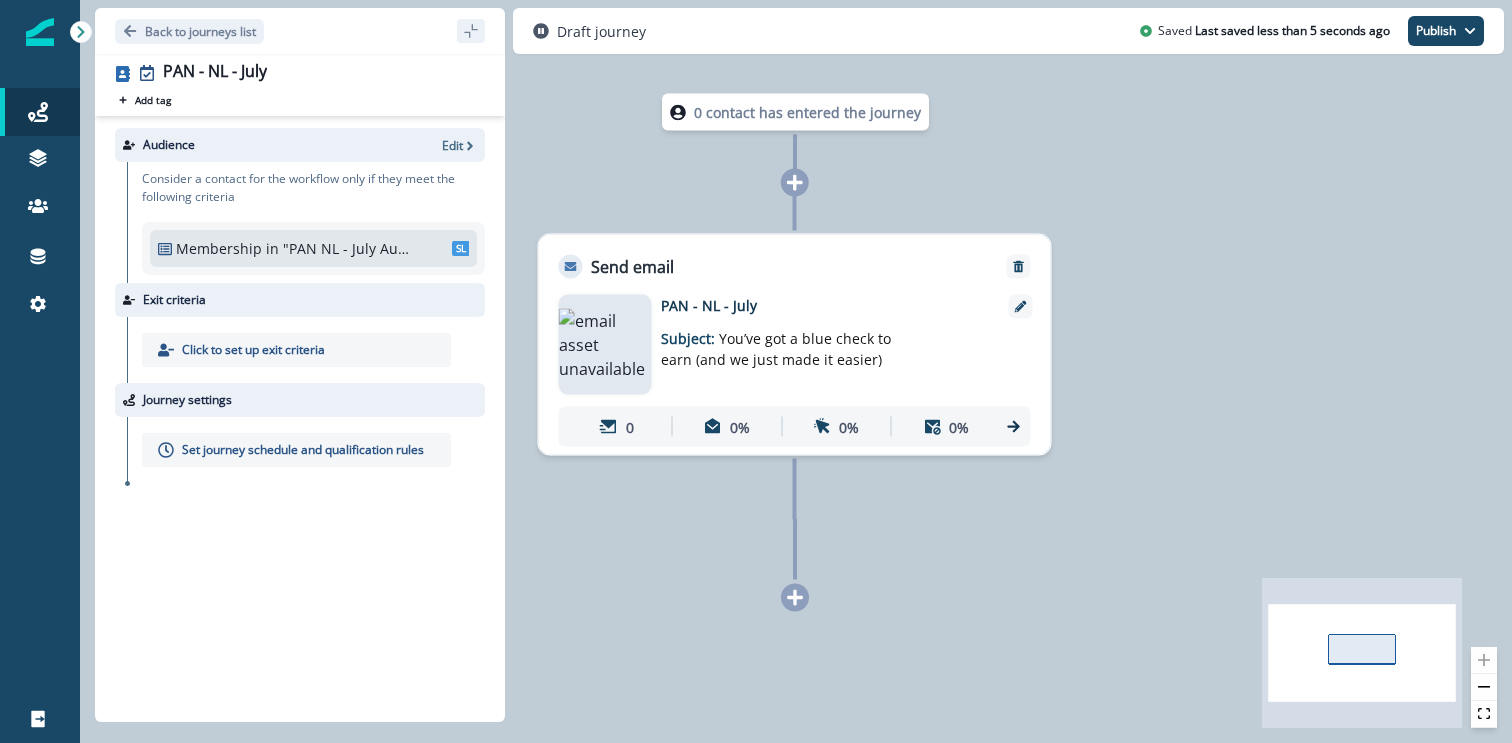 click on "0 contact has entered the journey Send email Email asset changed, journey reports will be subject to change This asset has overrides for  PAN - NL - July Subject:   You’ve got a blue check to earn (and we just made it easier) 0 0% 0% 0%" at bounding box center (796, 371) 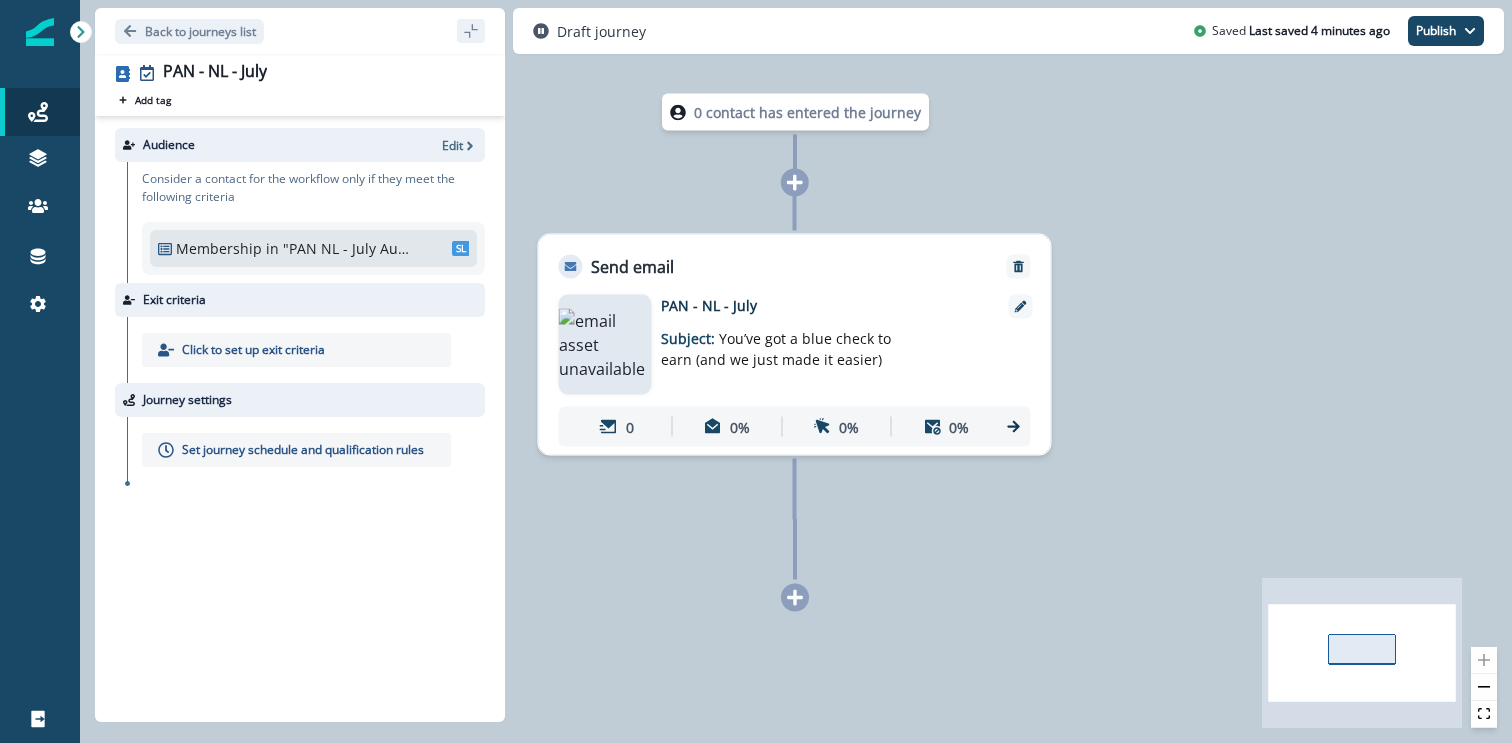 click on "Set journey schedule and qualification rules" at bounding box center [253, 350] 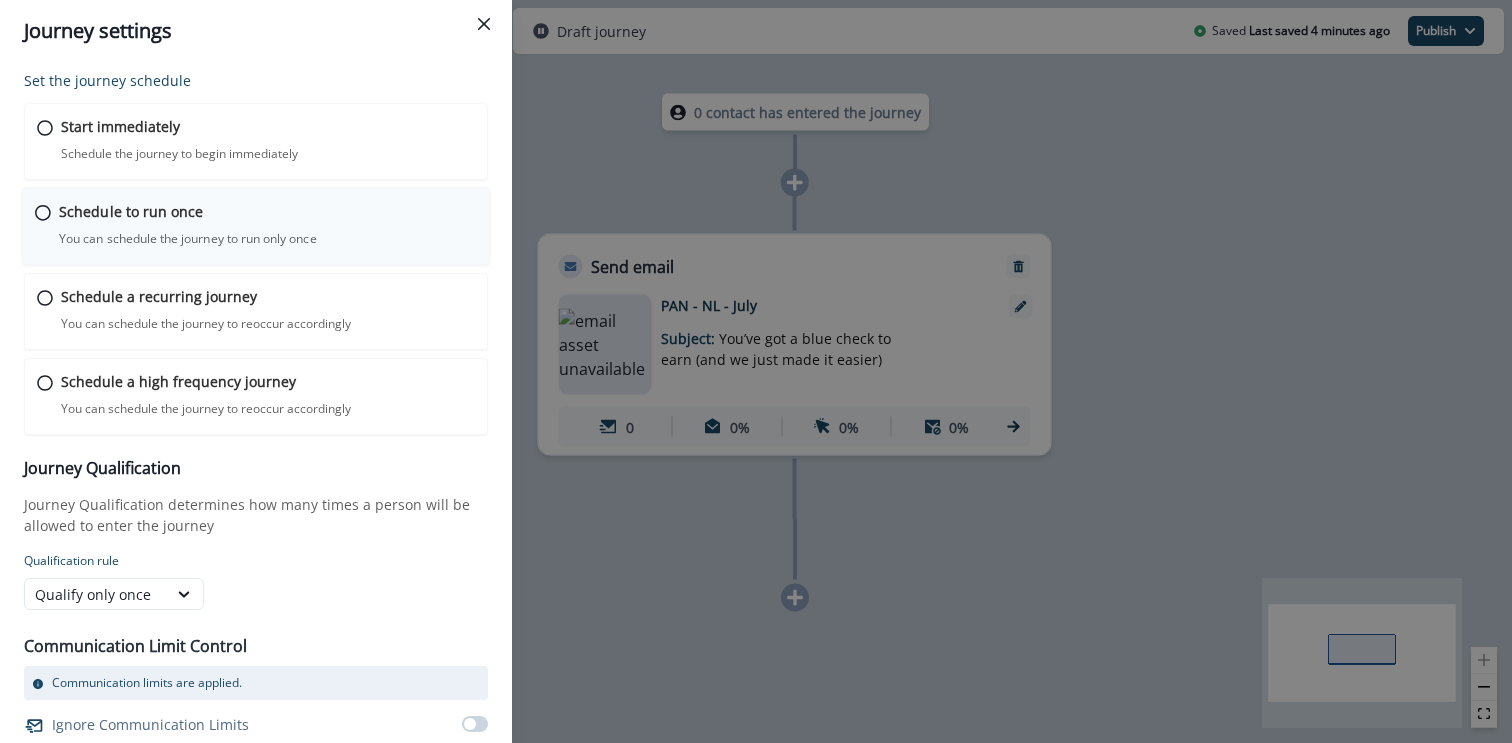 click on "Schedule to run once" at bounding box center [120, 126] 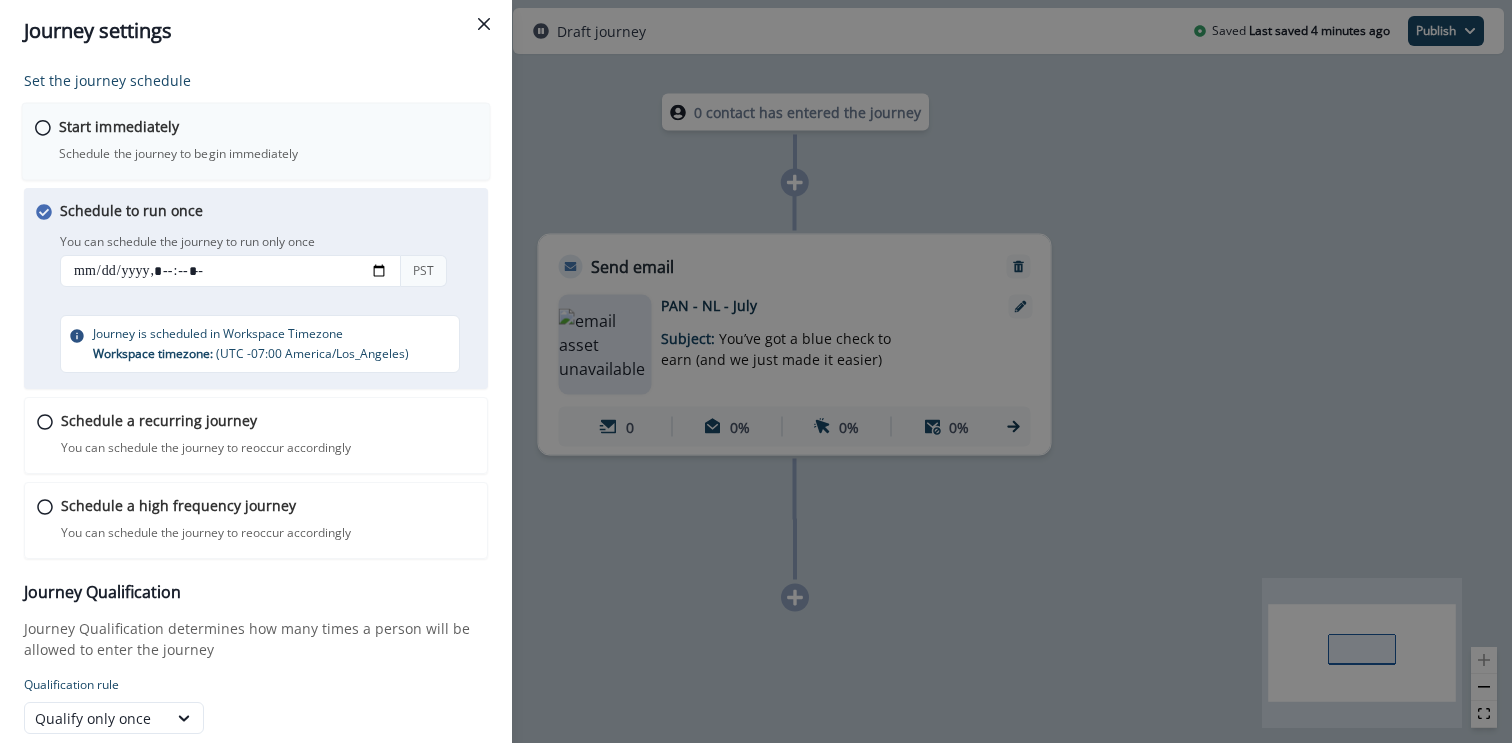 click on "Start immediately Schedule the journey to begin immediately   Journey is scheduled in Workspace Timezone Workspace timezone:   ( UTC -07:00 America/Los_Angeles )" at bounding box center [256, 142] 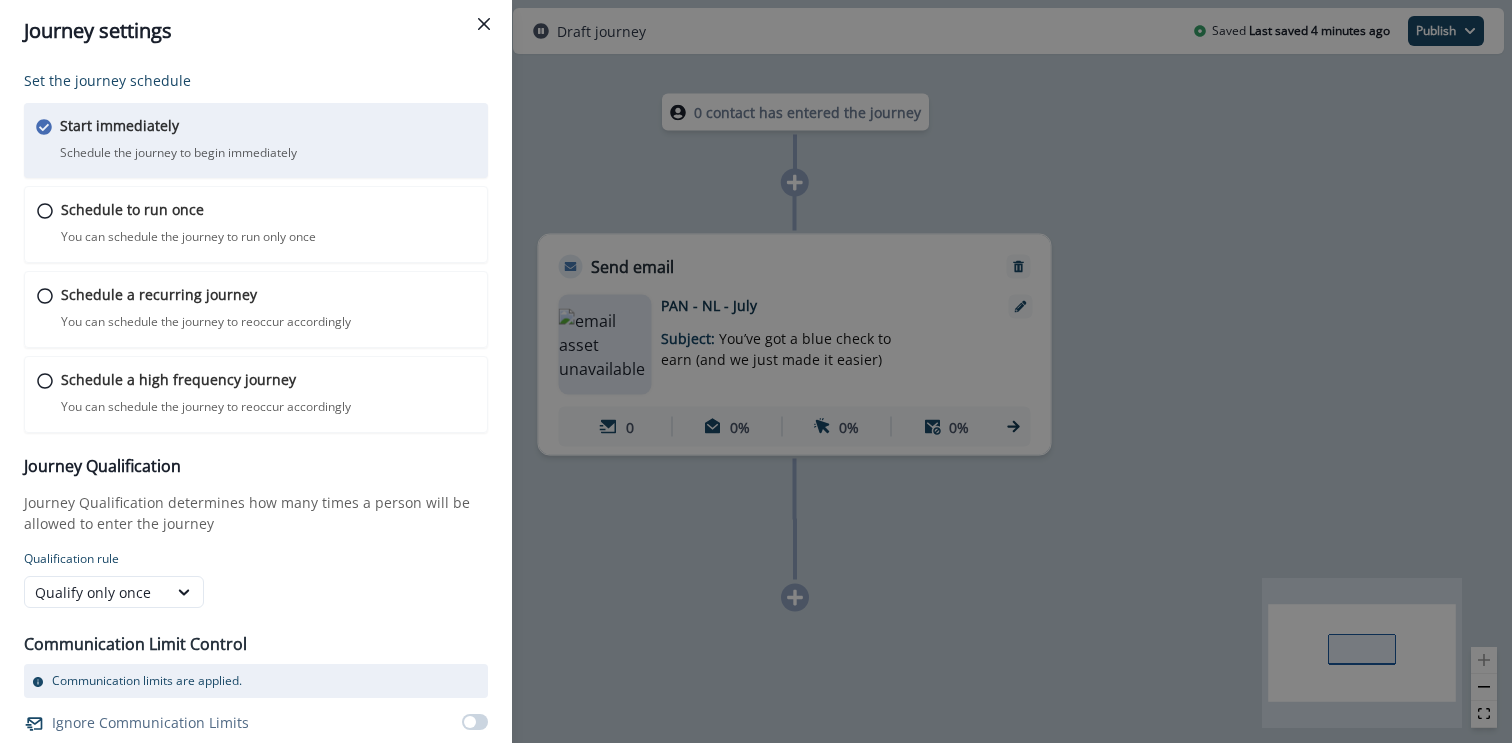 scroll, scrollTop: 41, scrollLeft: 0, axis: vertical 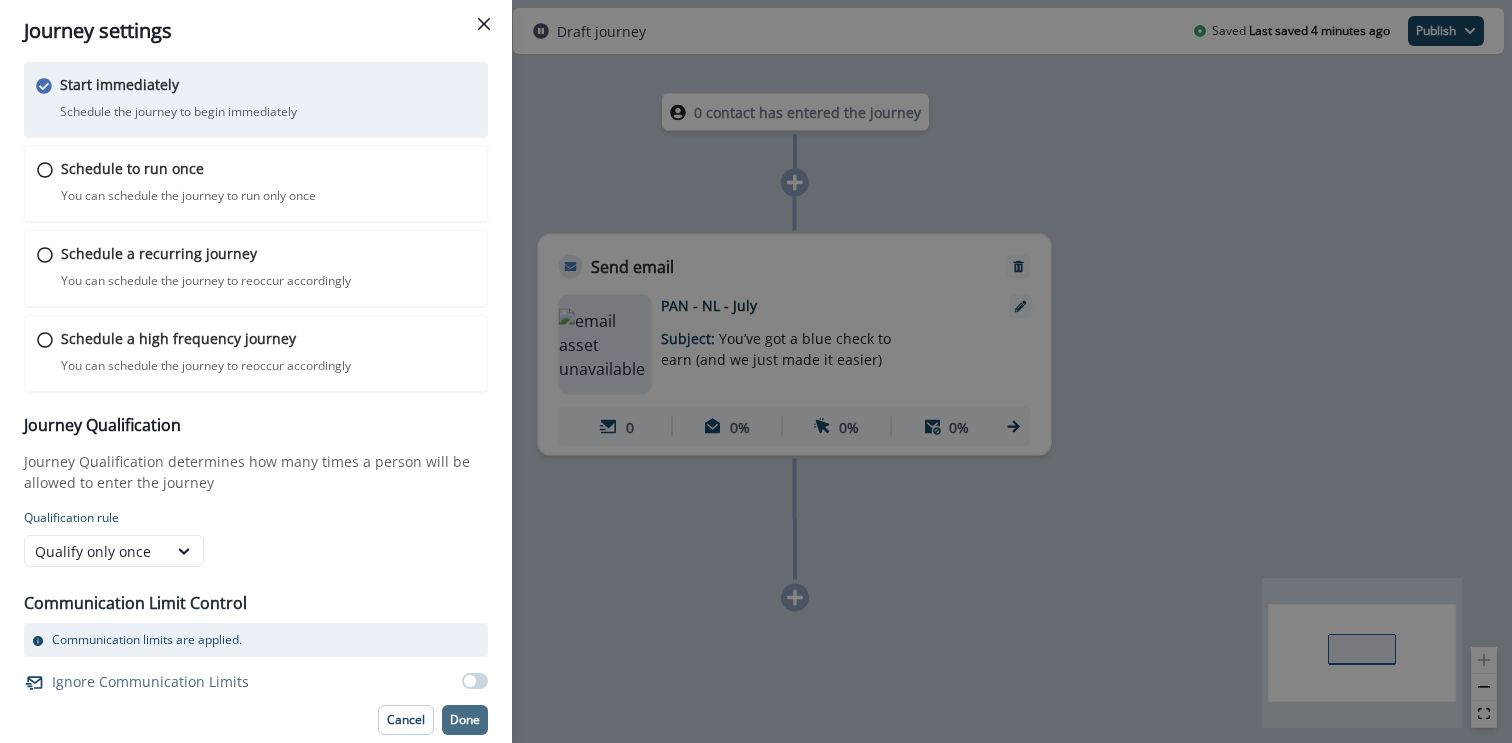 click on "Done" at bounding box center [465, 720] 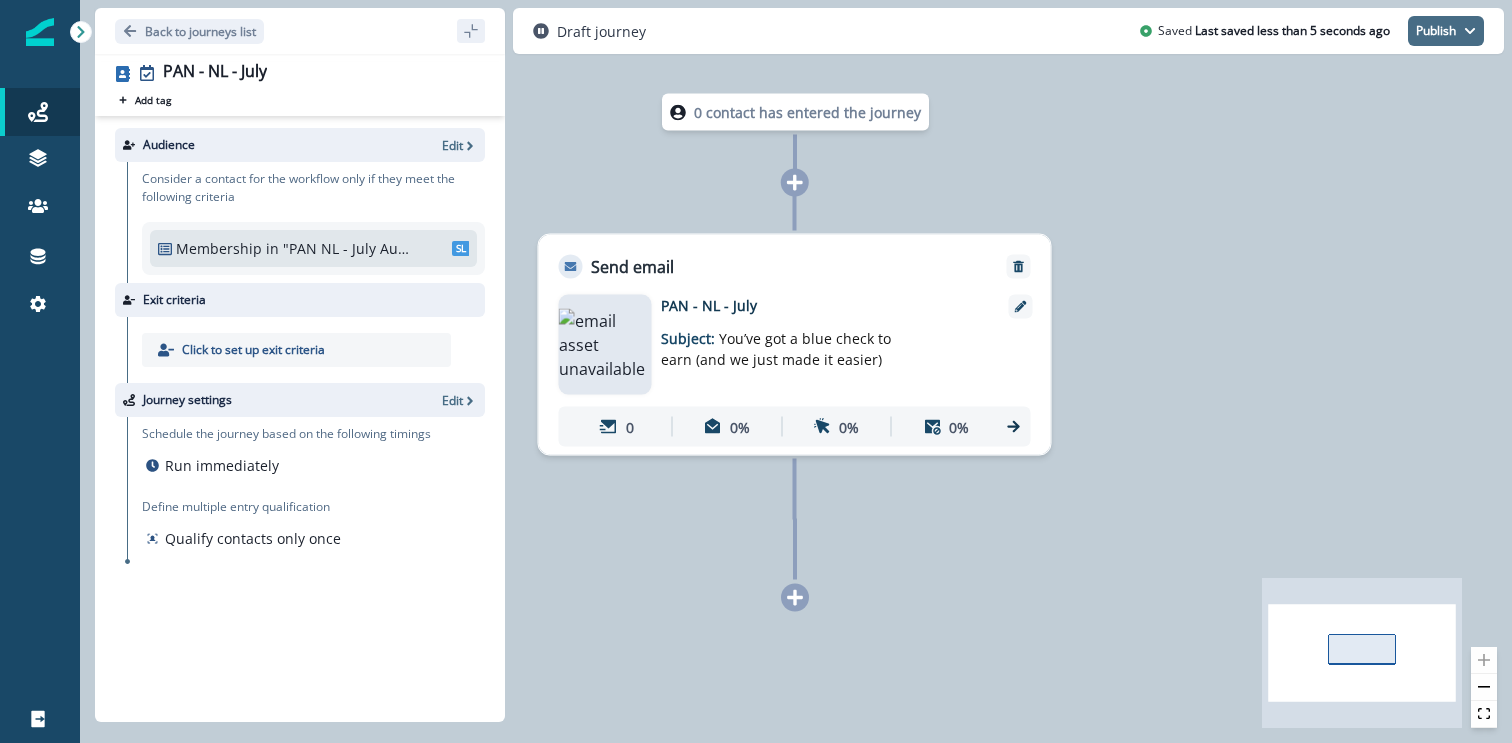 click on "Publish" at bounding box center (1446, 31) 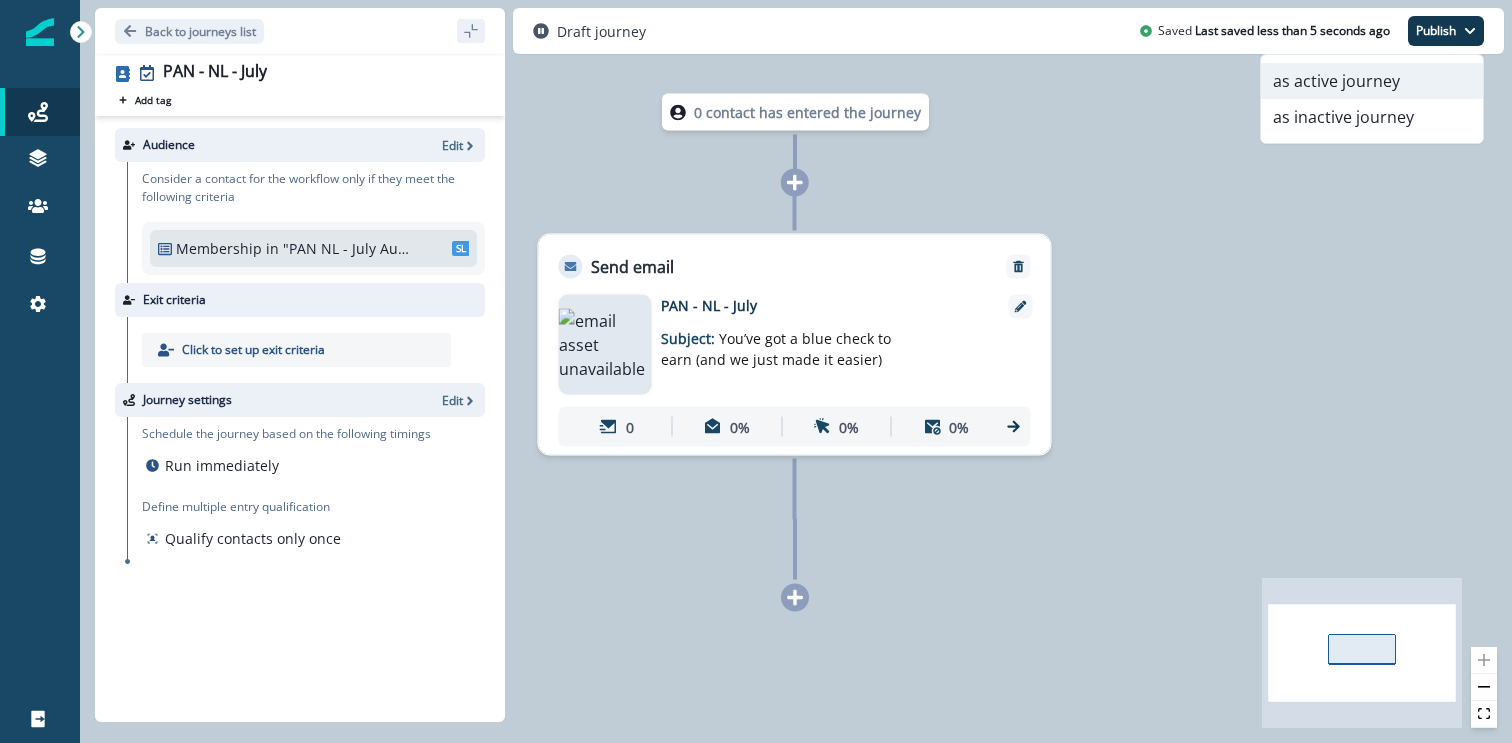 click on "as active journey" at bounding box center [1372, 81] 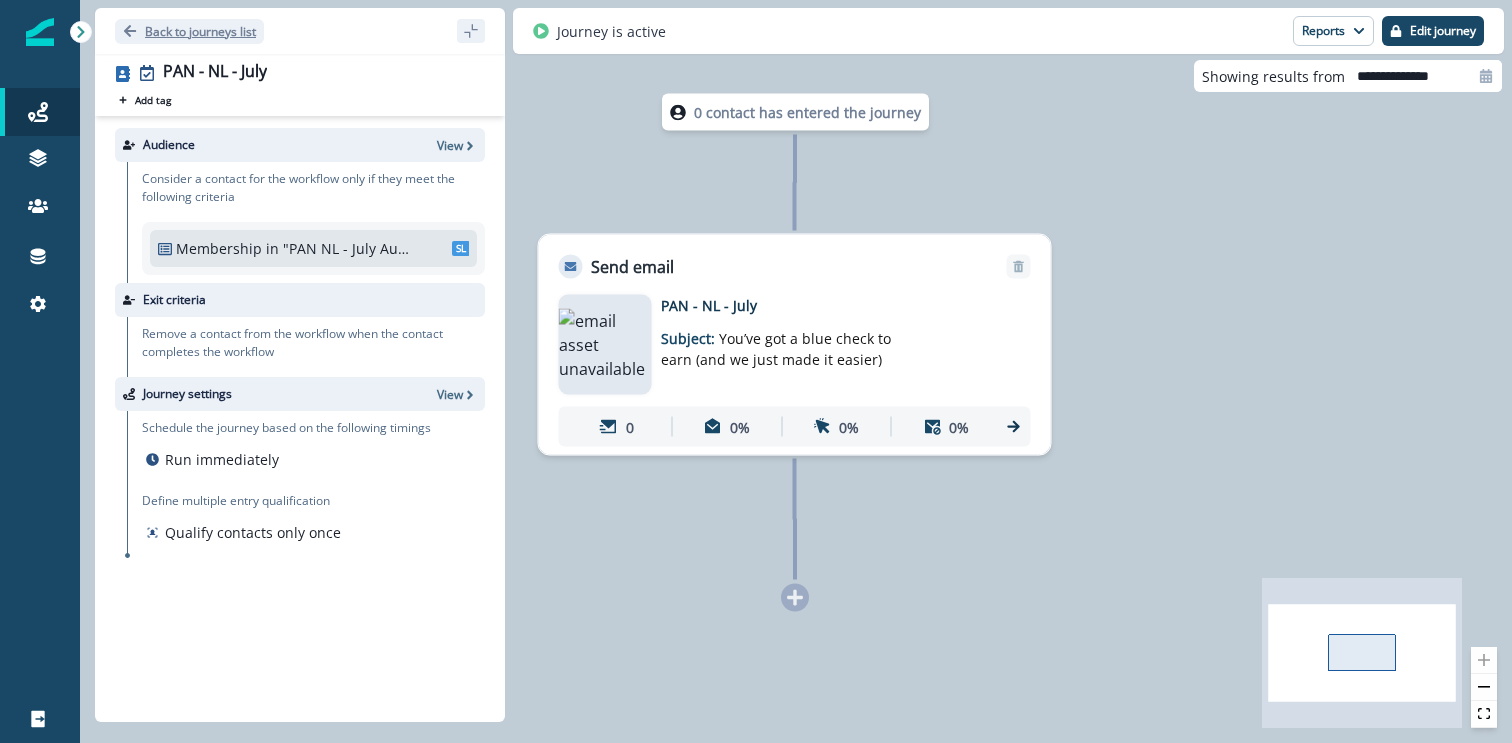 click on "Back to journeys list" at bounding box center (200, 31) 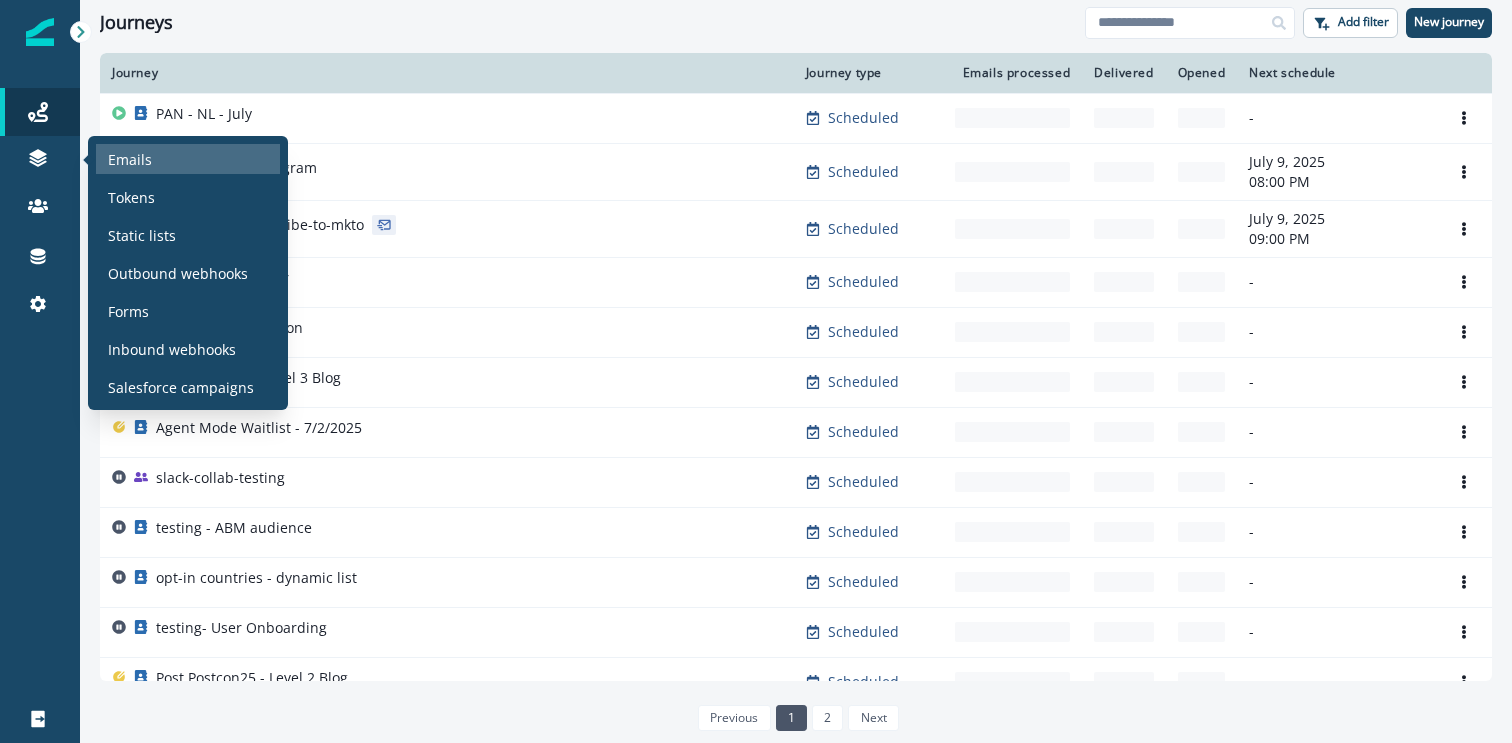 click on "Emails" at bounding box center [130, 159] 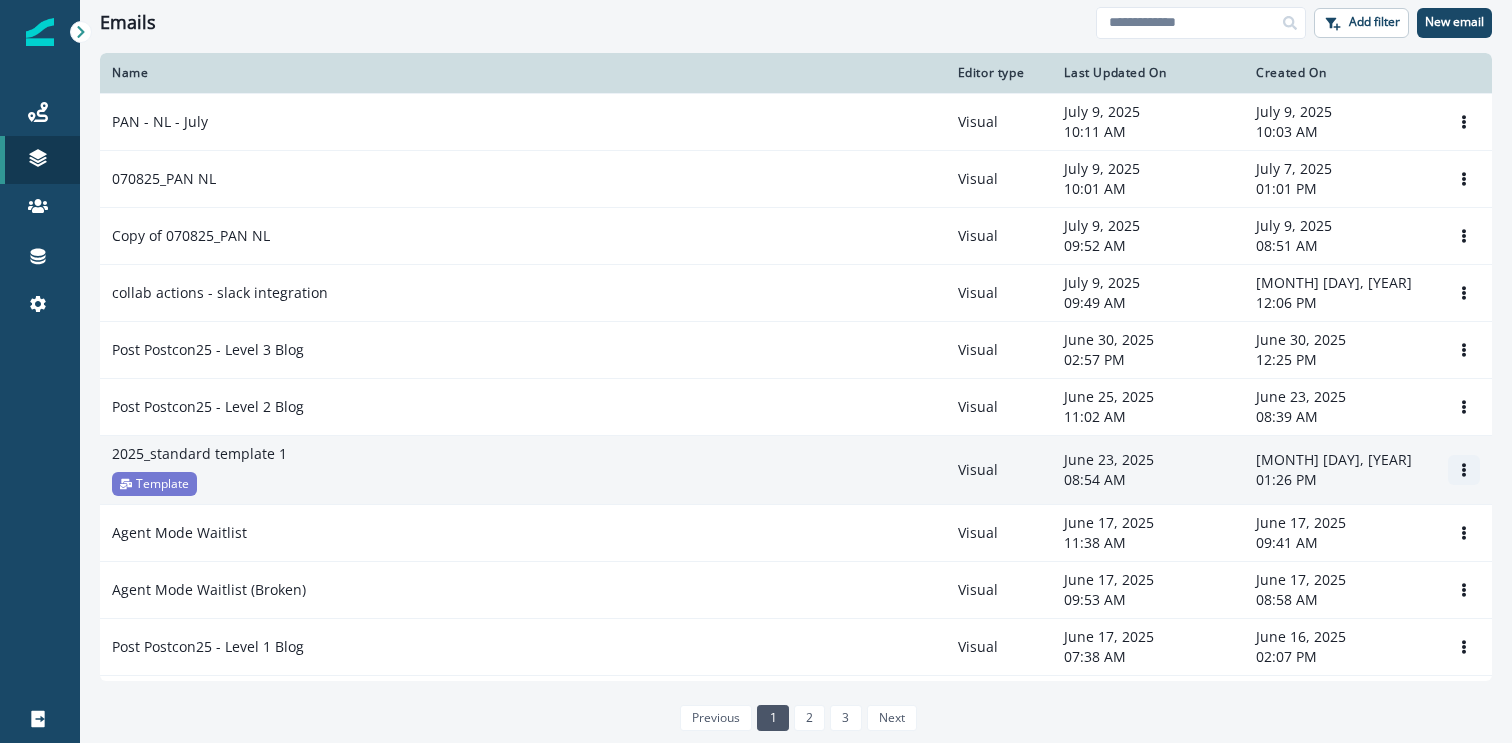 click at bounding box center [1464, 470] 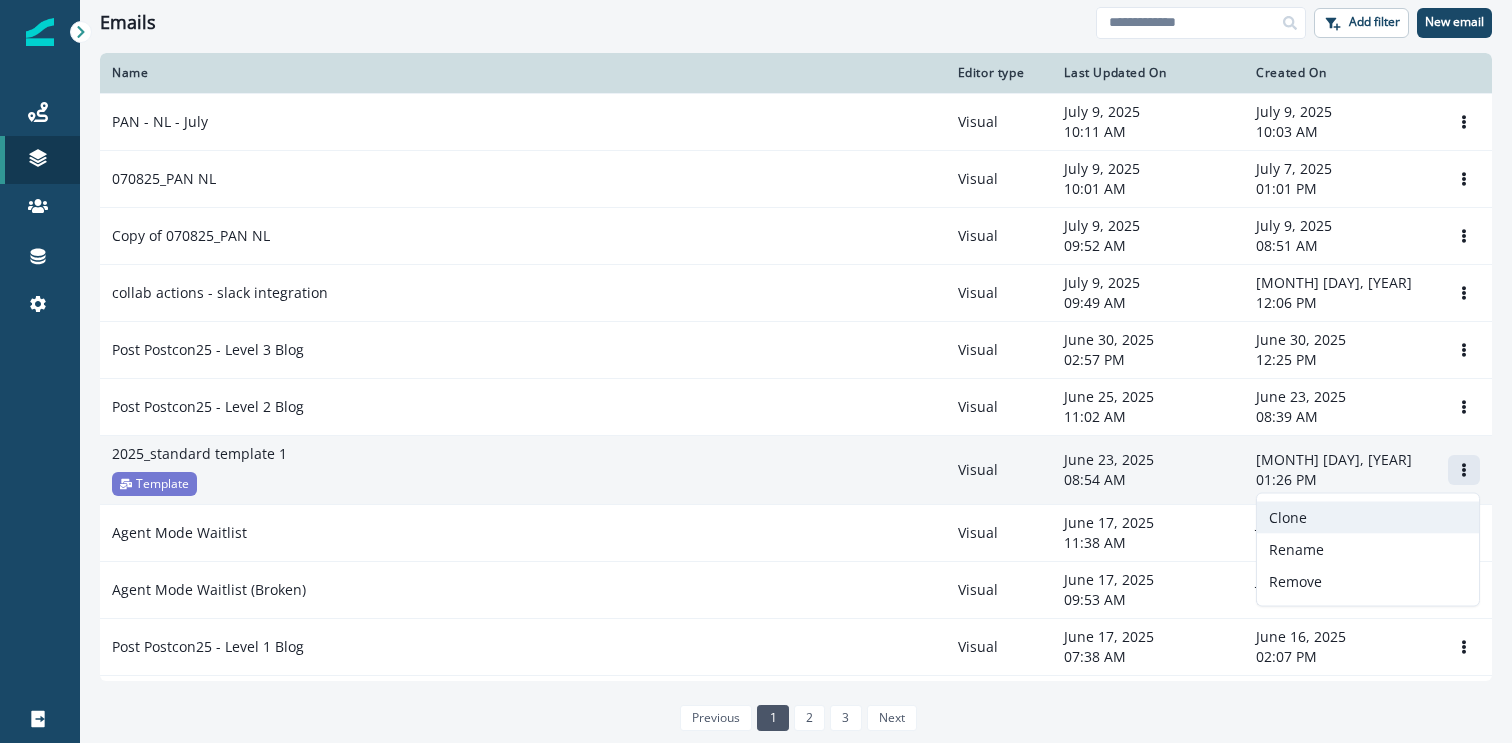 click on "Clone" at bounding box center [1368, 518] 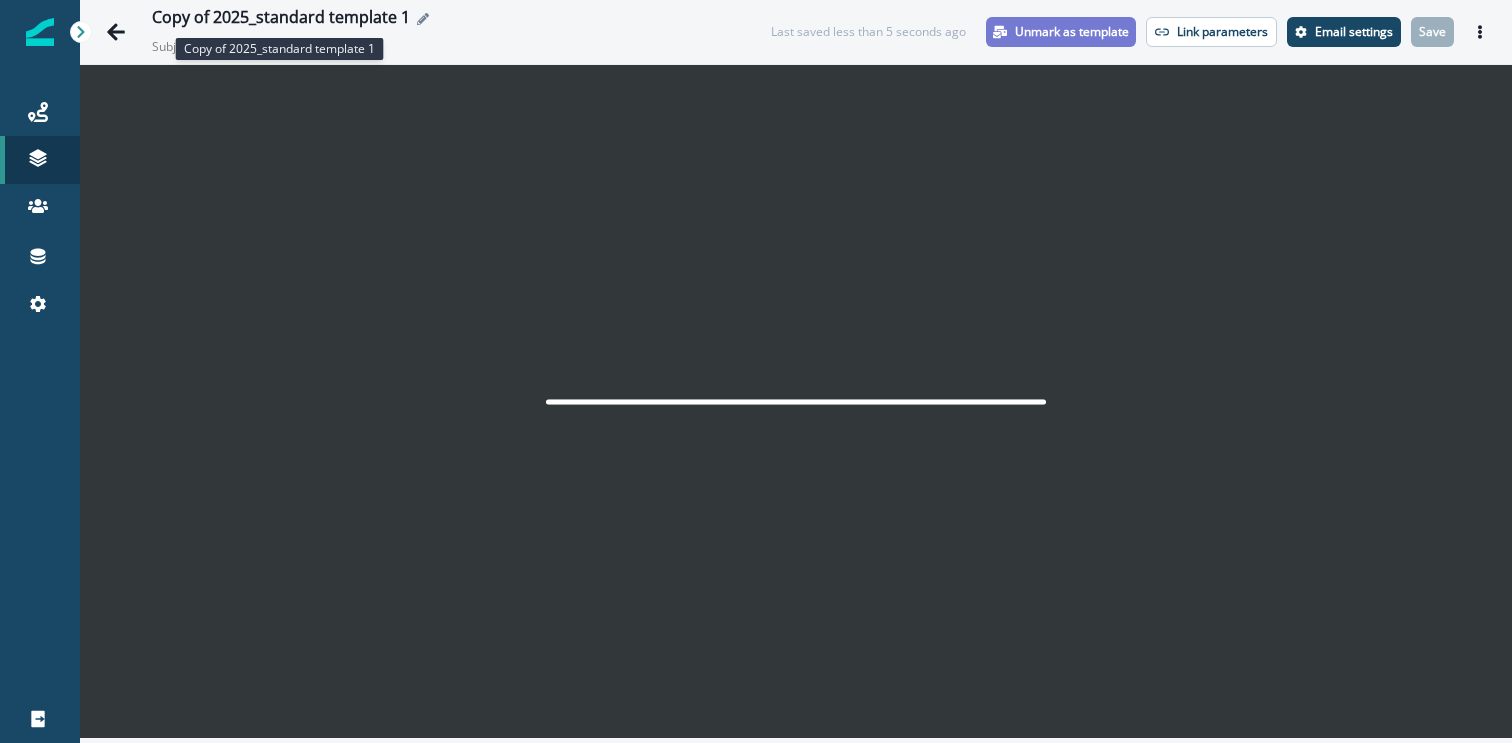 click on "Copy of 2025_standard template 1" at bounding box center (281, 19) 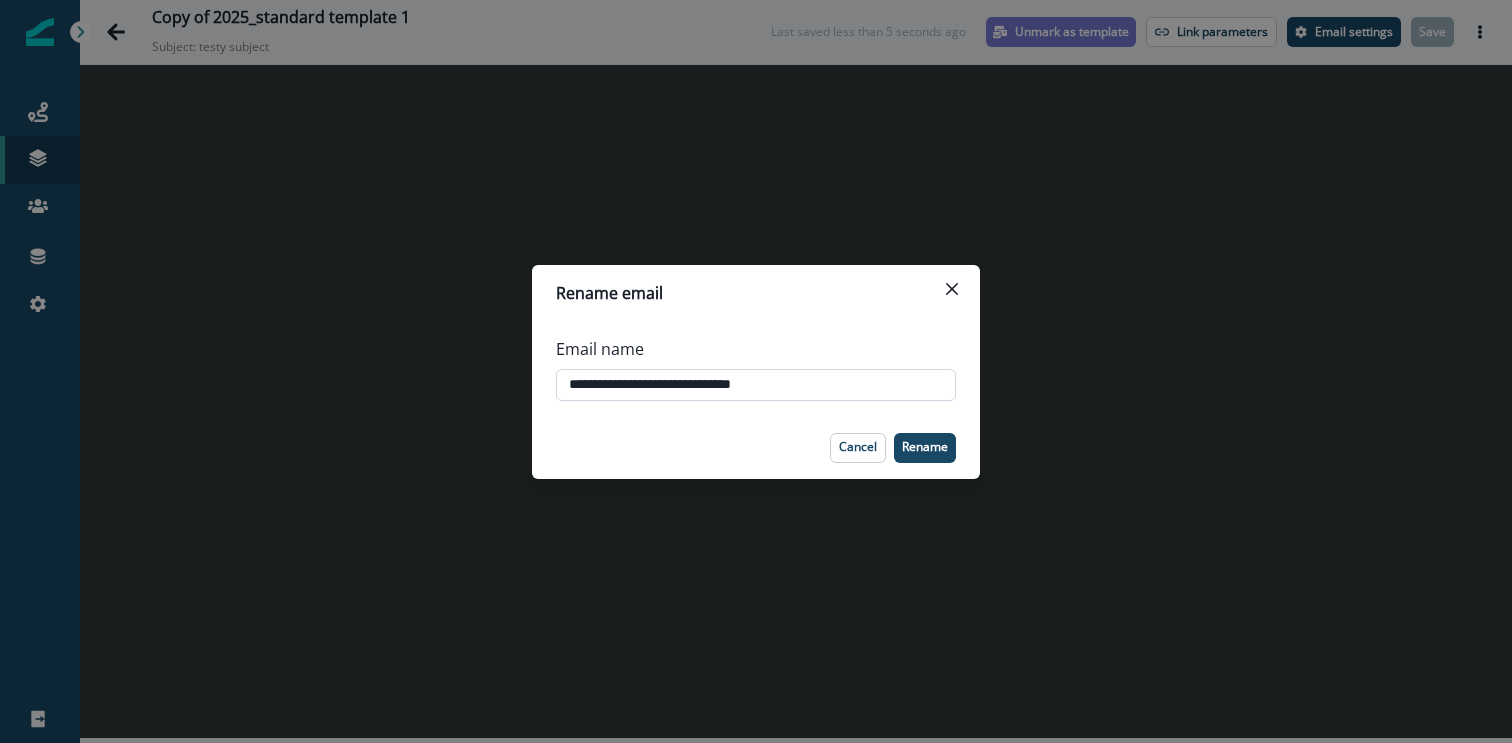 click on "**********" at bounding box center [756, 385] 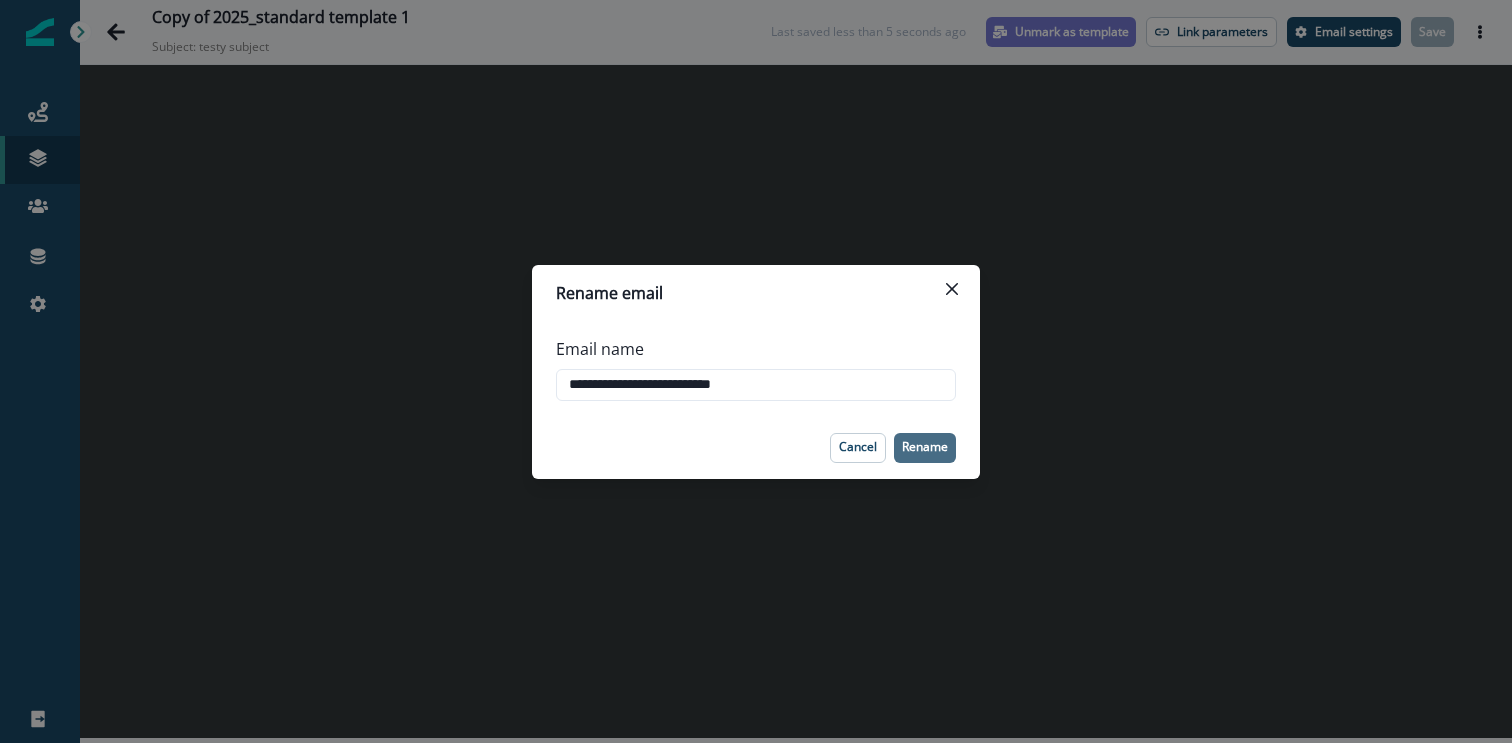 type on "**********" 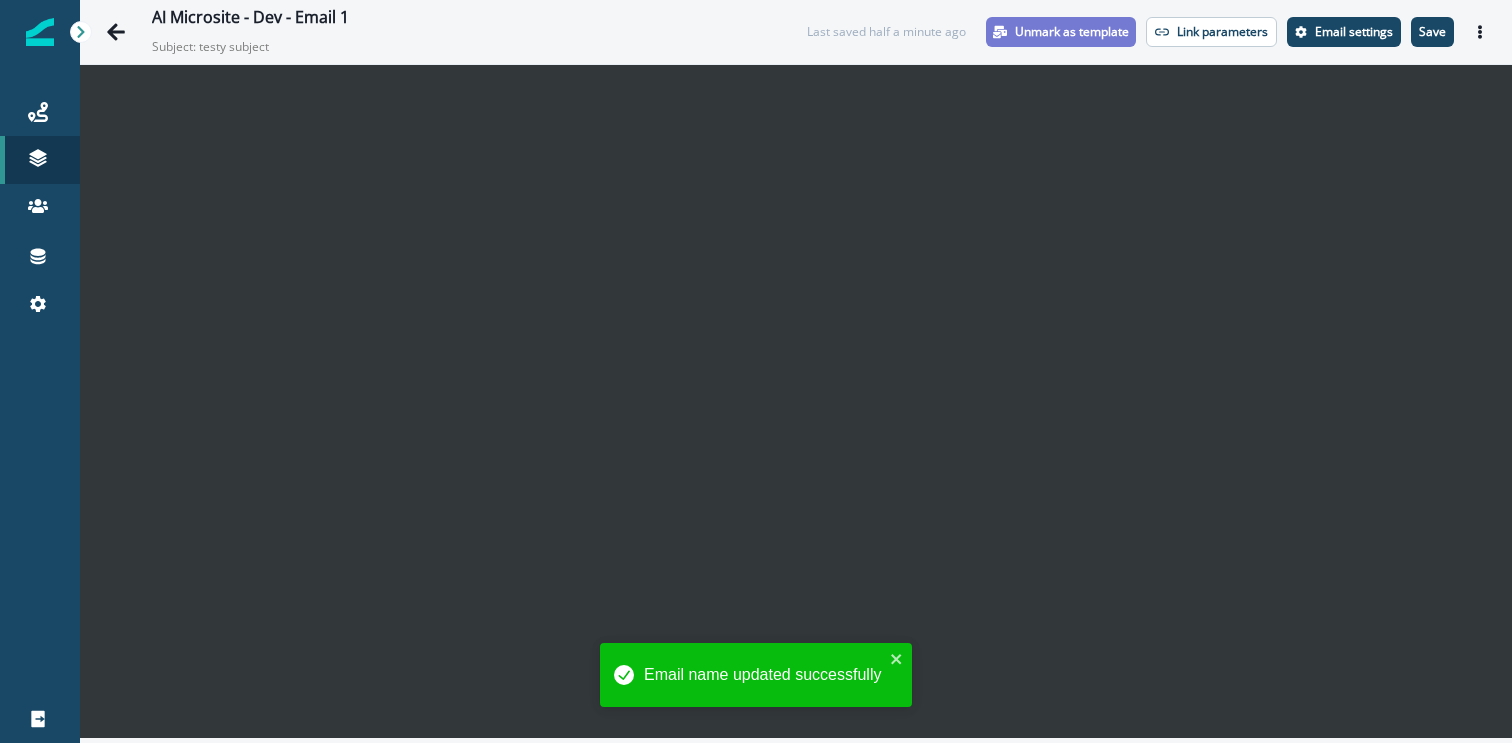 click on "Unmark as template" at bounding box center (1072, 32) 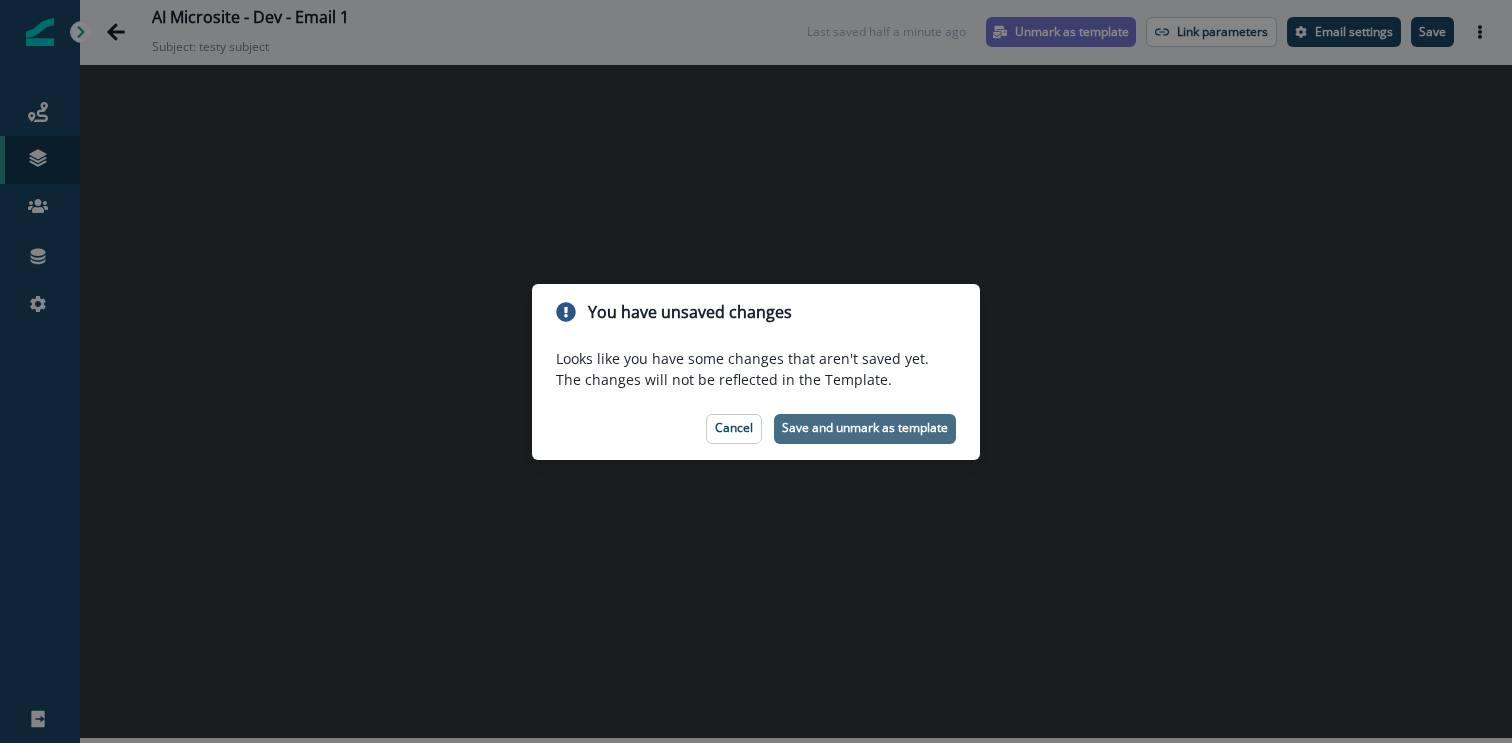 click on "Save and unmark as template" at bounding box center (865, 429) 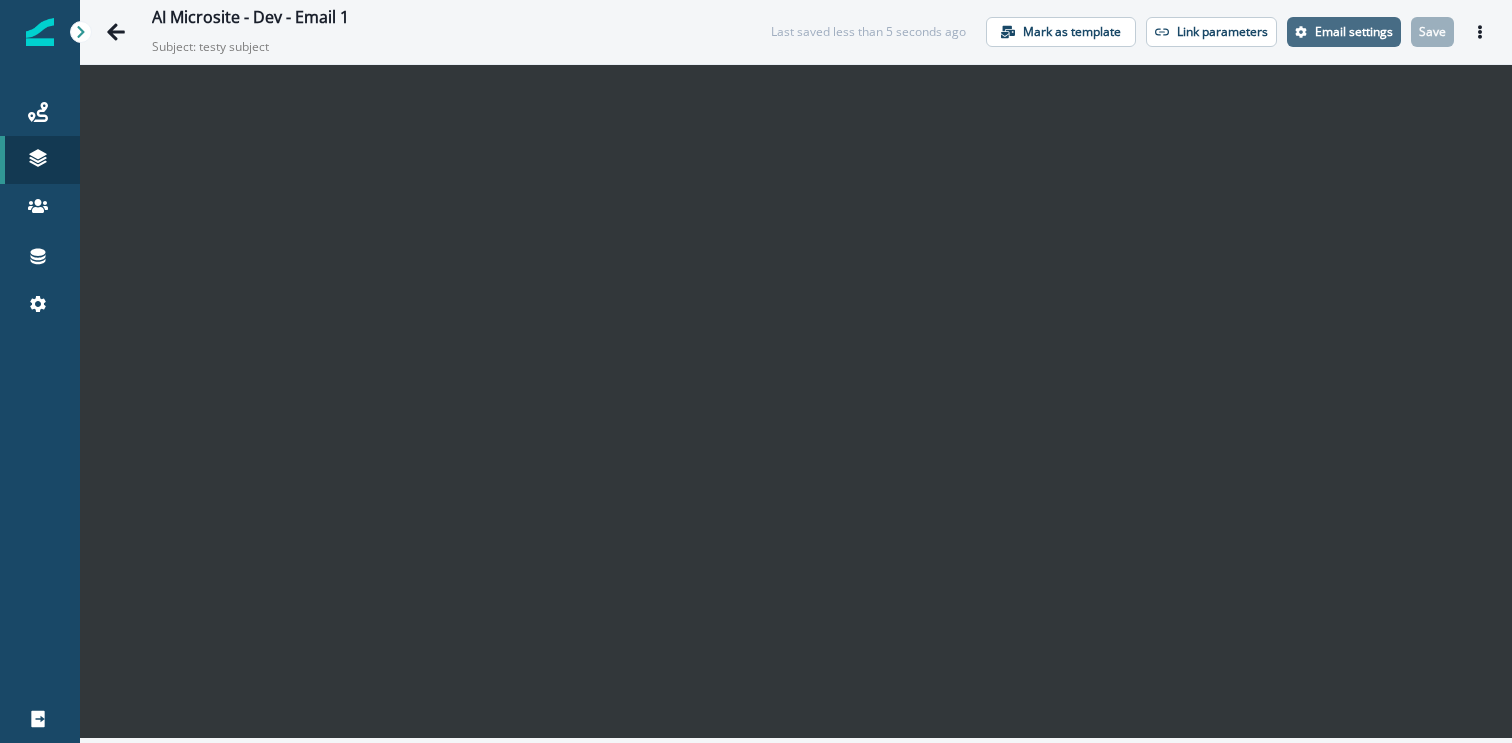 click at bounding box center (1300, 32) 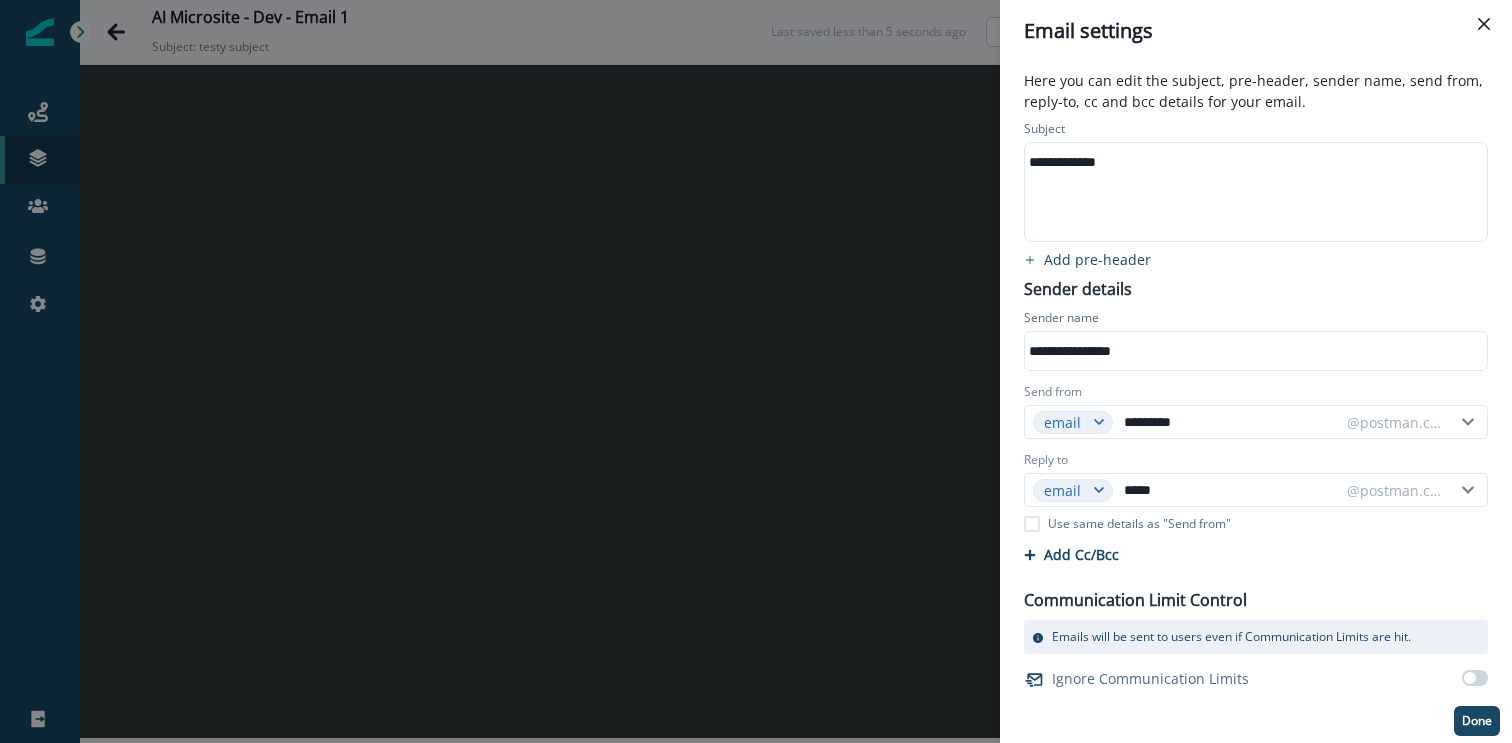 click on "**********" at bounding box center [1254, 351] 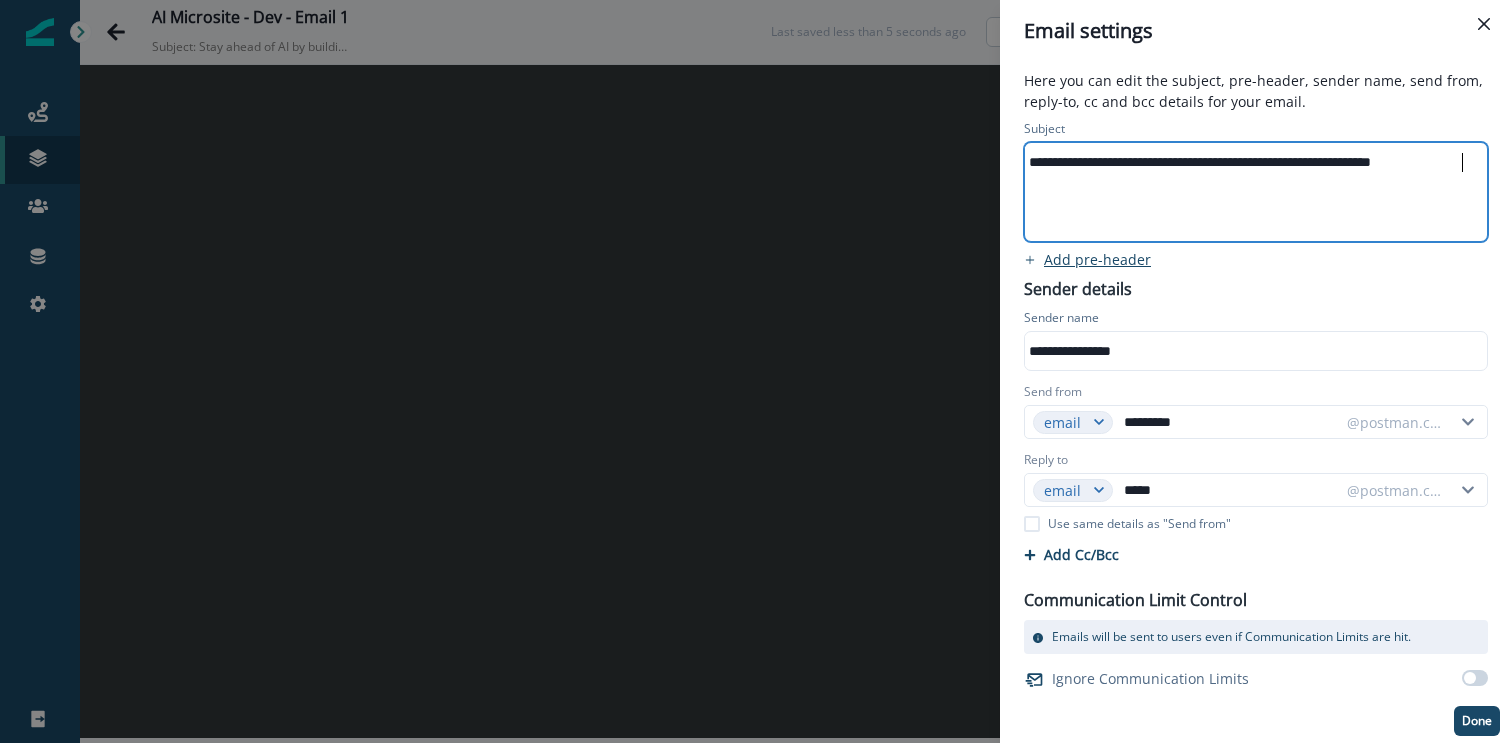 click on "Add pre-header" at bounding box center (1097, 259) 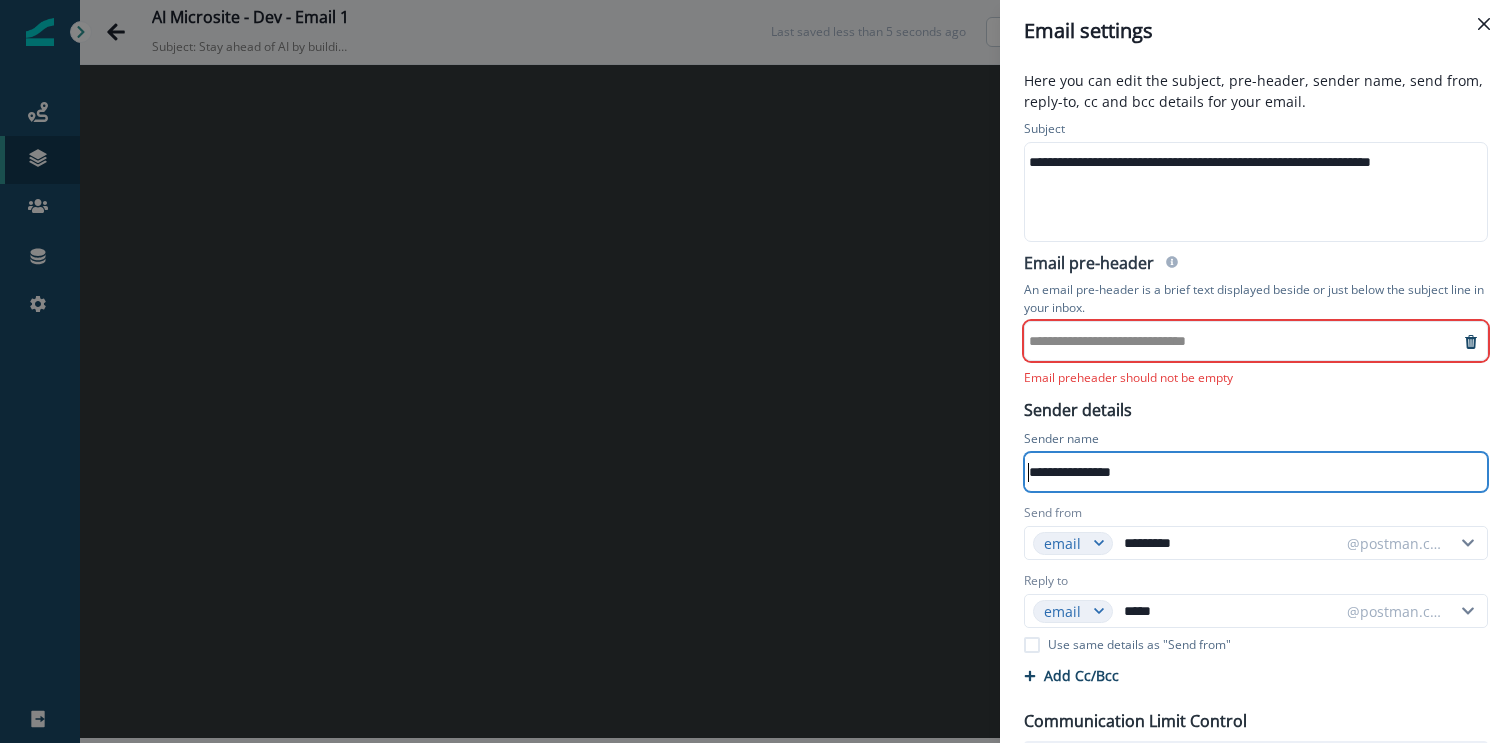 click on "**********" at bounding box center (1242, 341) 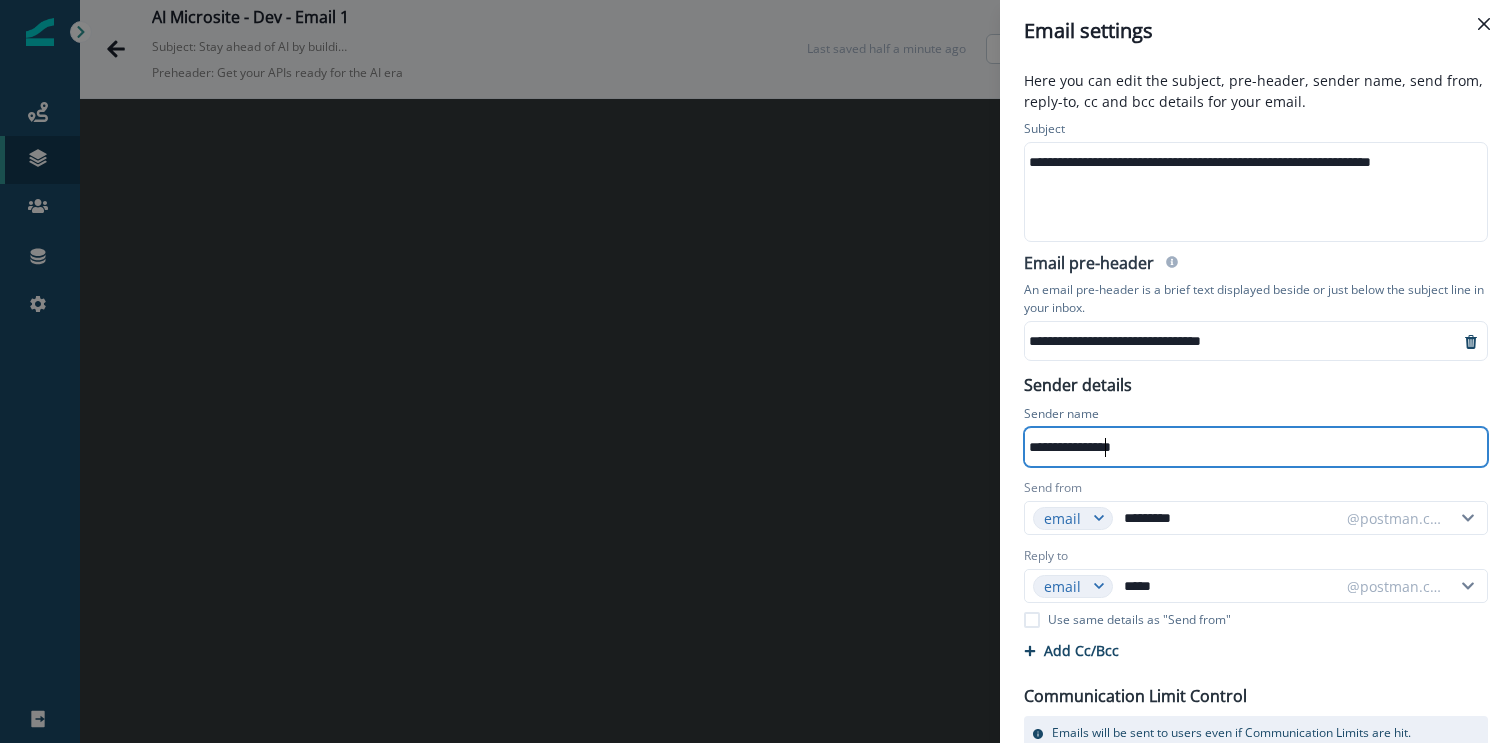 click on "**********" at bounding box center (1254, 447) 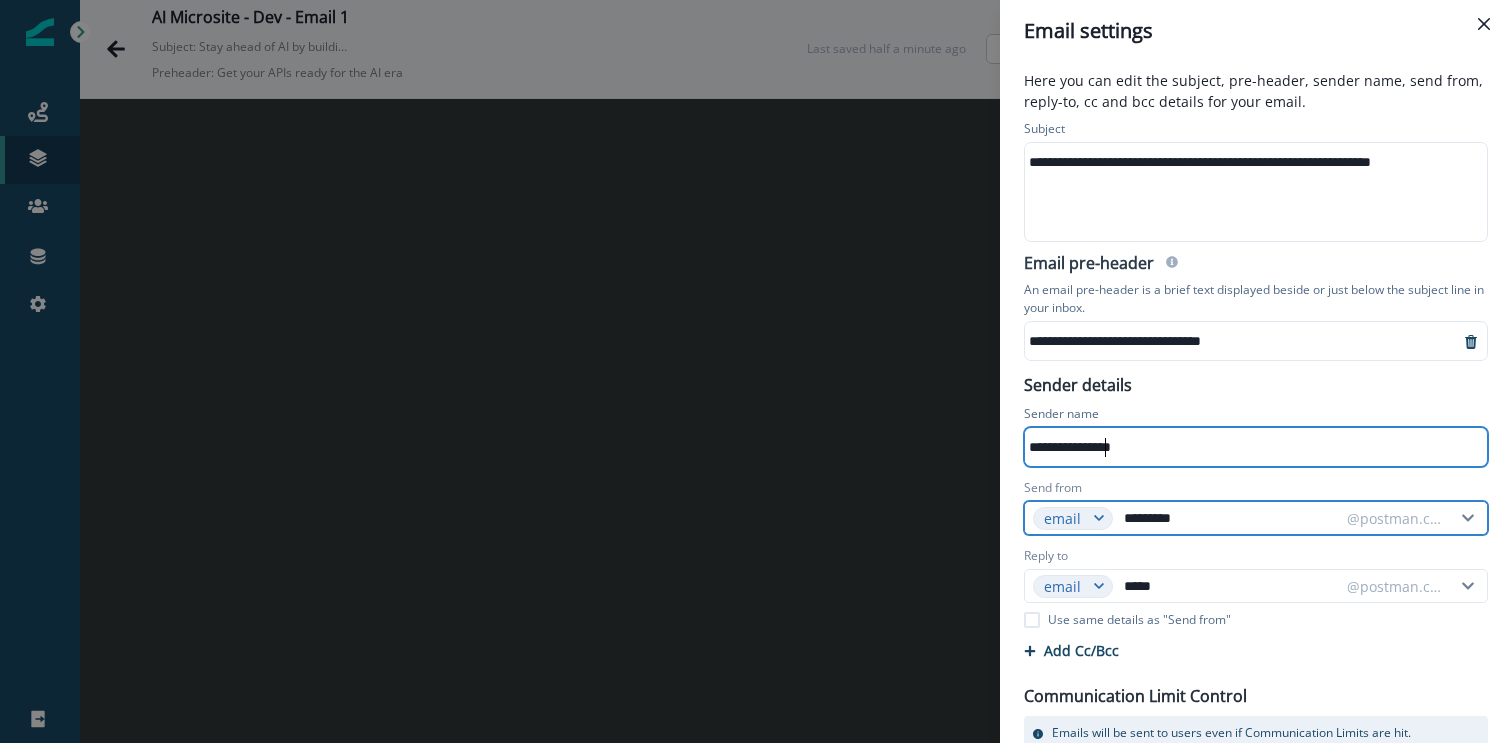 click on "*********" at bounding box center (1229, 518) 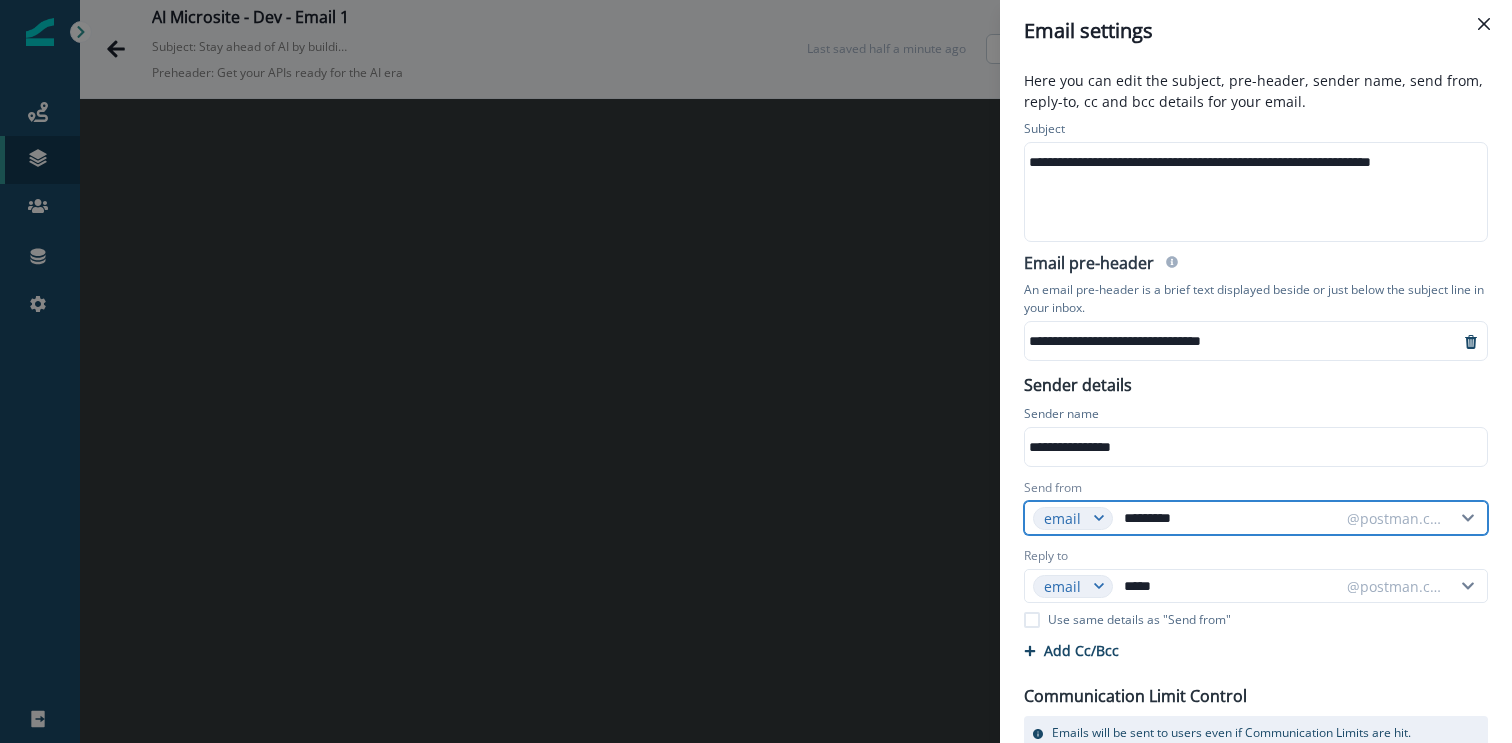 click on "*********" at bounding box center [1229, 518] 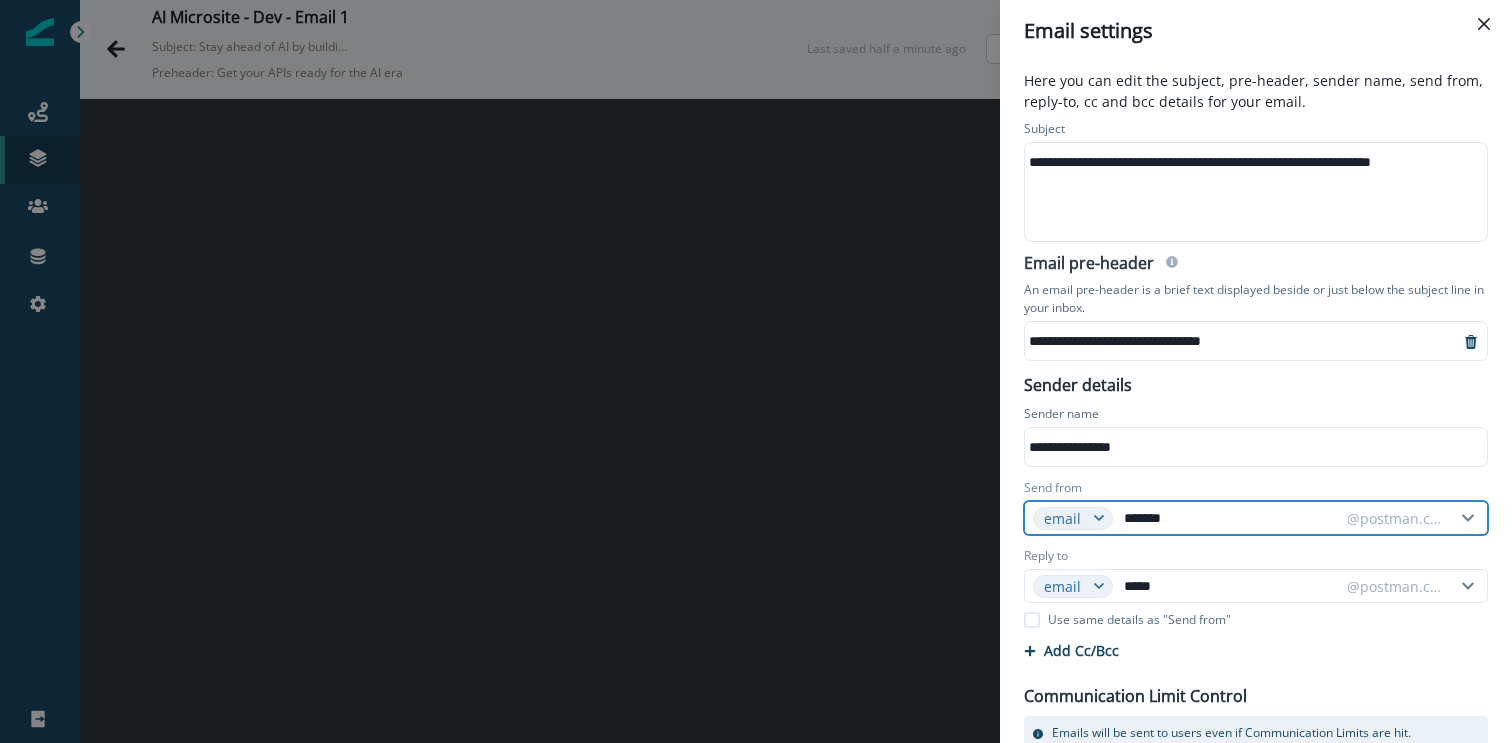 type on "*******" 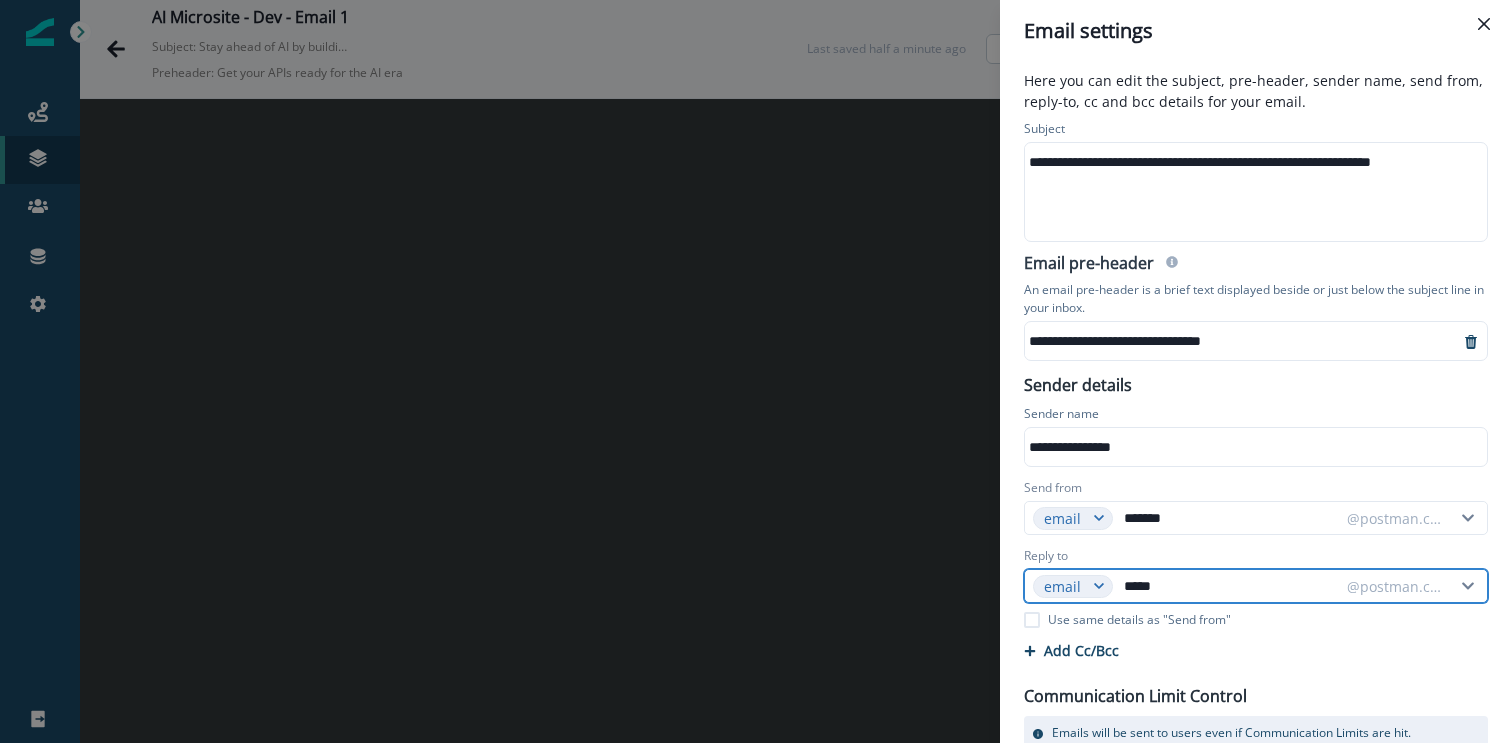 click on "*****" at bounding box center [1229, 586] 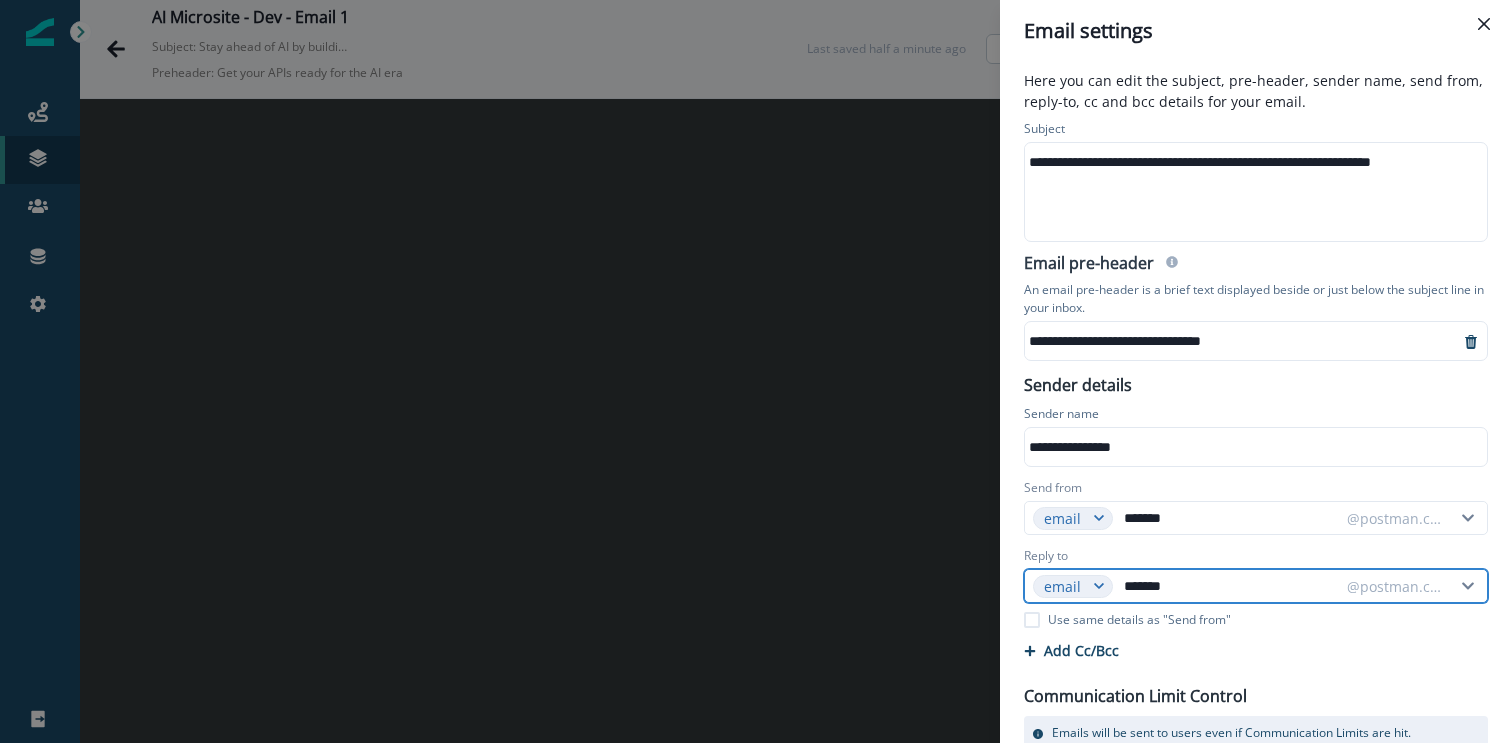 type on "*******" 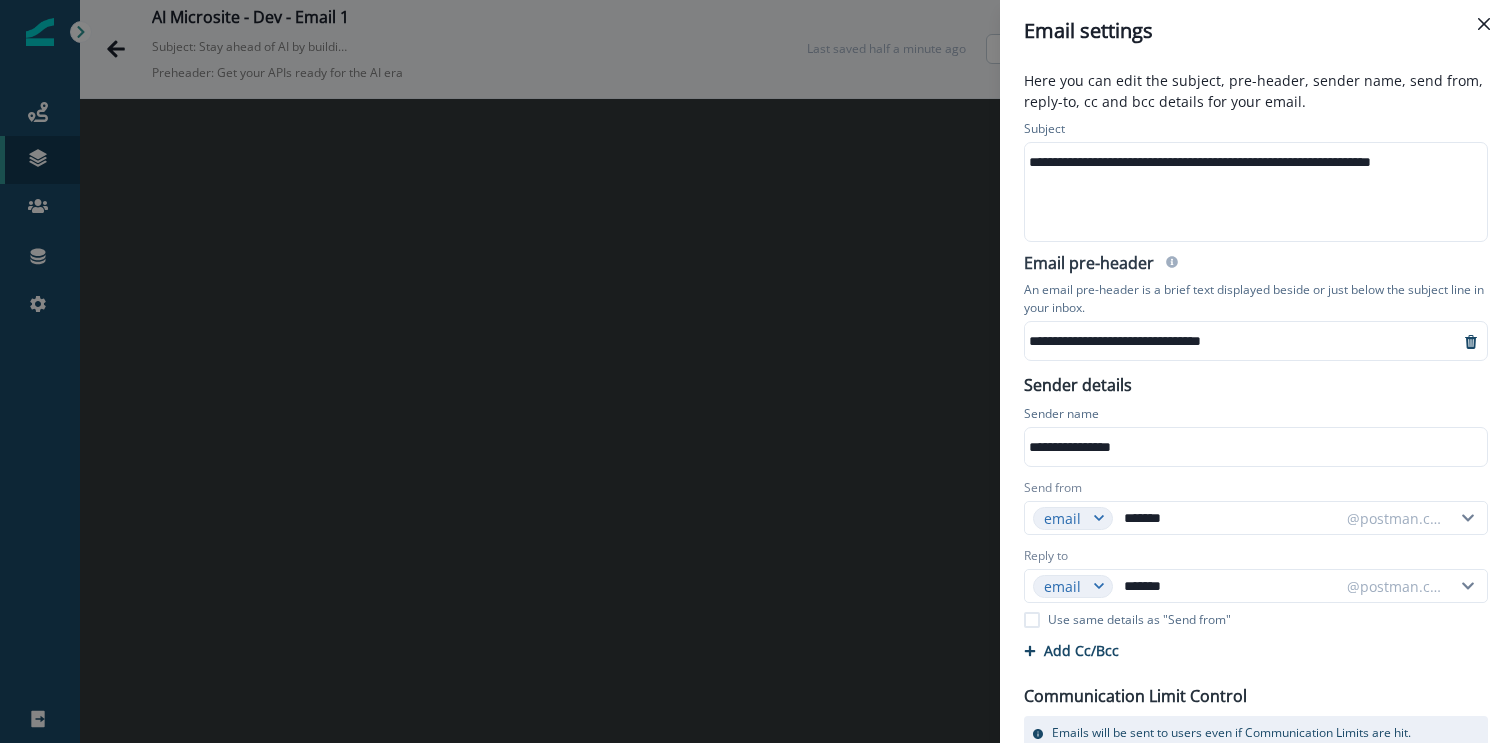 click on "**********" at bounding box center (1254, 192) 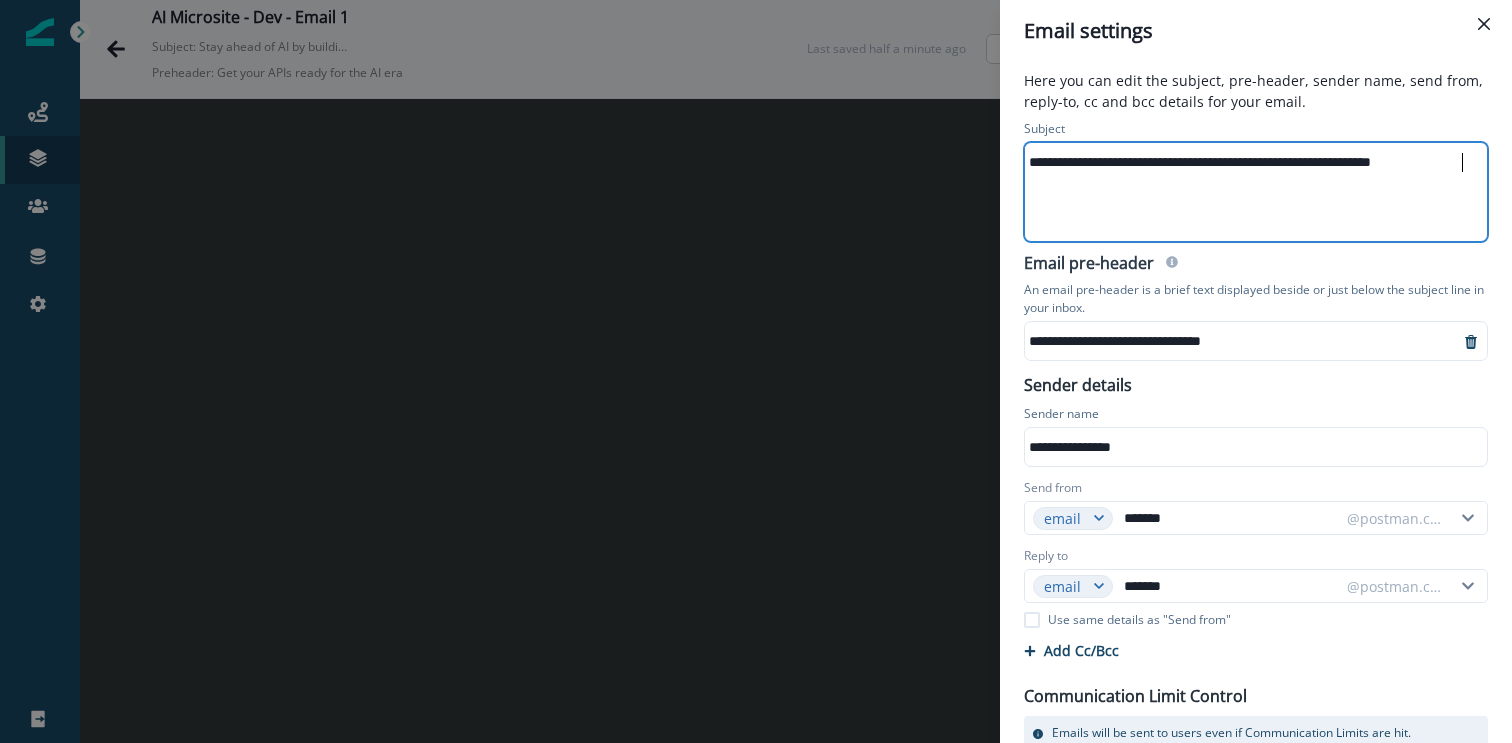 scroll, scrollTop: 97, scrollLeft: 0, axis: vertical 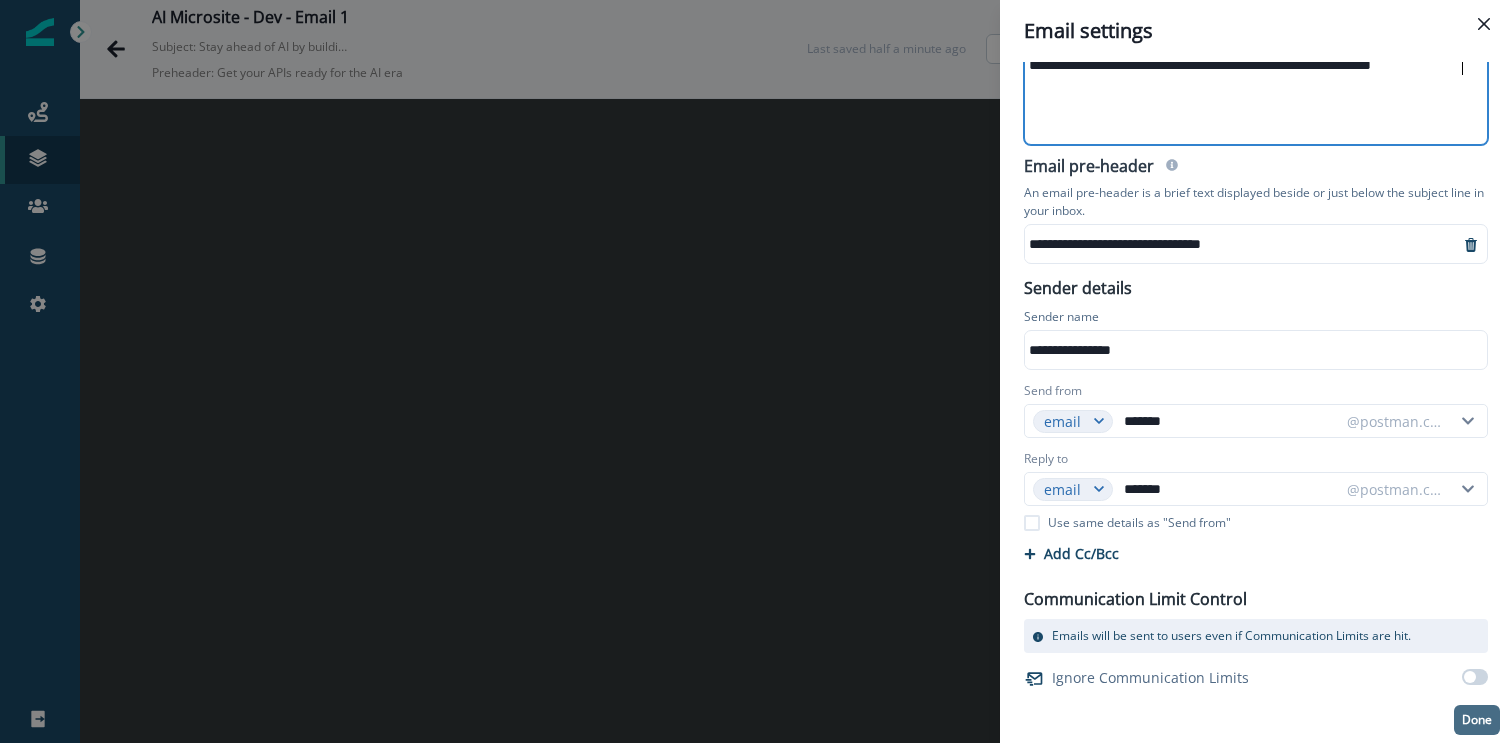 click on "Done" at bounding box center [1477, 720] 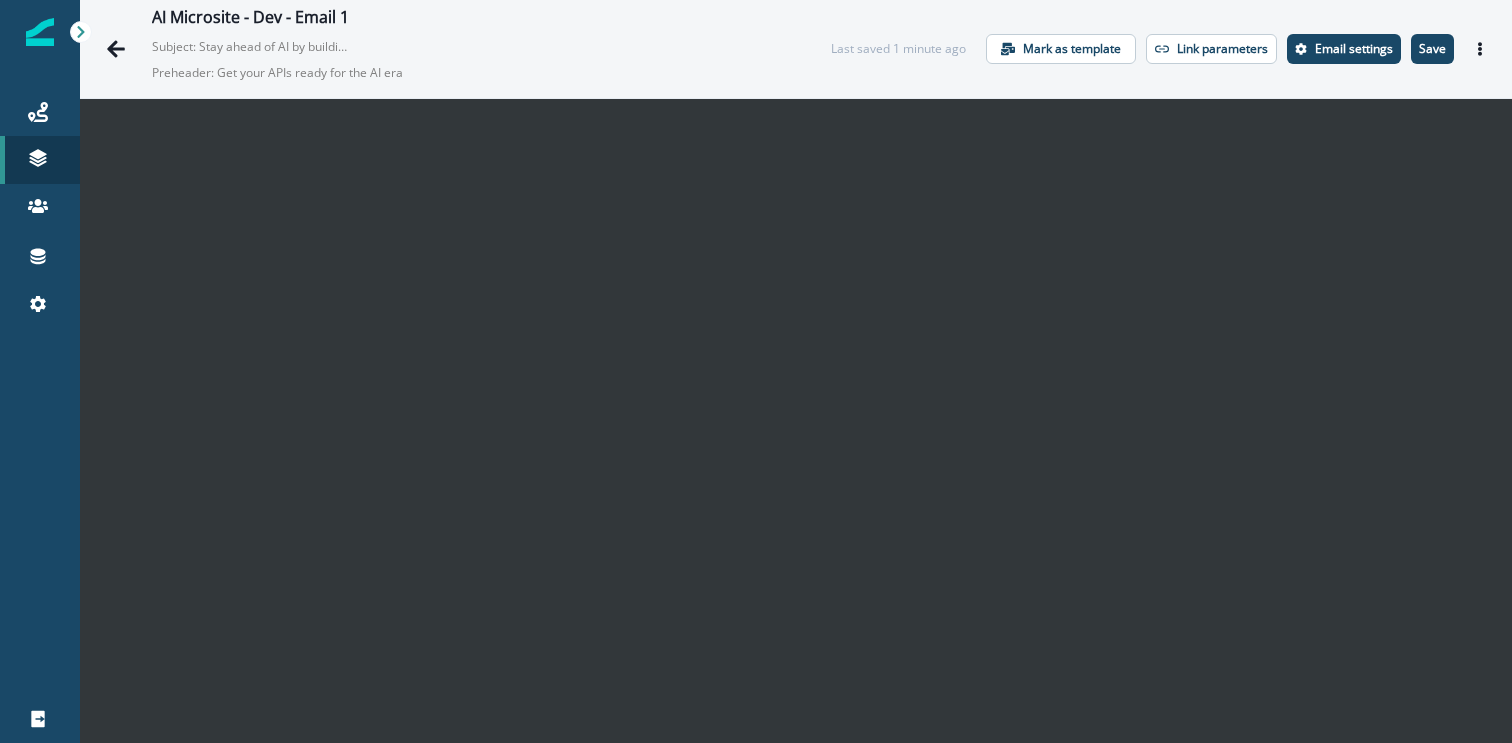 click on "AI Microsite - Dev - Email 1 Subject: Stay ahead of AI by building secure, predictable, and AI‑ready APIs. Preheader: Get your APIs ready for the AI era" at bounding box center (471, 49) 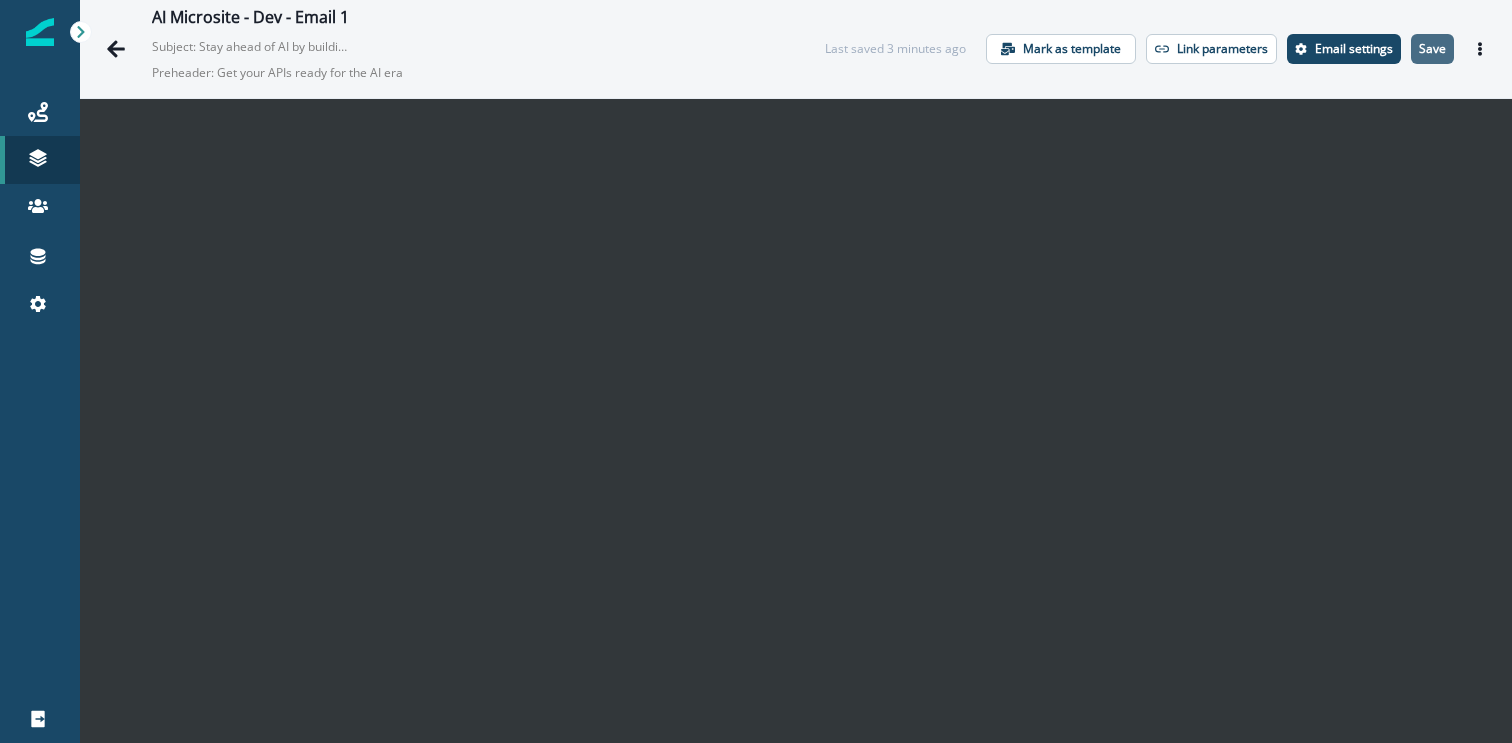 click on "Save" at bounding box center [1432, 49] 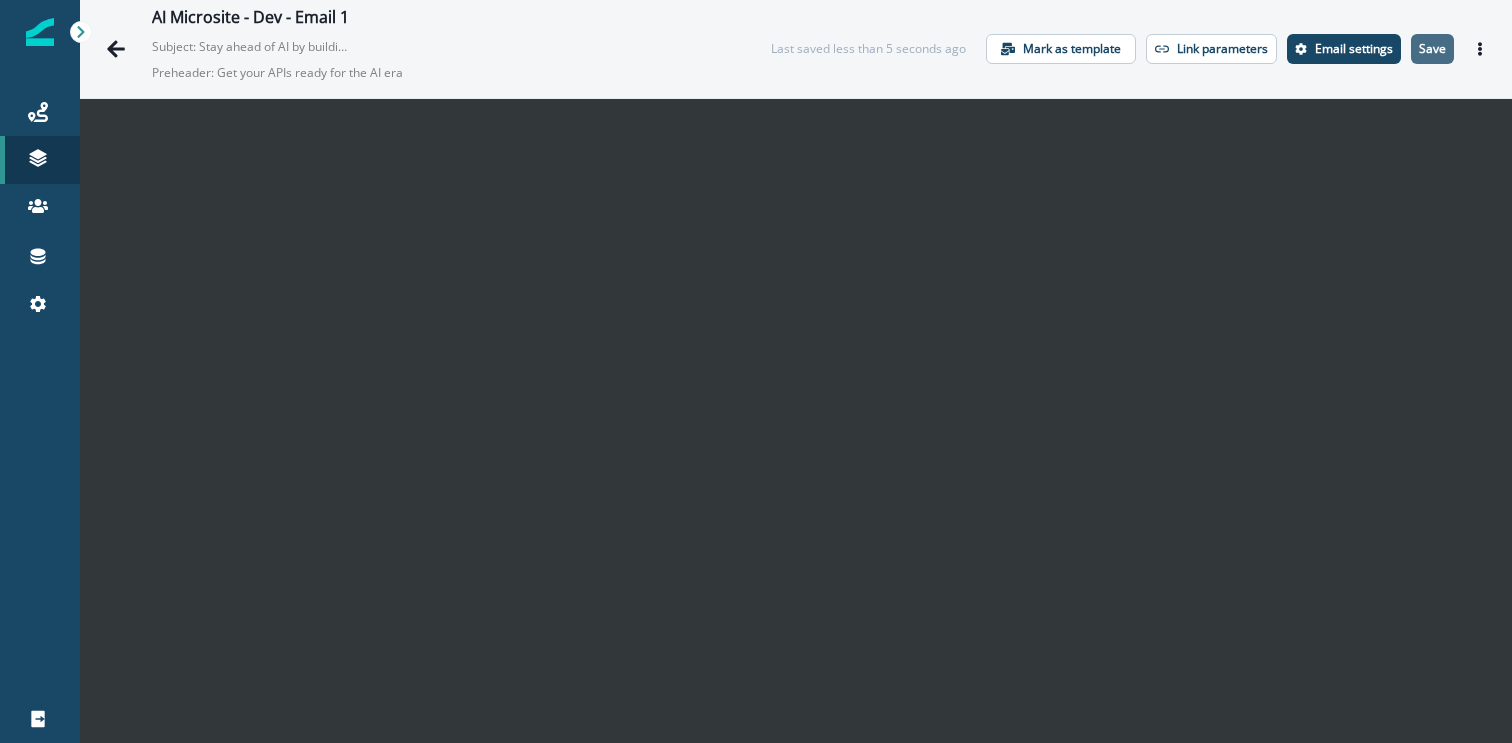 click on "Save" at bounding box center (1432, 49) 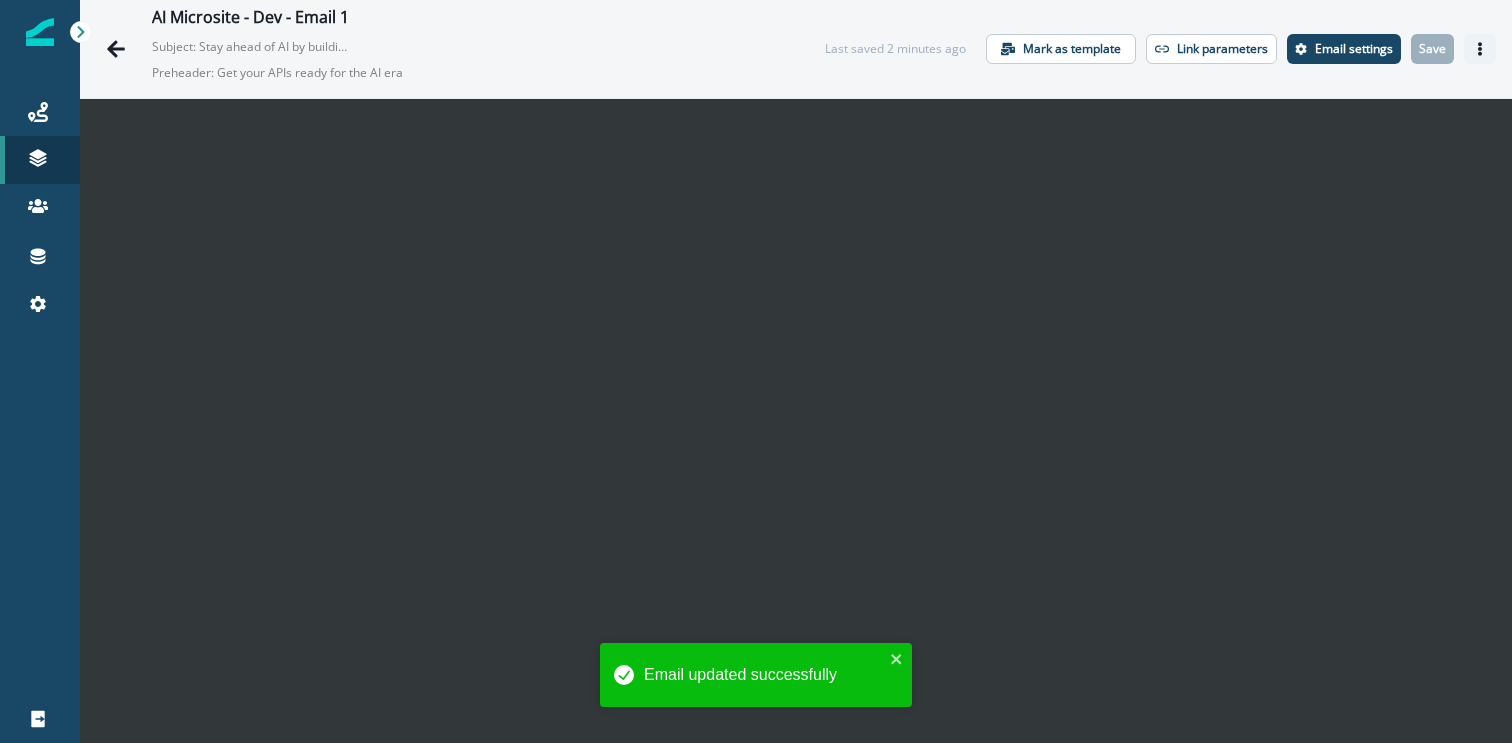 click at bounding box center (1480, 49) 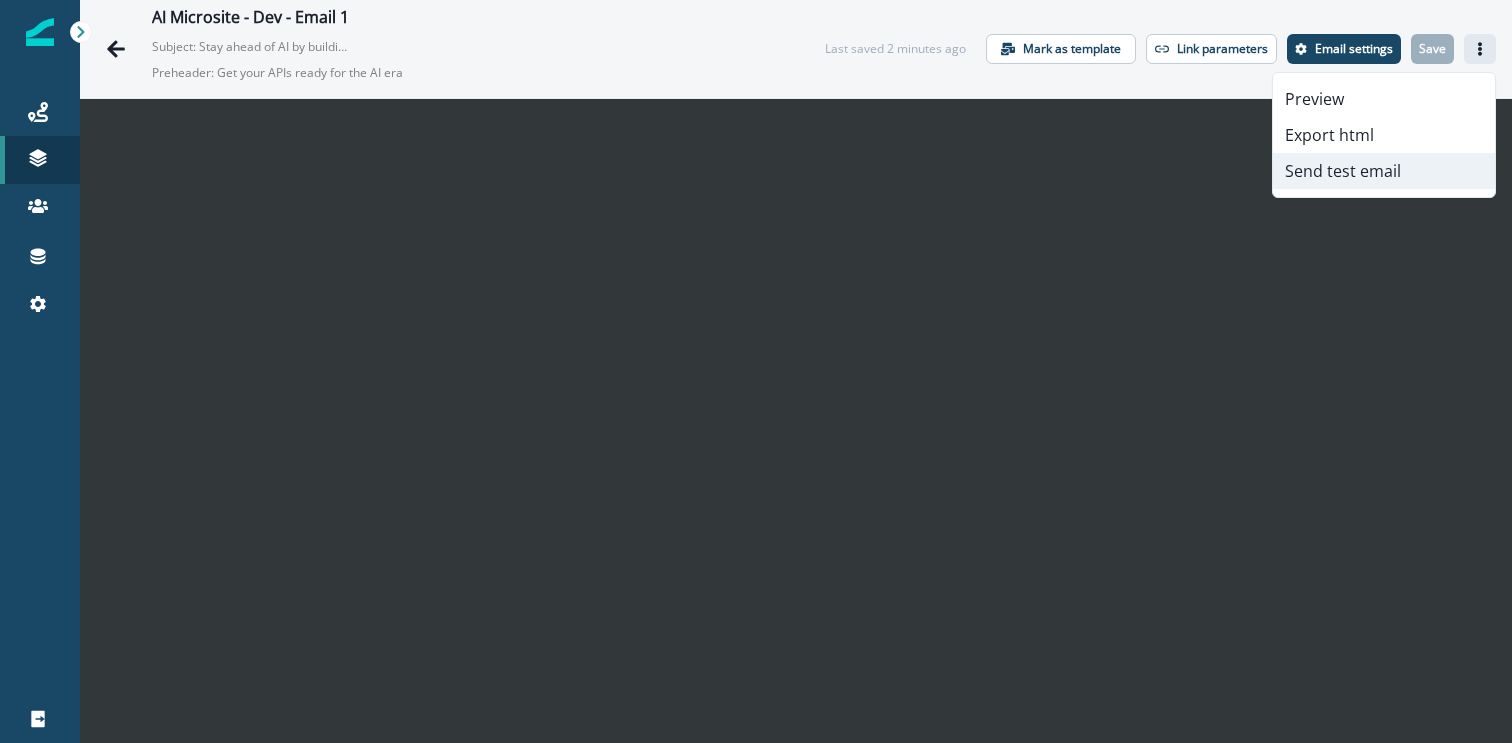click on "Send test email" at bounding box center (1384, 171) 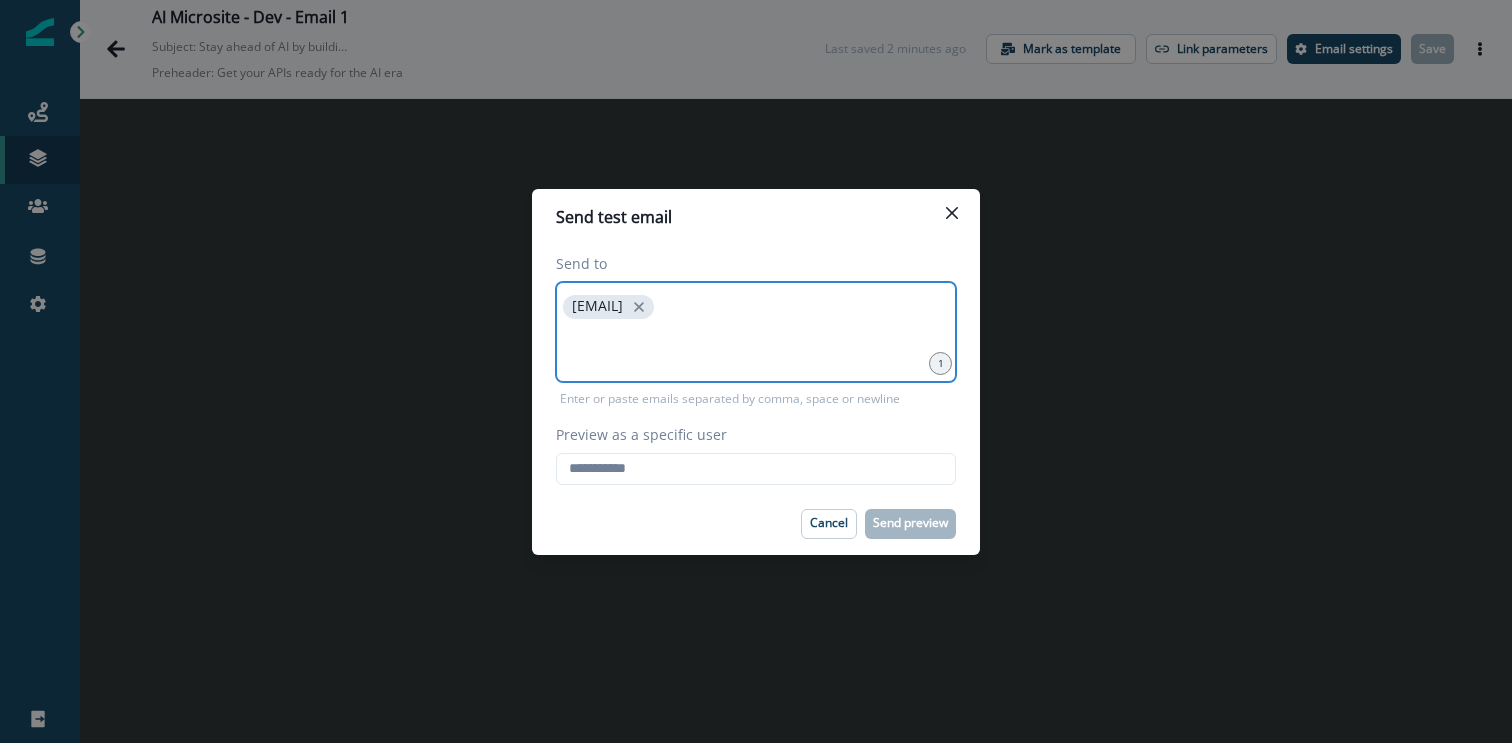 click at bounding box center [756, 348] 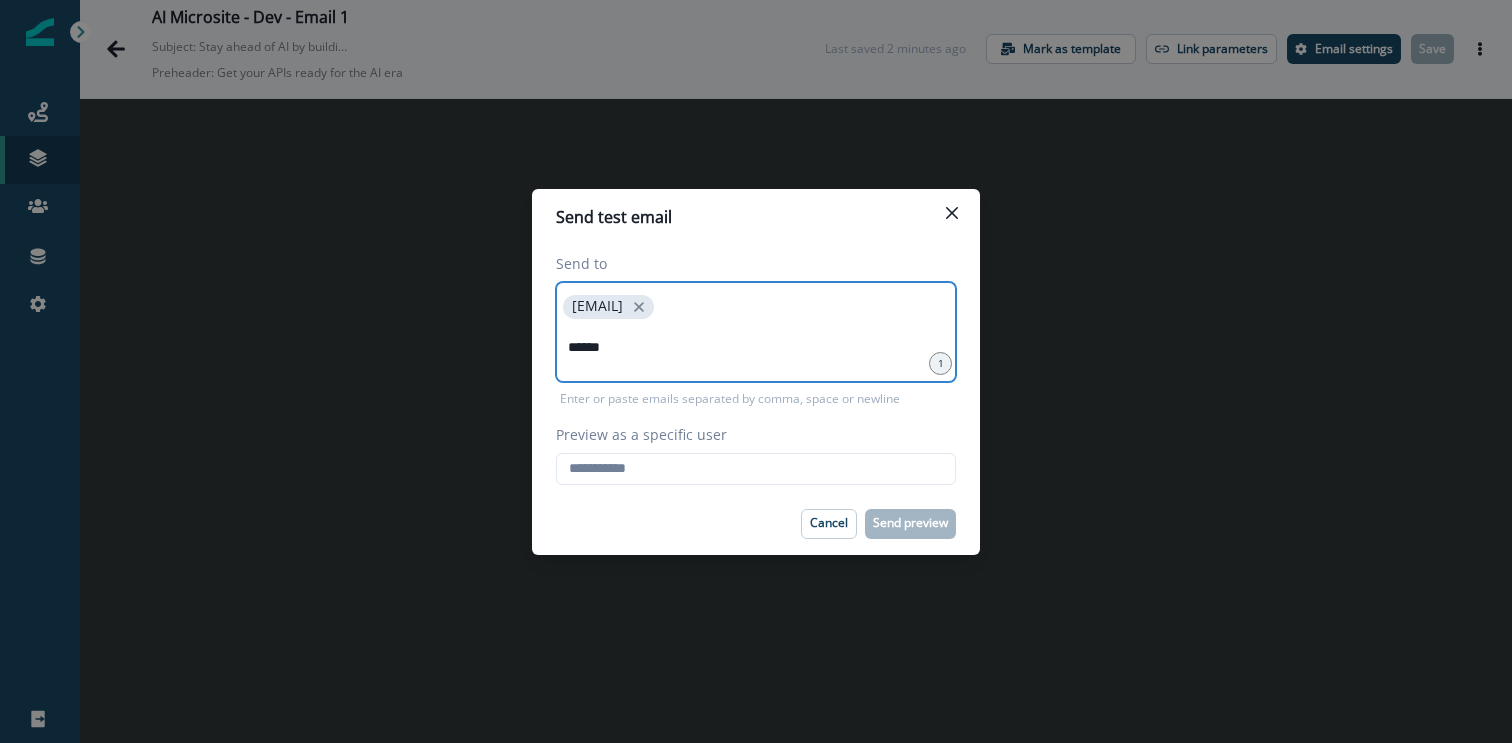 type on "*******" 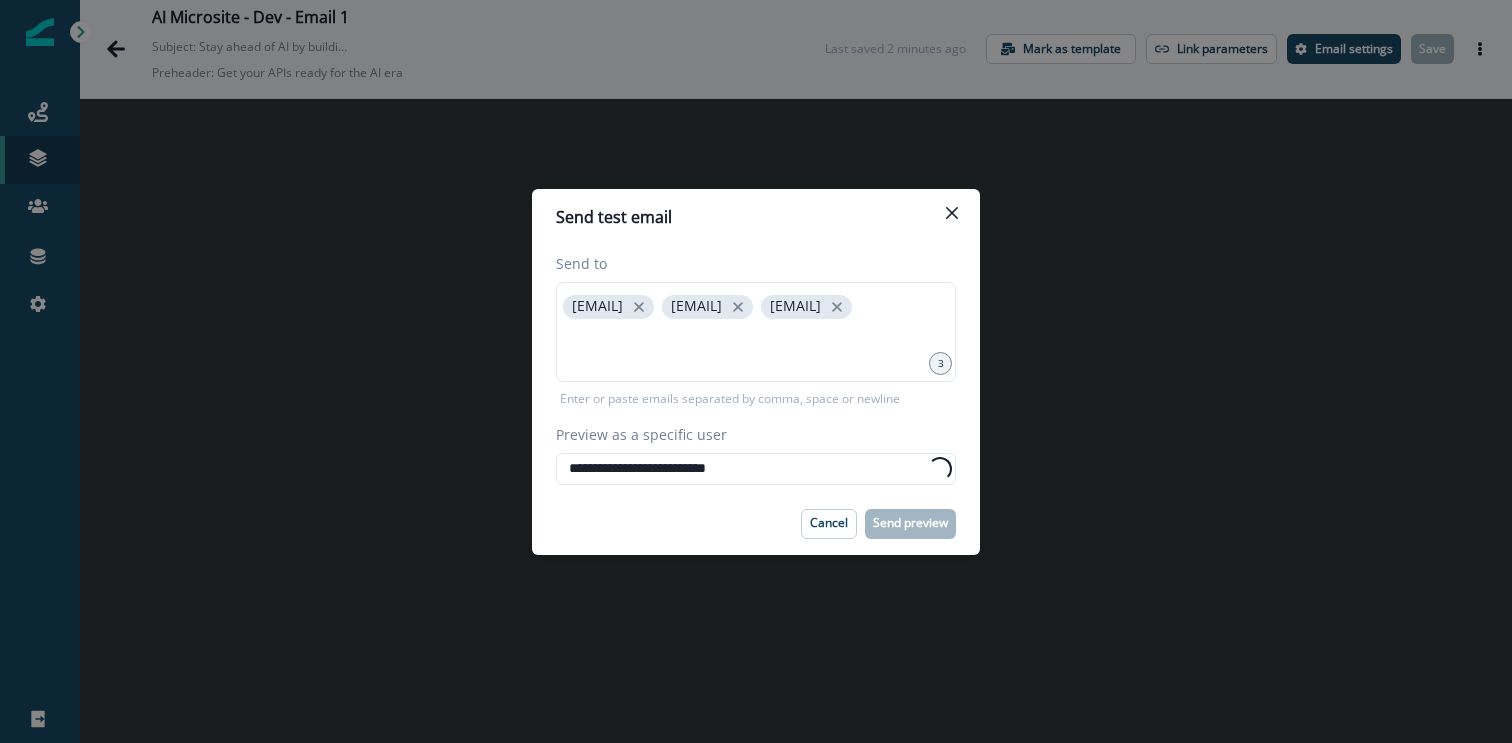 type on "**********" 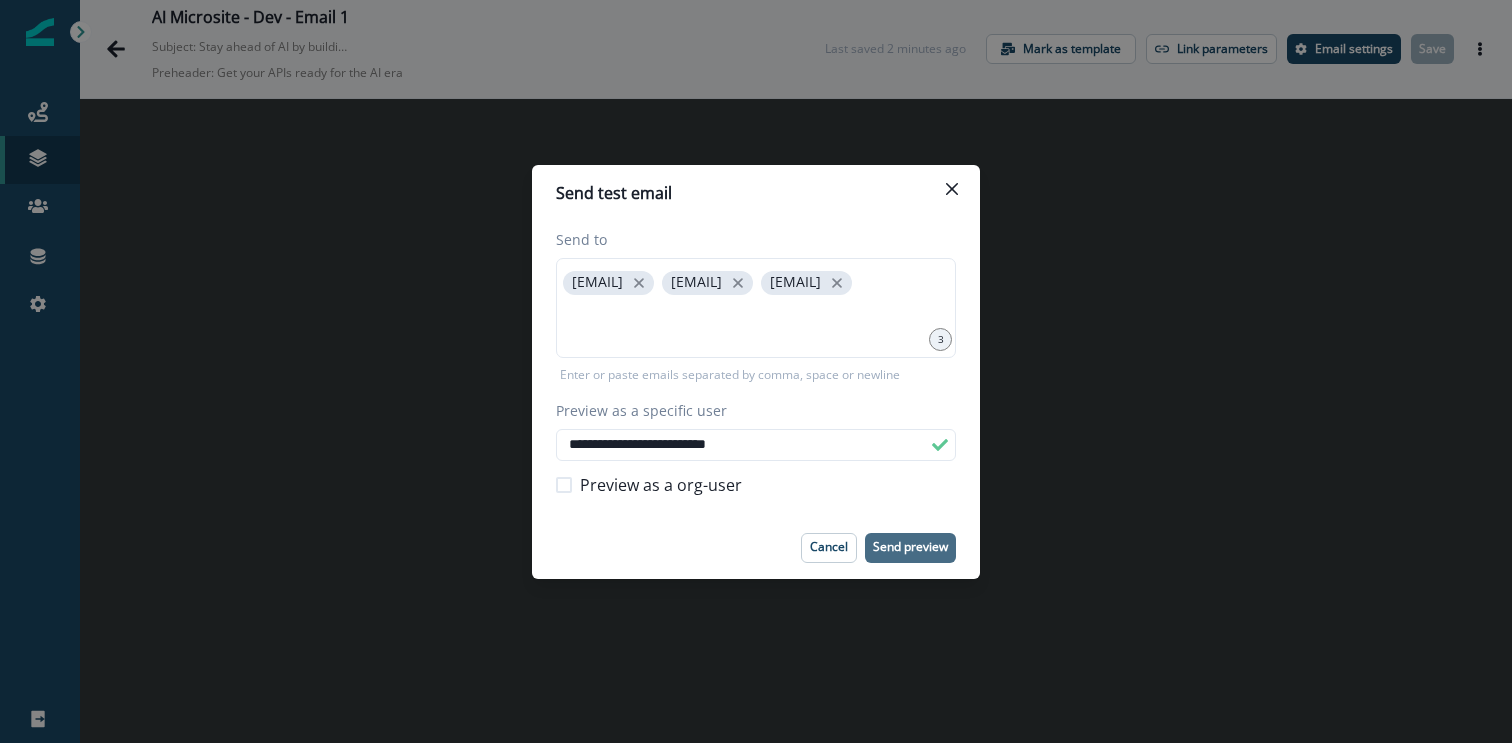 click on "Send preview" at bounding box center [910, 548] 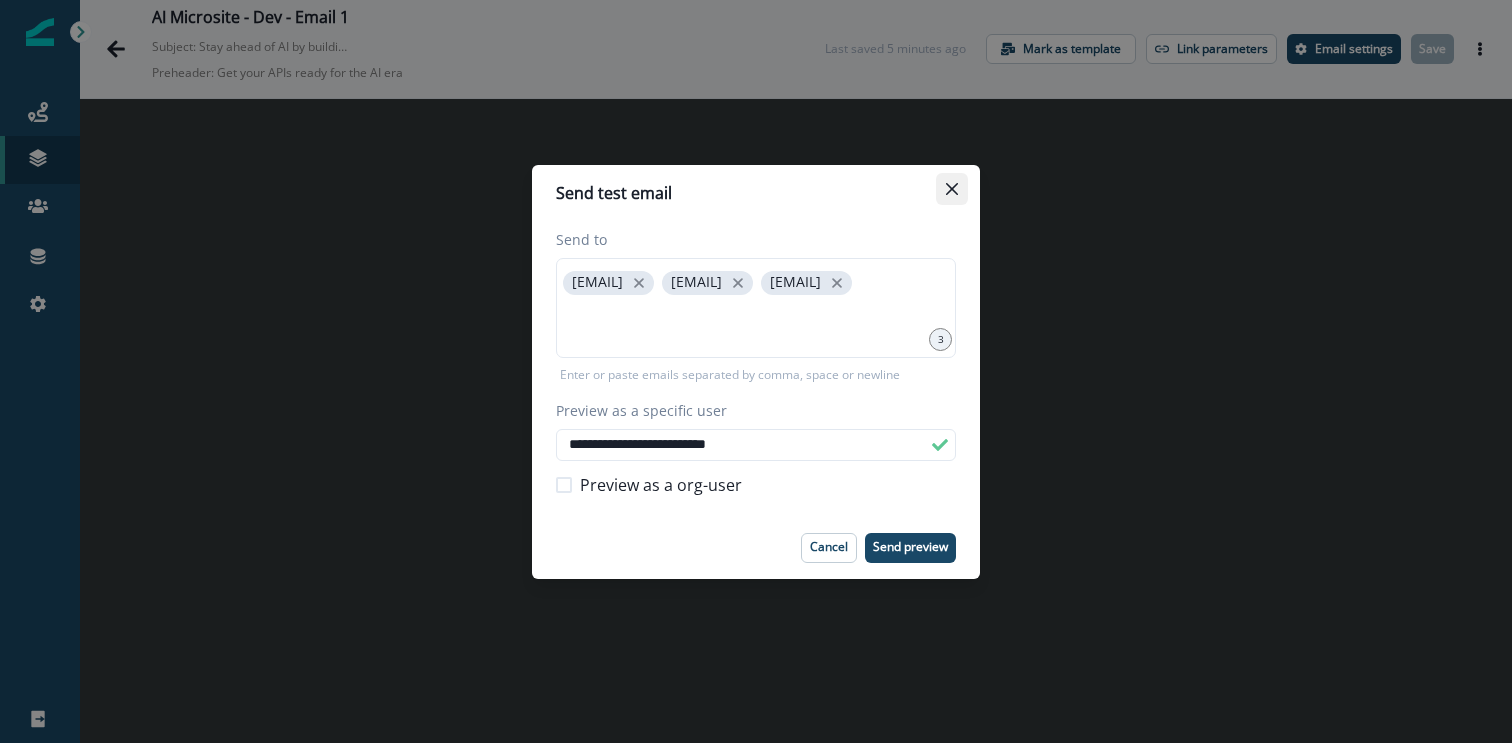 click at bounding box center (952, 189) 